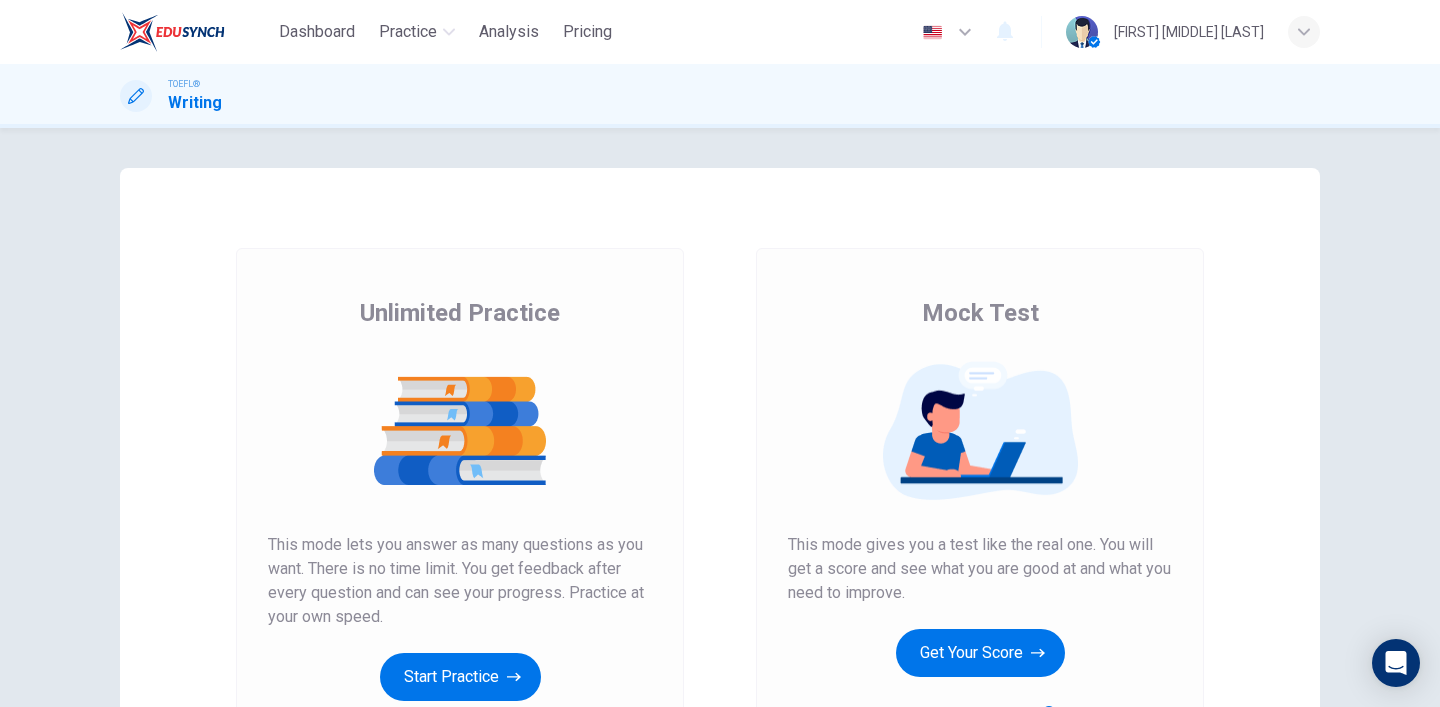scroll, scrollTop: 0, scrollLeft: 0, axis: both 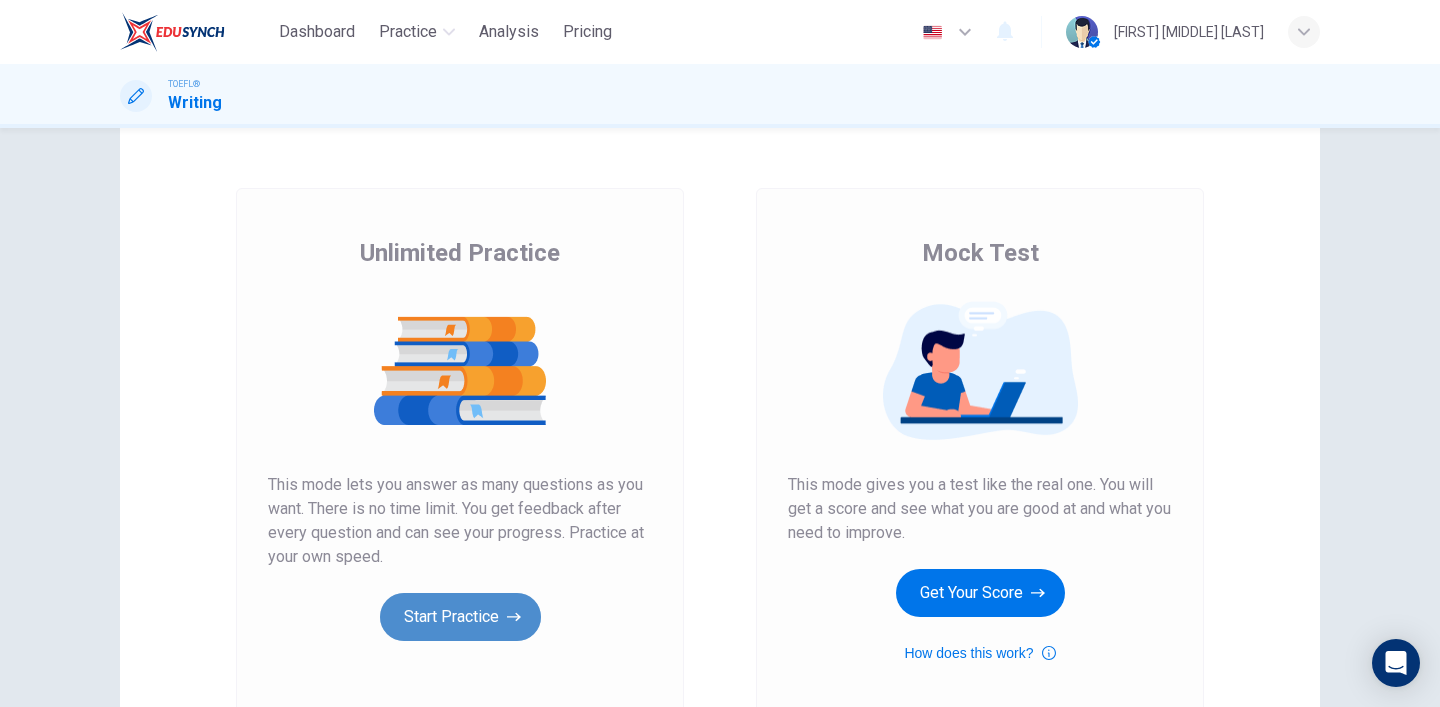 click on "Start Practice" at bounding box center [460, 617] 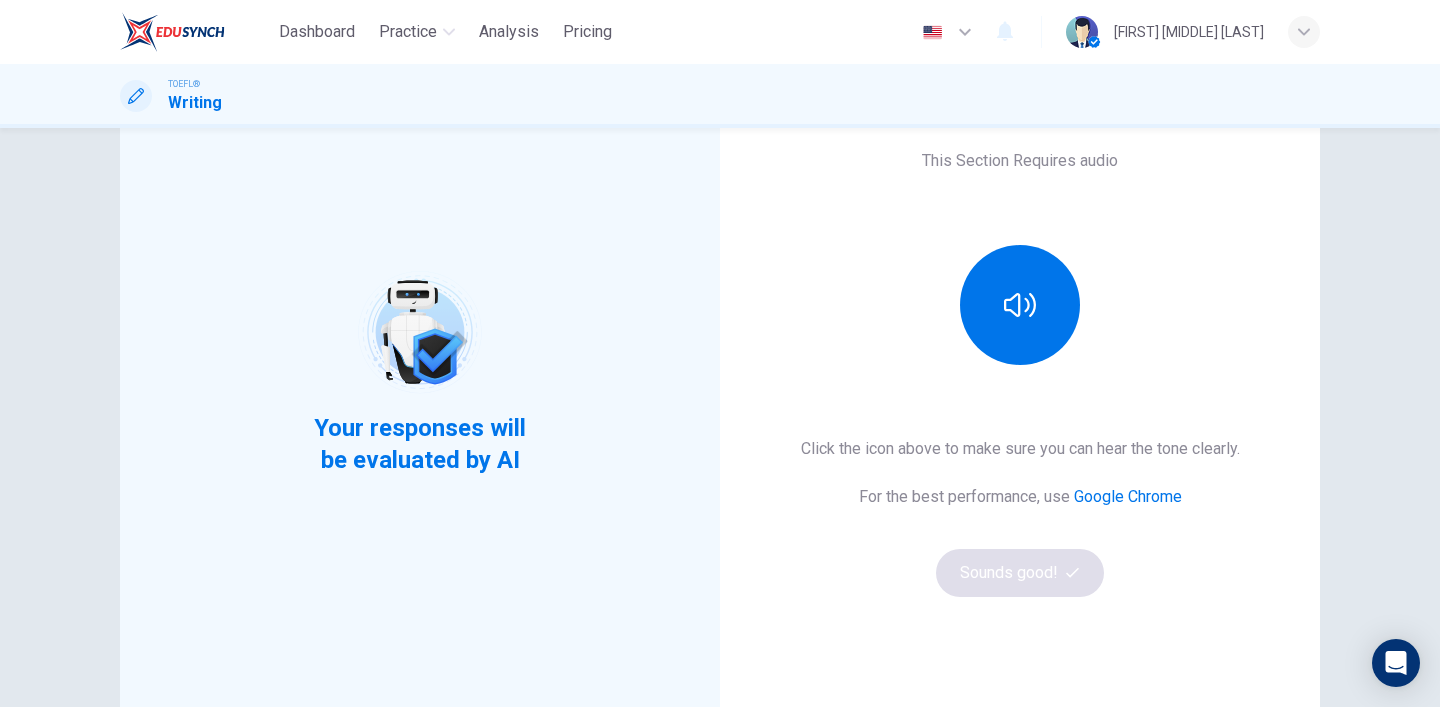 scroll, scrollTop: 156, scrollLeft: 0, axis: vertical 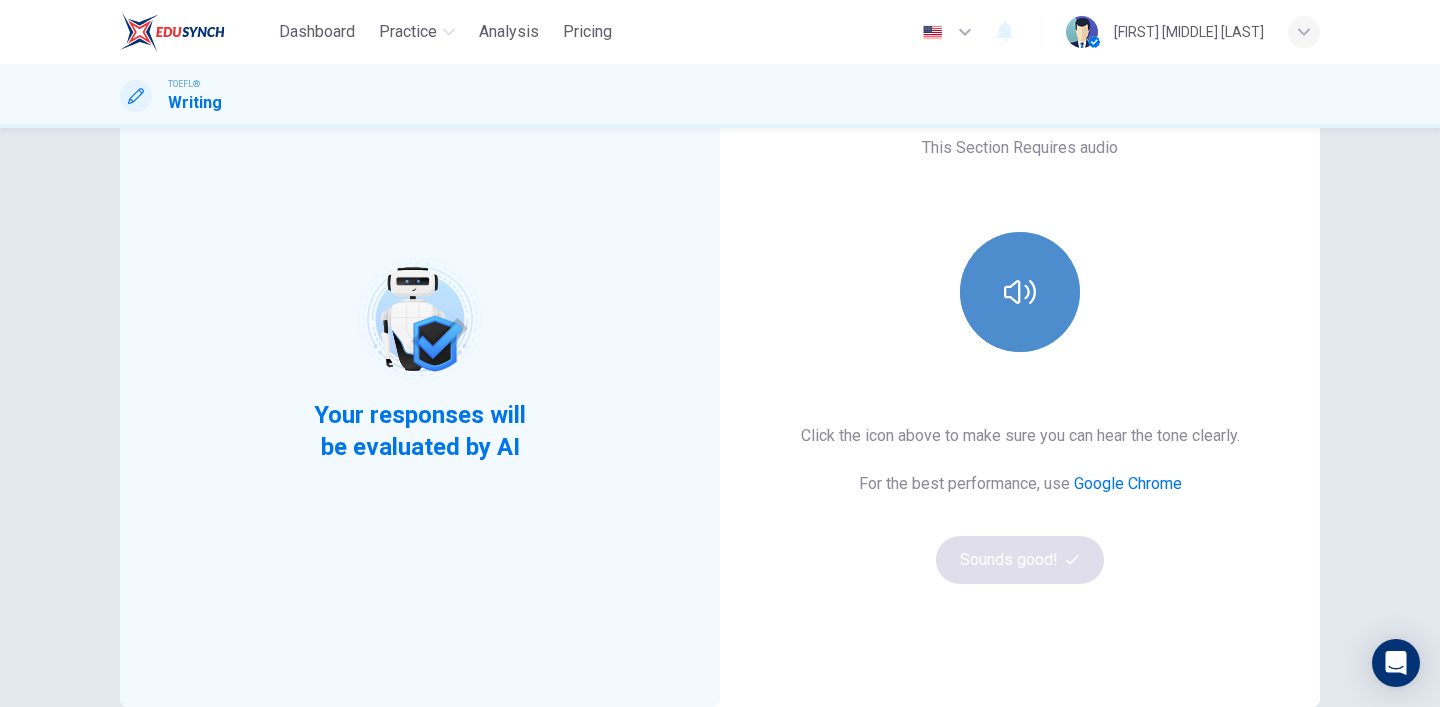 click at bounding box center (1020, 292) 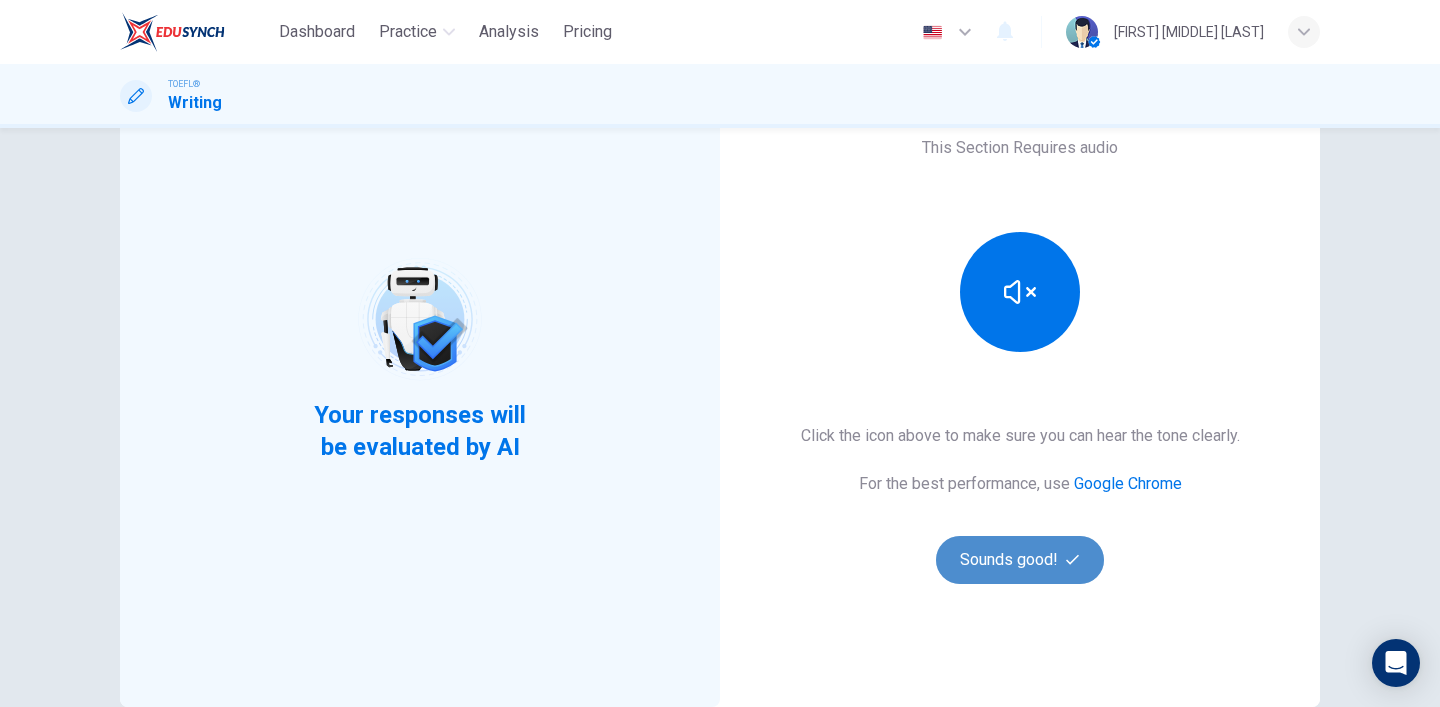 click on "Sounds good!" at bounding box center (1020, 560) 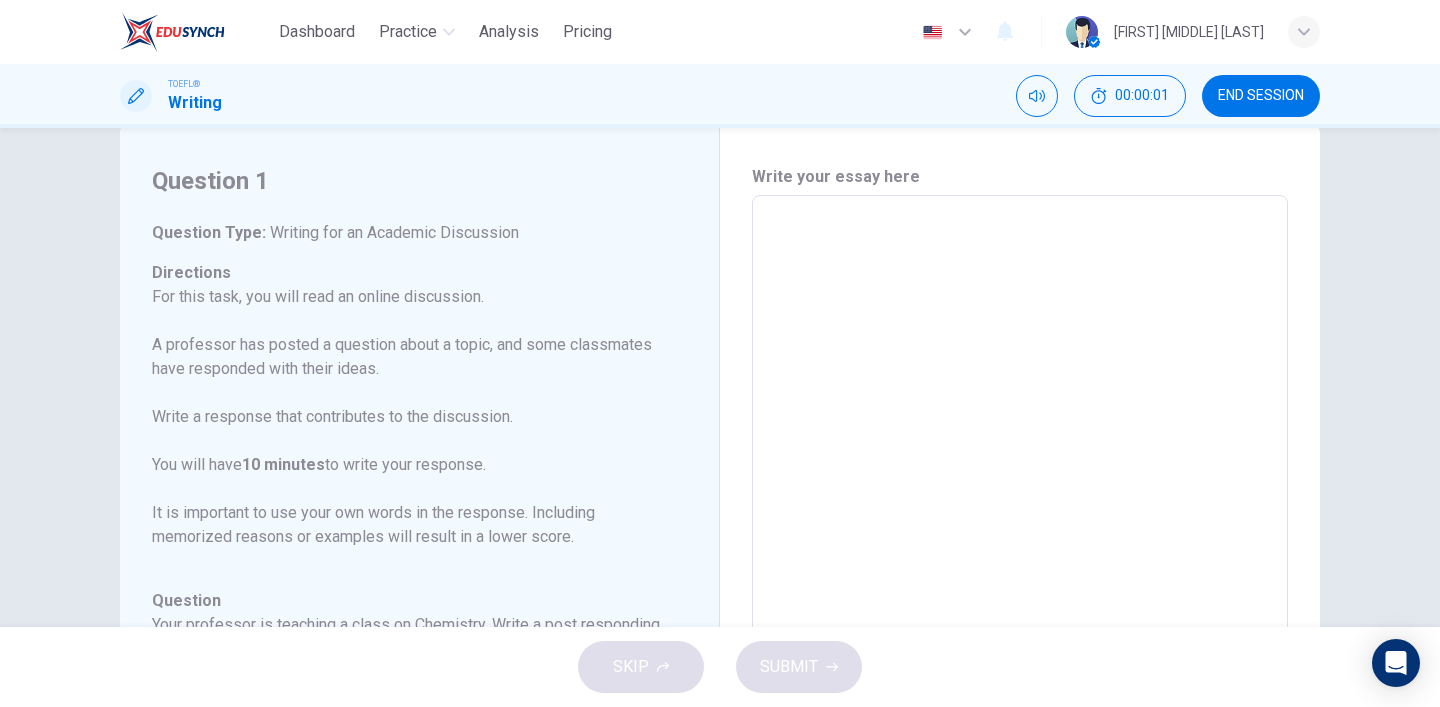 scroll, scrollTop: 0, scrollLeft: 0, axis: both 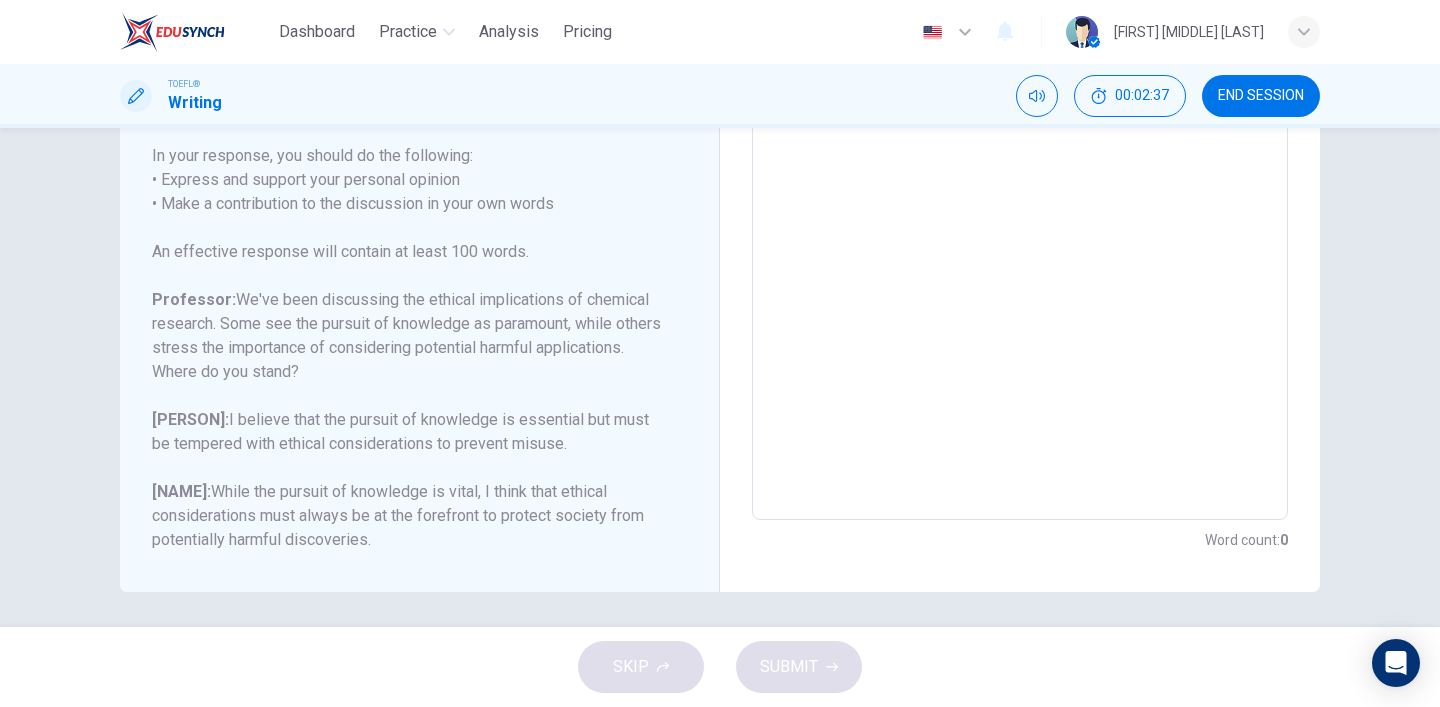 drag, startPoint x: 489, startPoint y: 516, endPoint x: 533, endPoint y: 538, distance: 49.193497 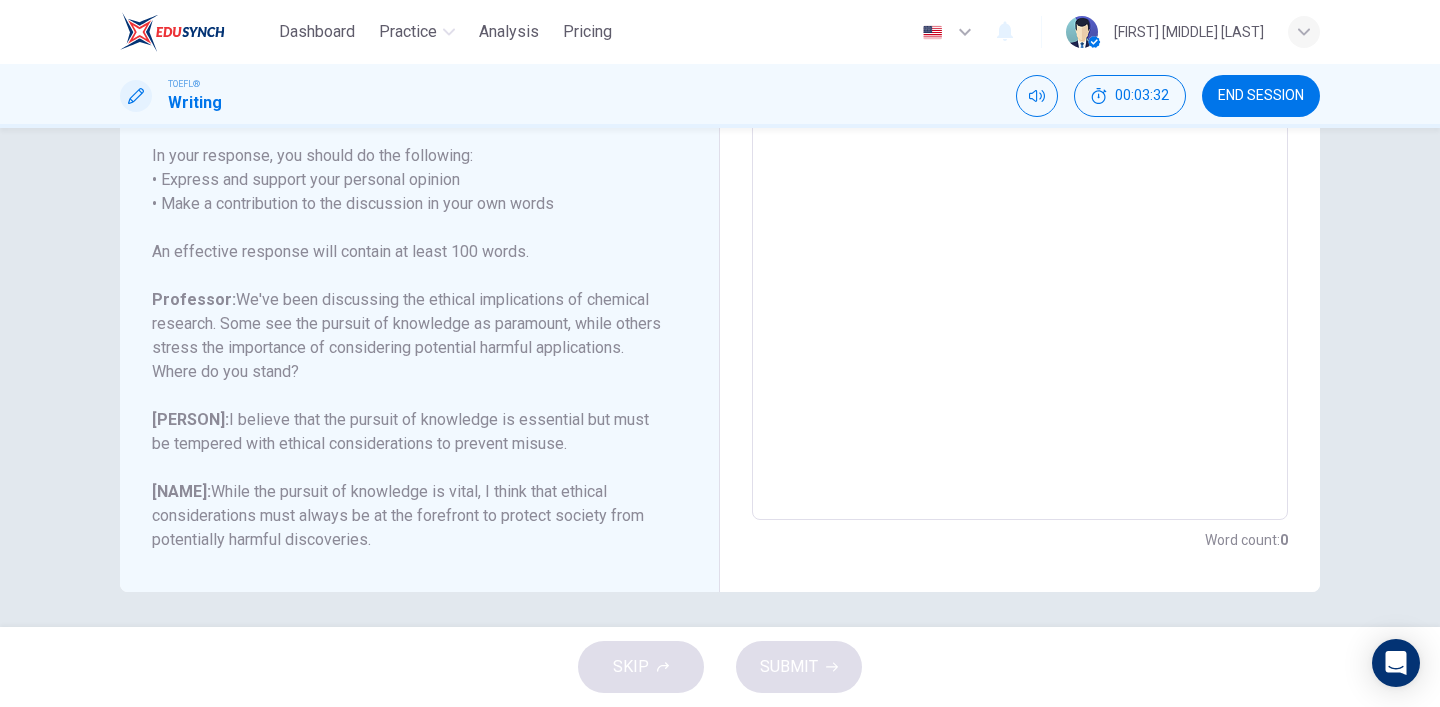 scroll, scrollTop: 0, scrollLeft: 0, axis: both 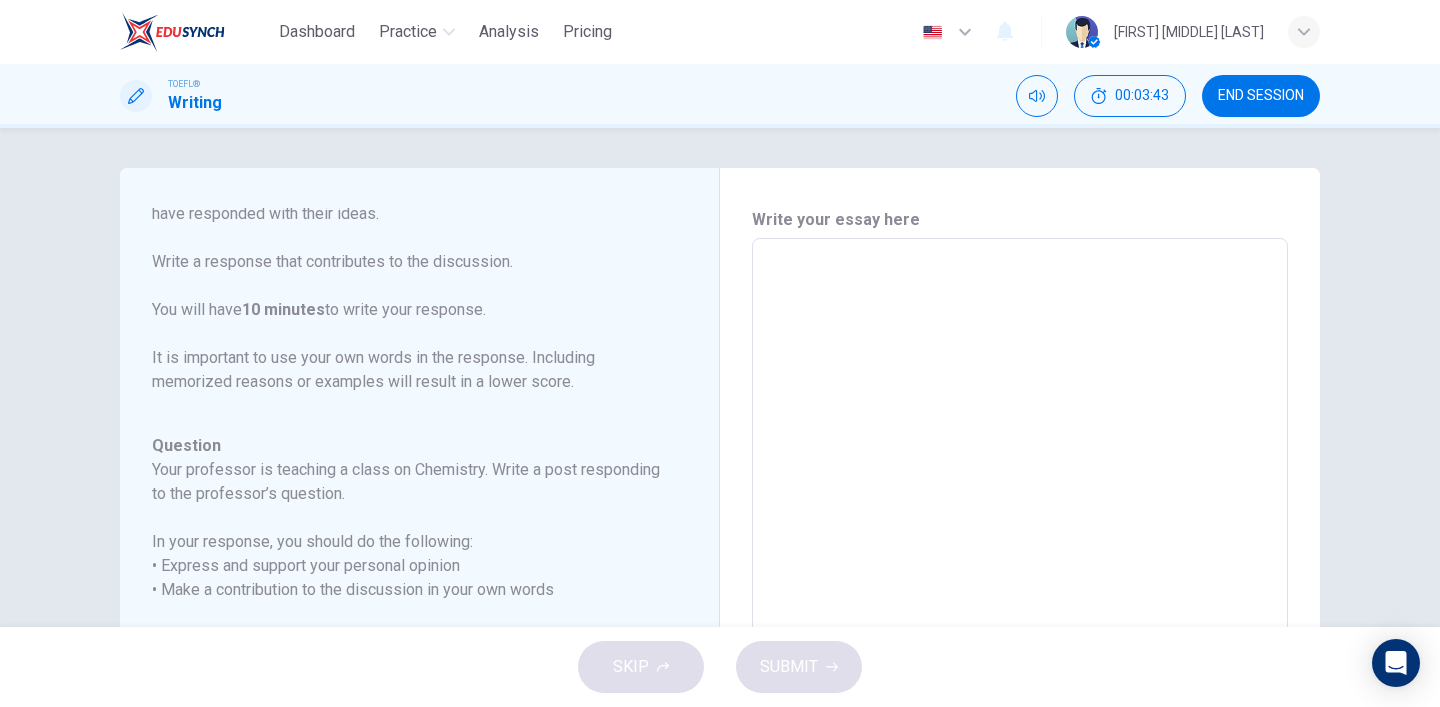 click at bounding box center [1020, 572] 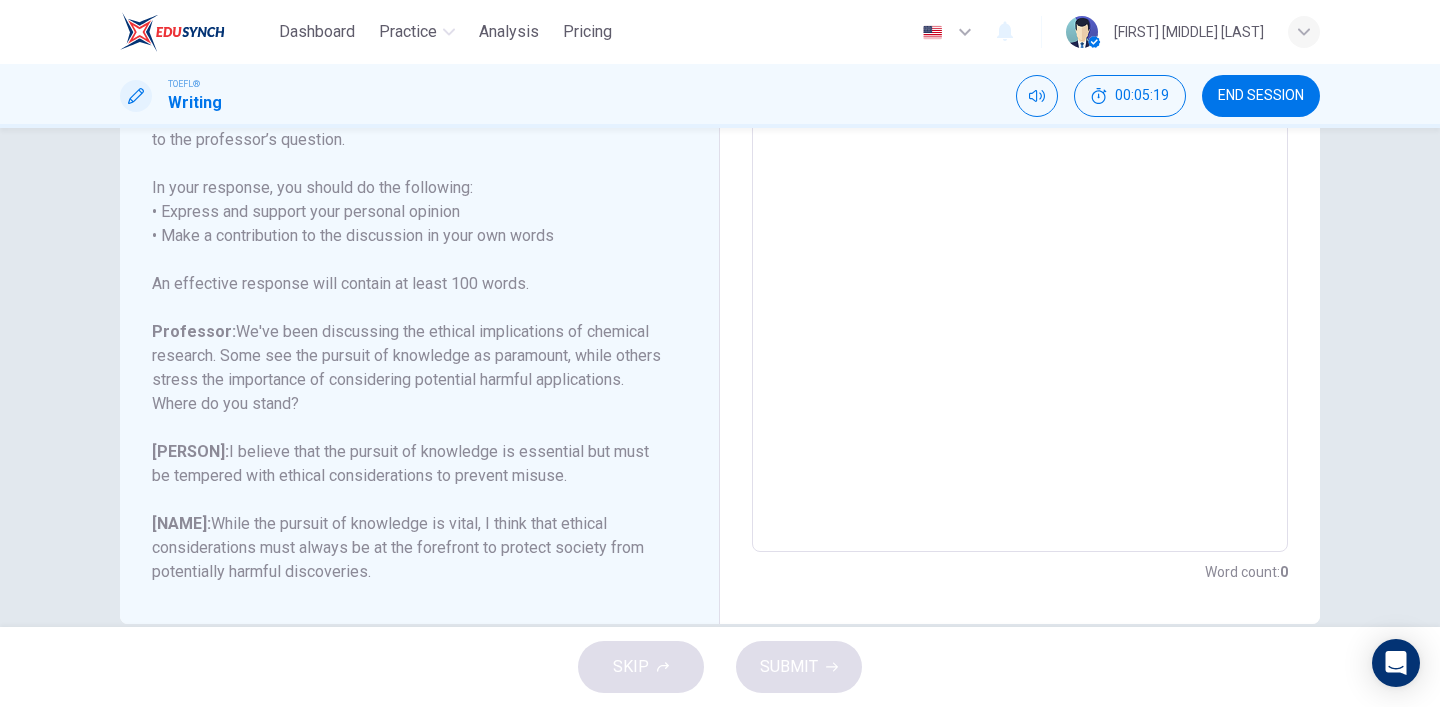 scroll, scrollTop: 391, scrollLeft: 0, axis: vertical 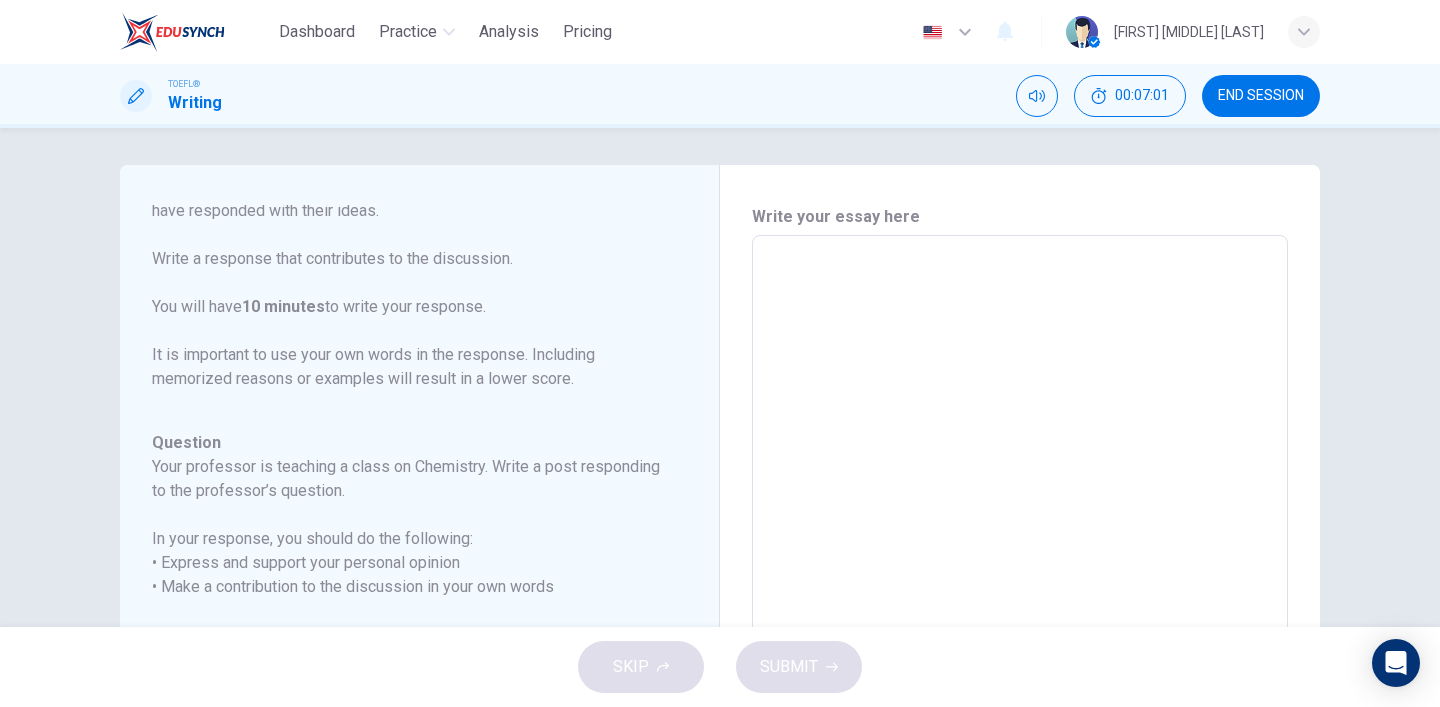 type on "I" 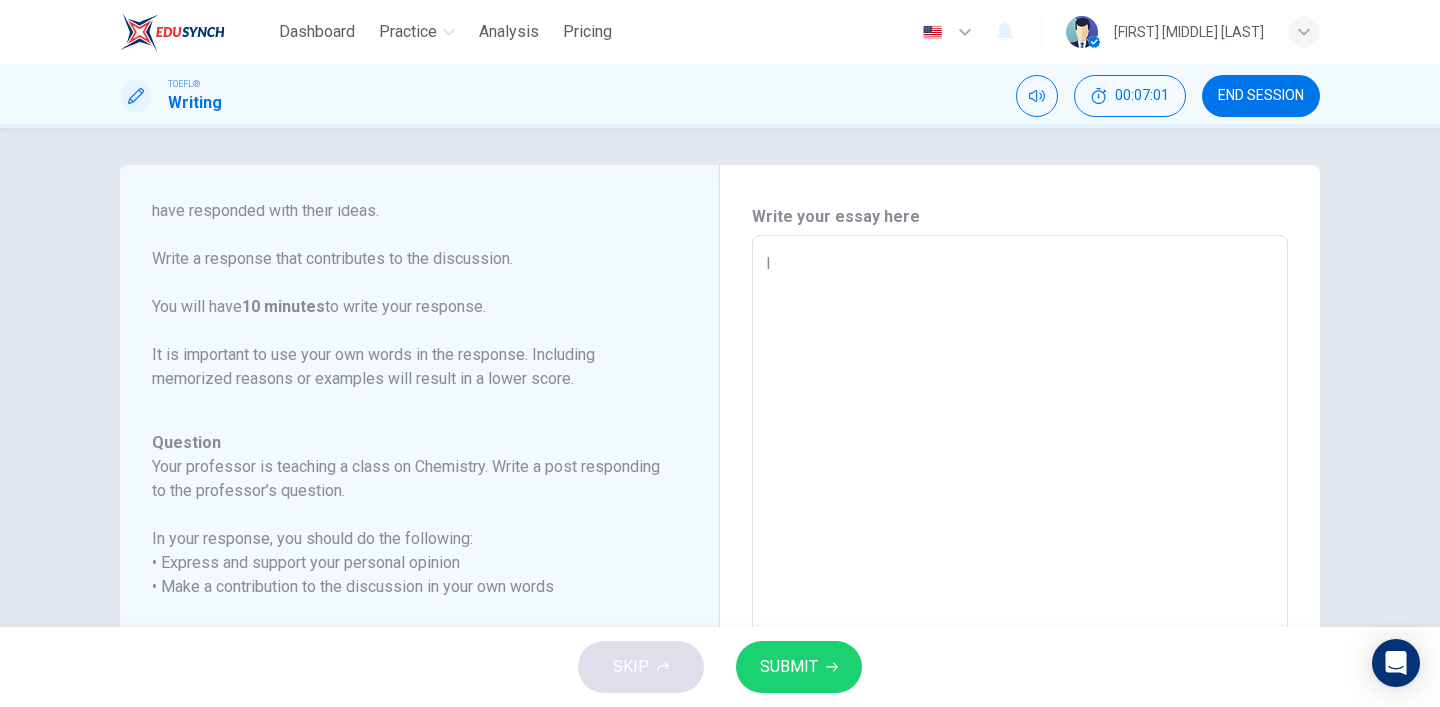type on "I" 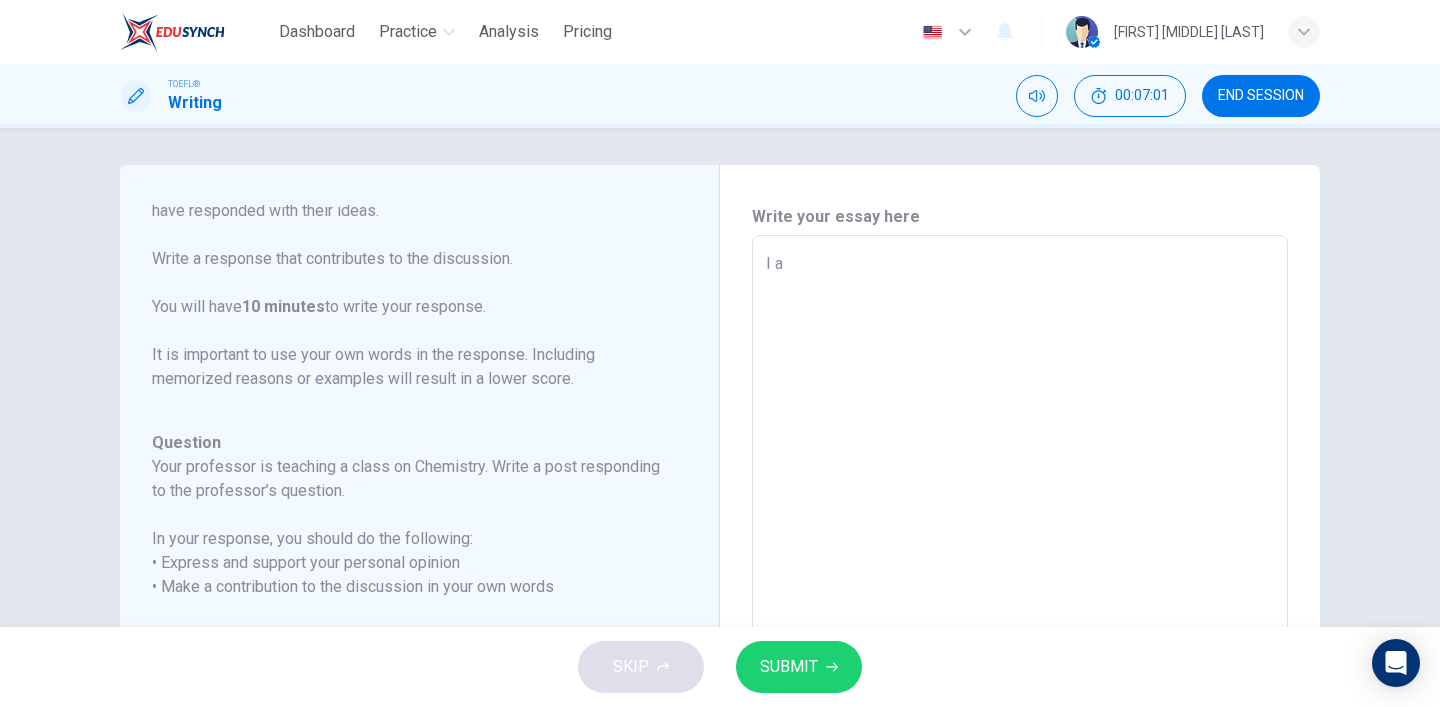 type on "x" 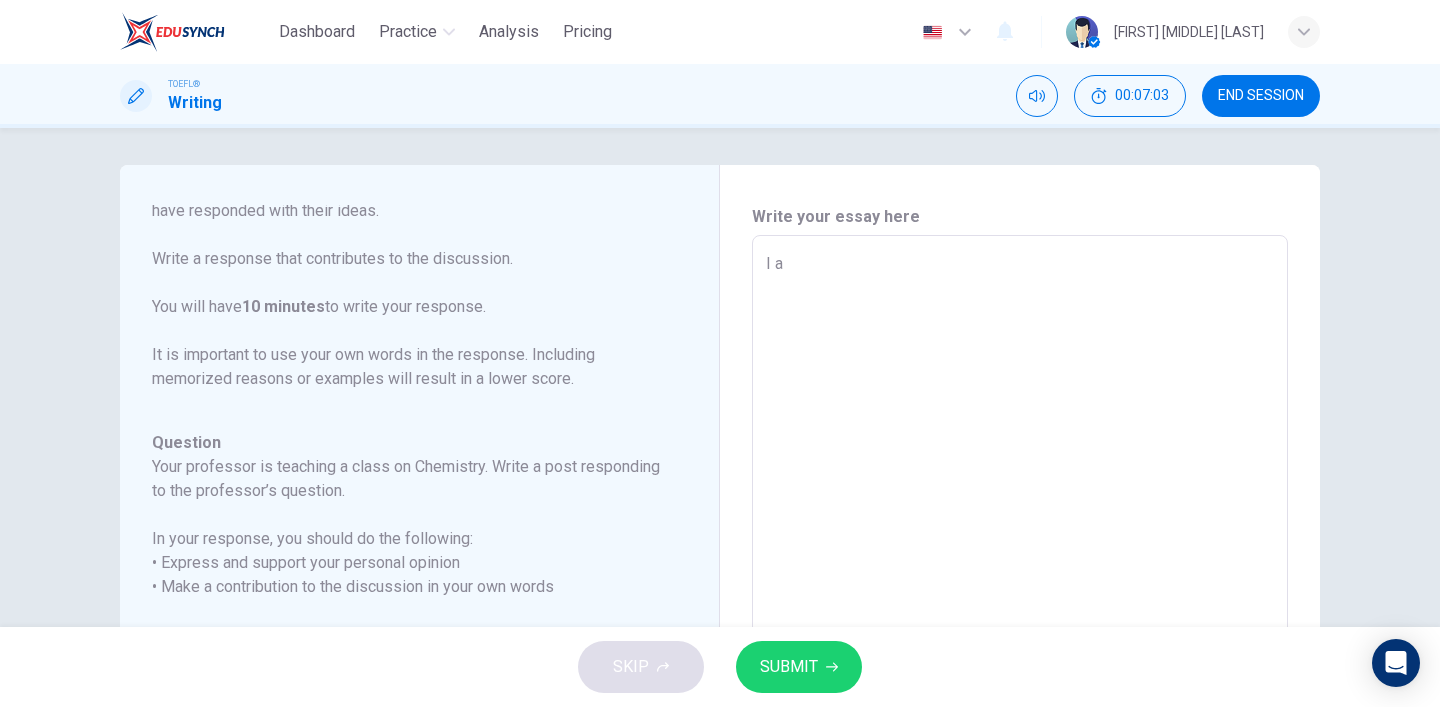 type on "I ag" 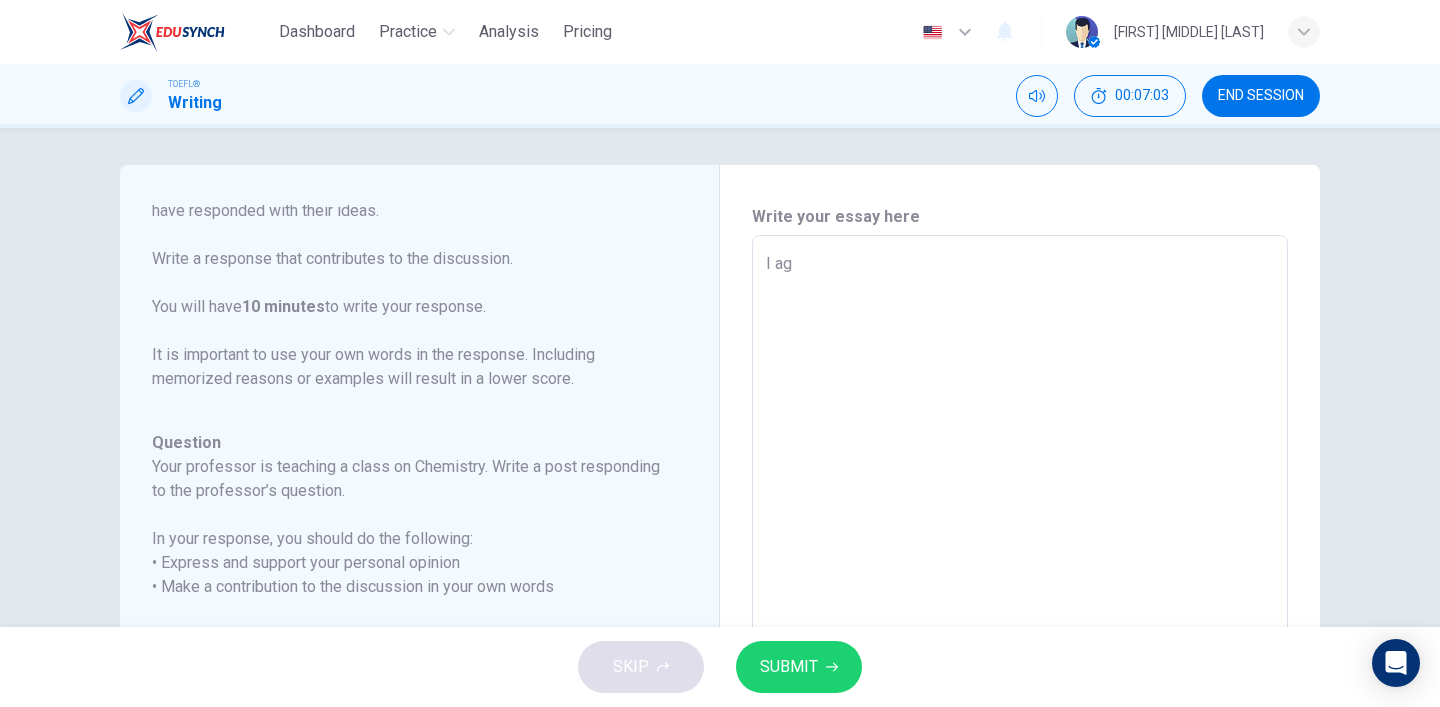type on "x" 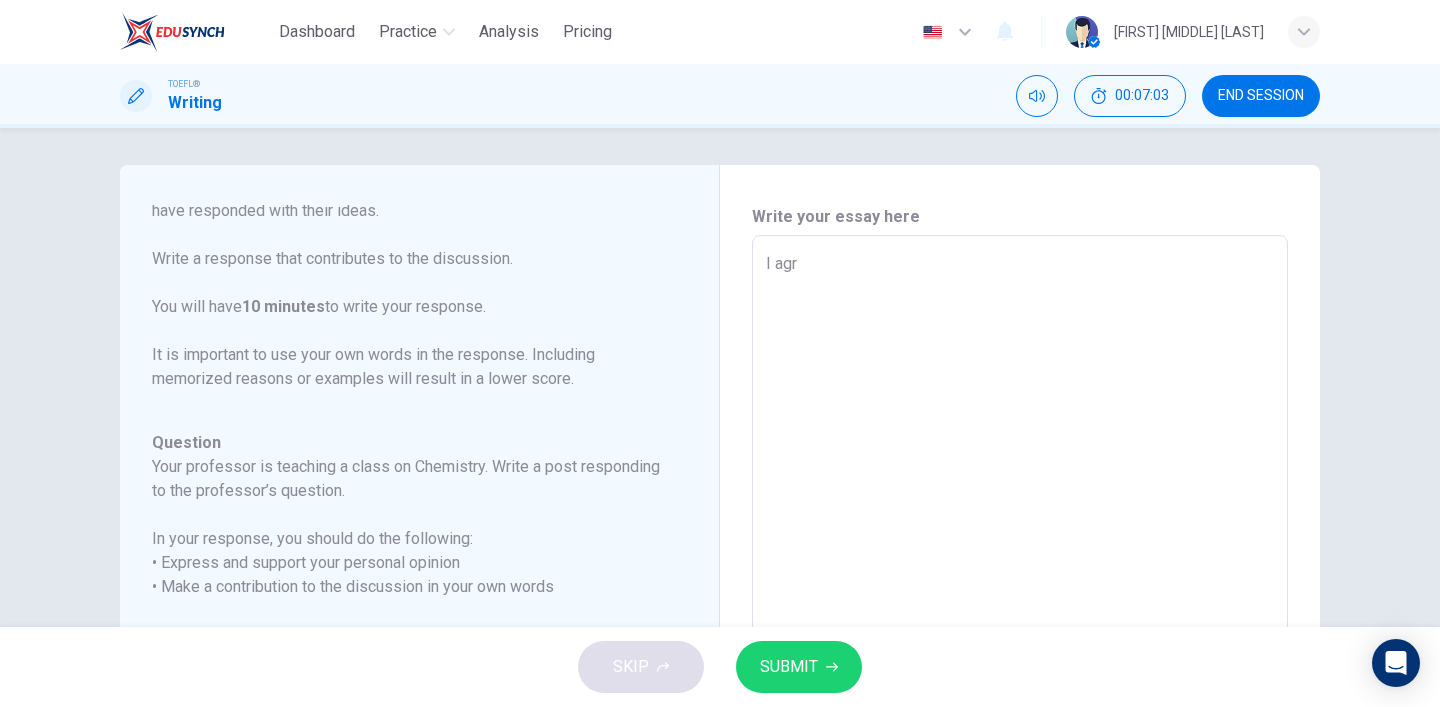 type on "x" 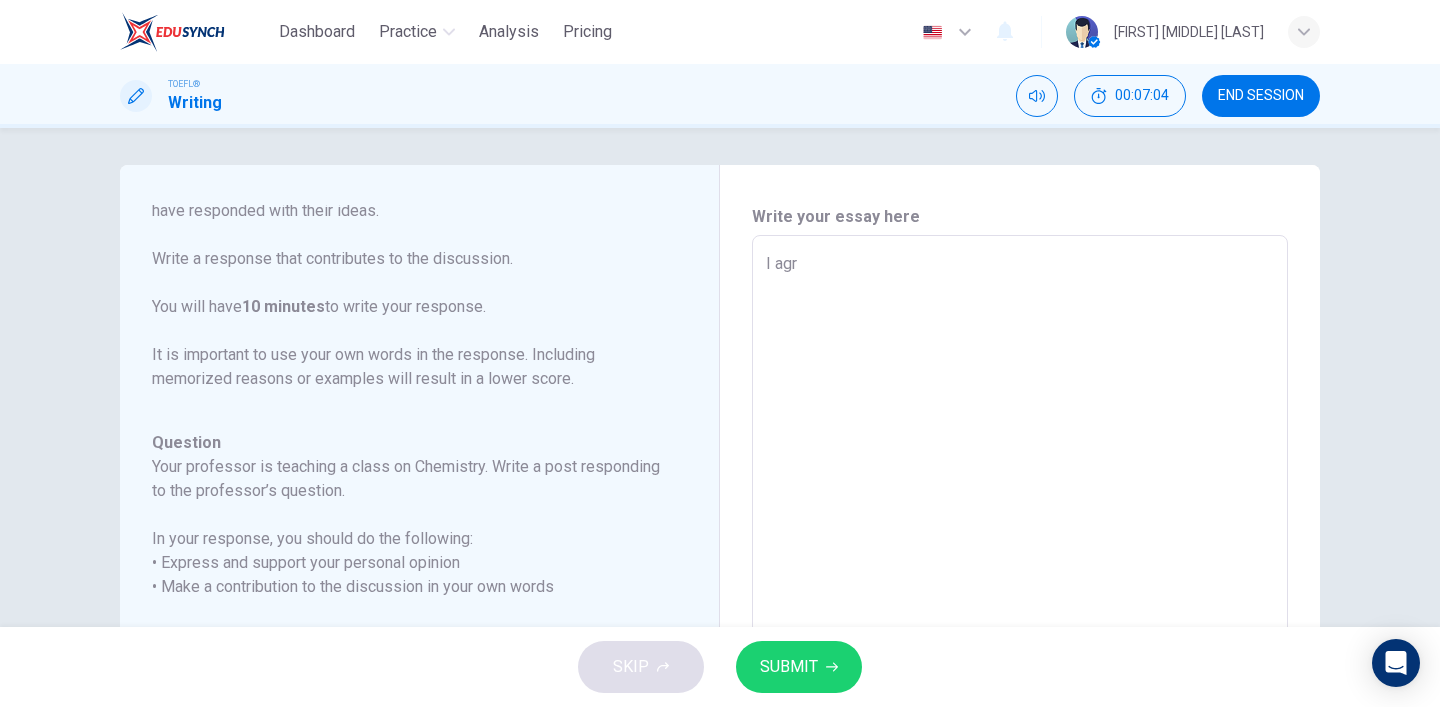 type on "I agre" 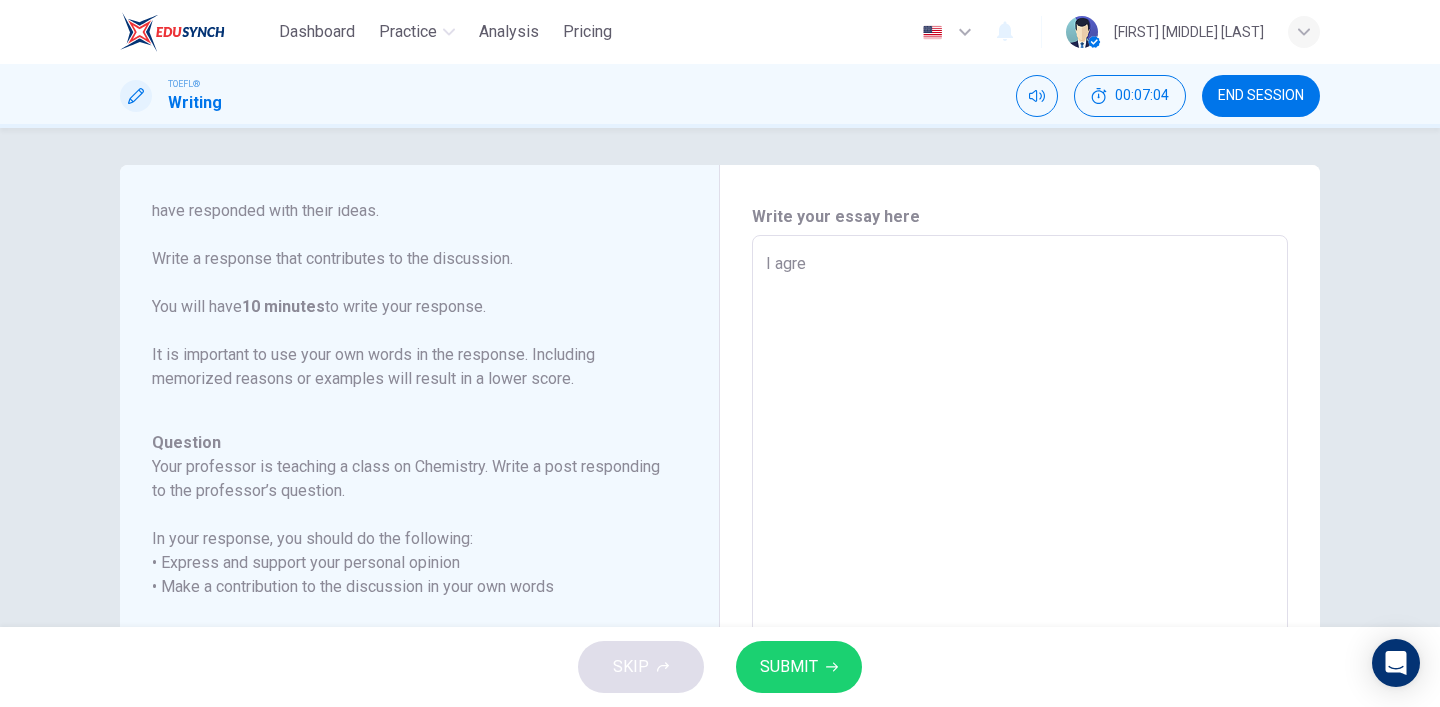 type on "x" 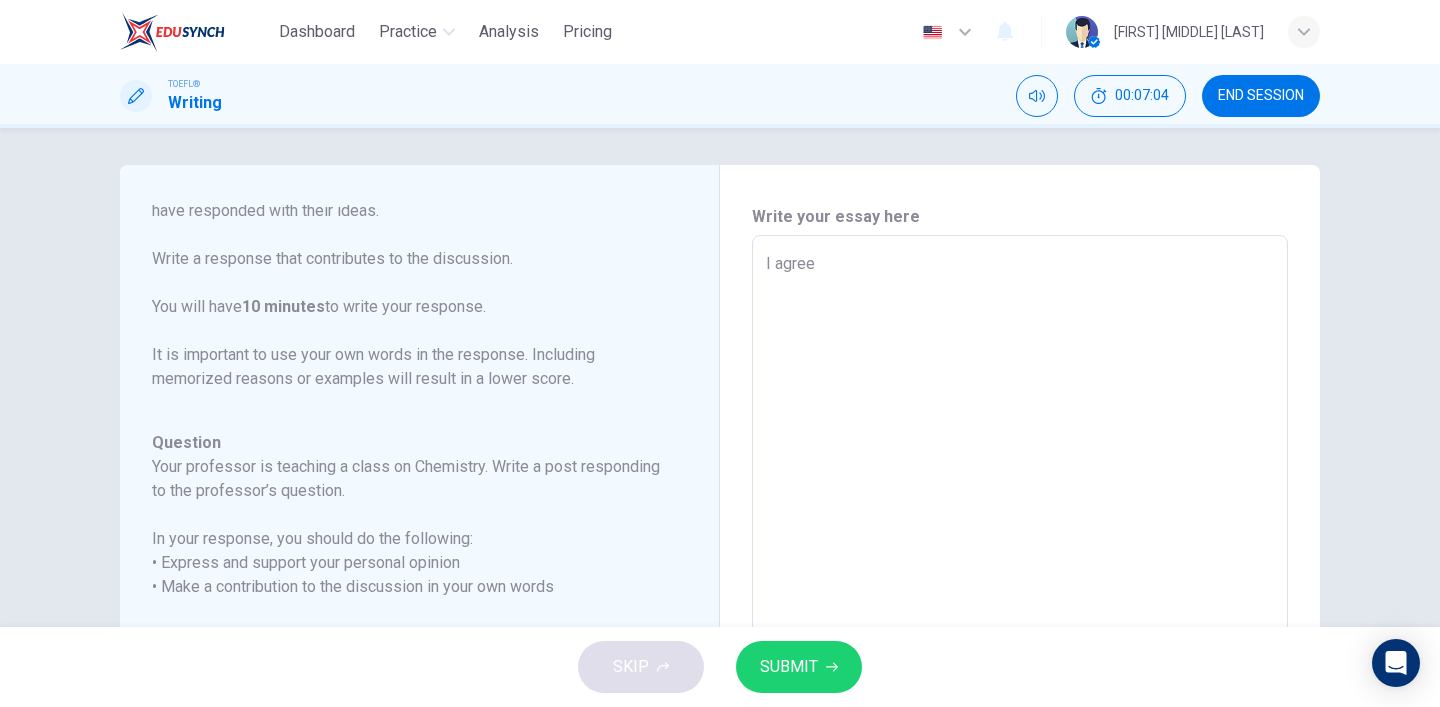 type on "x" 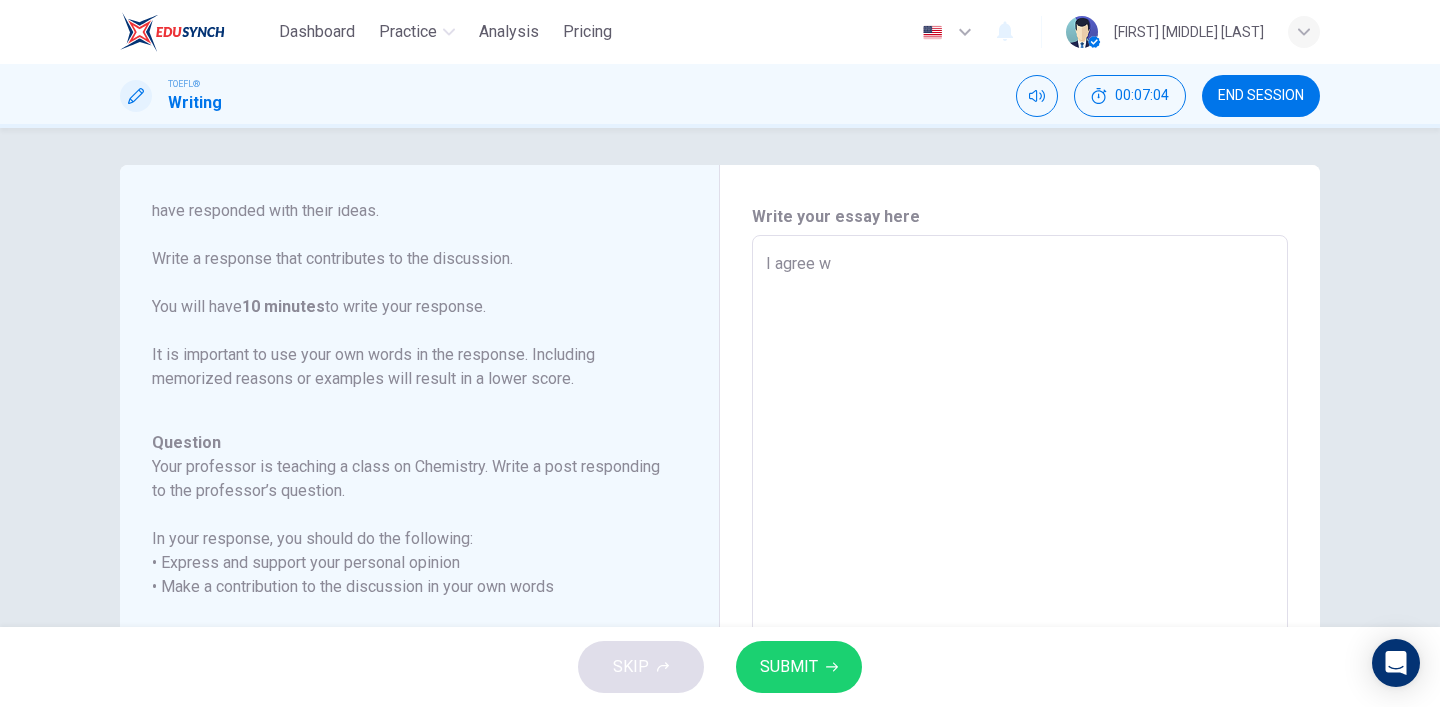 type on "x" 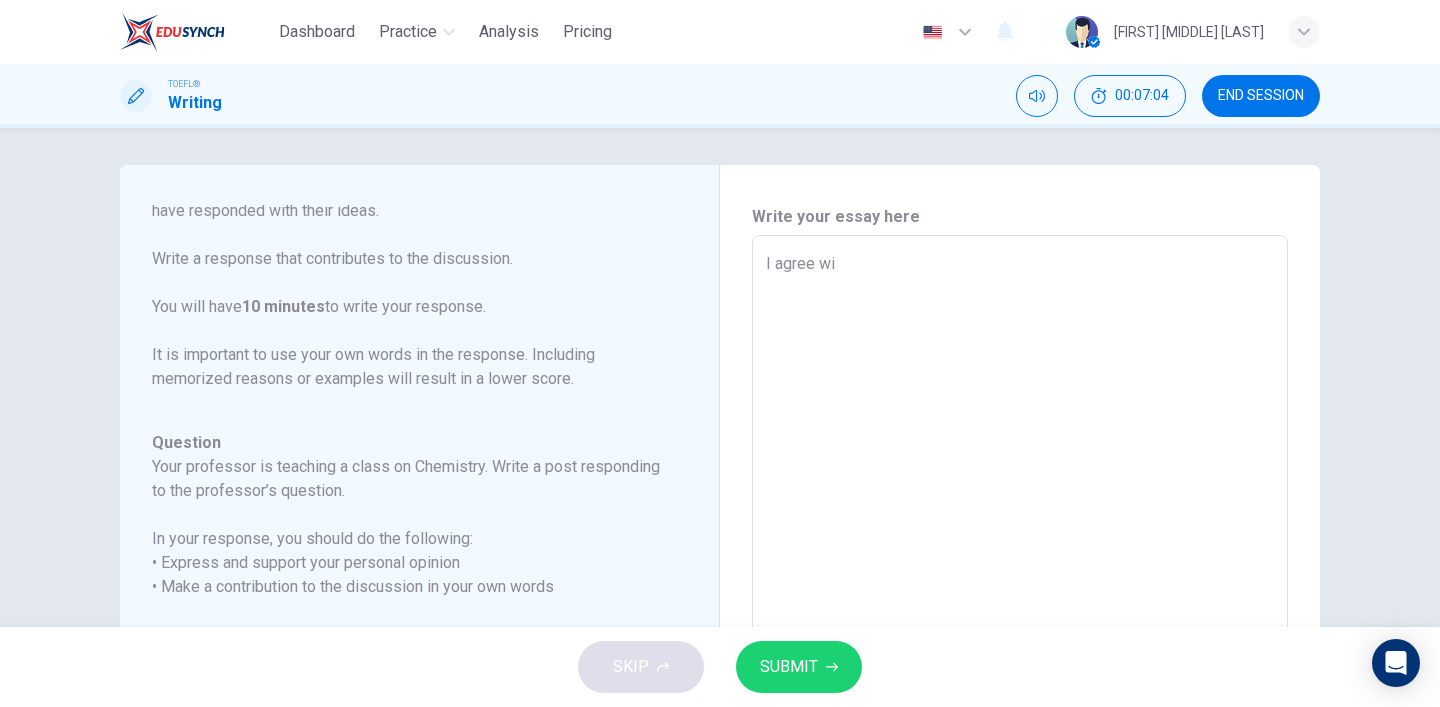 type on "x" 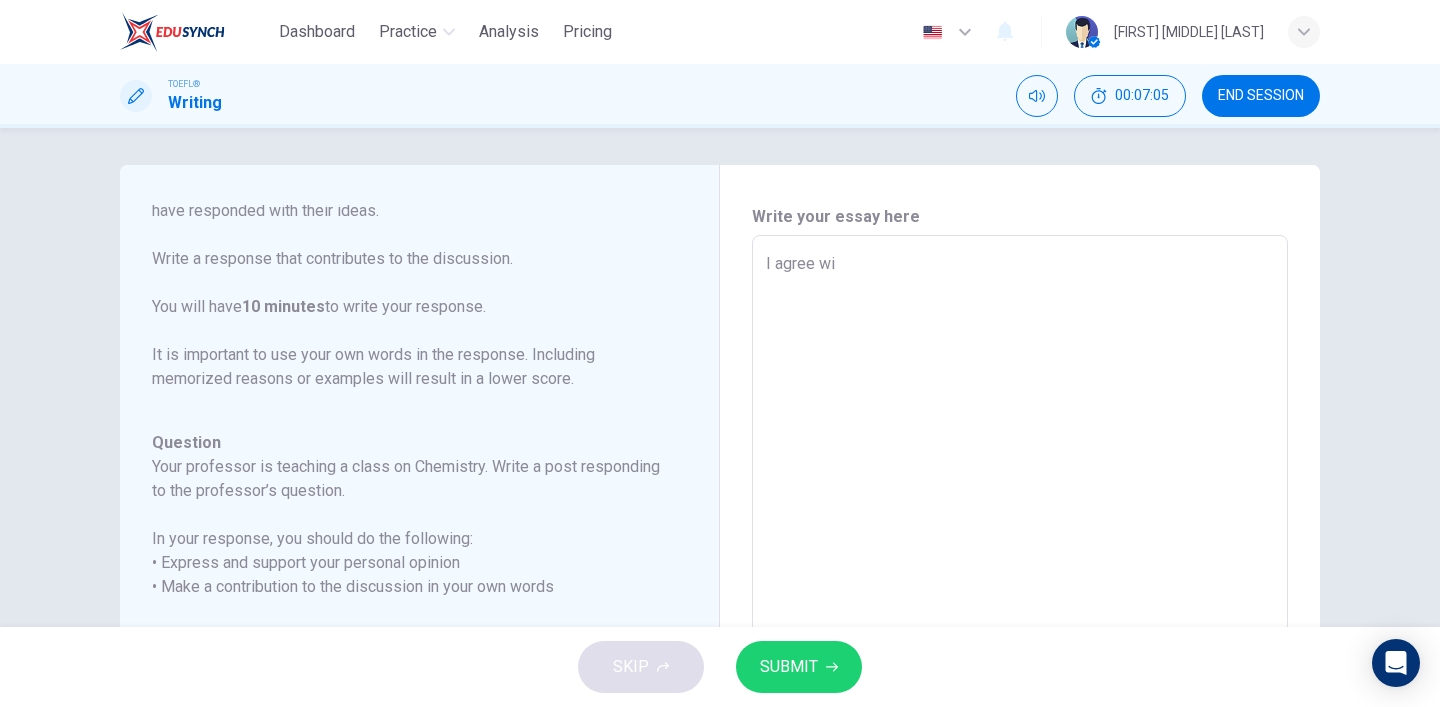 type on "I agree wit" 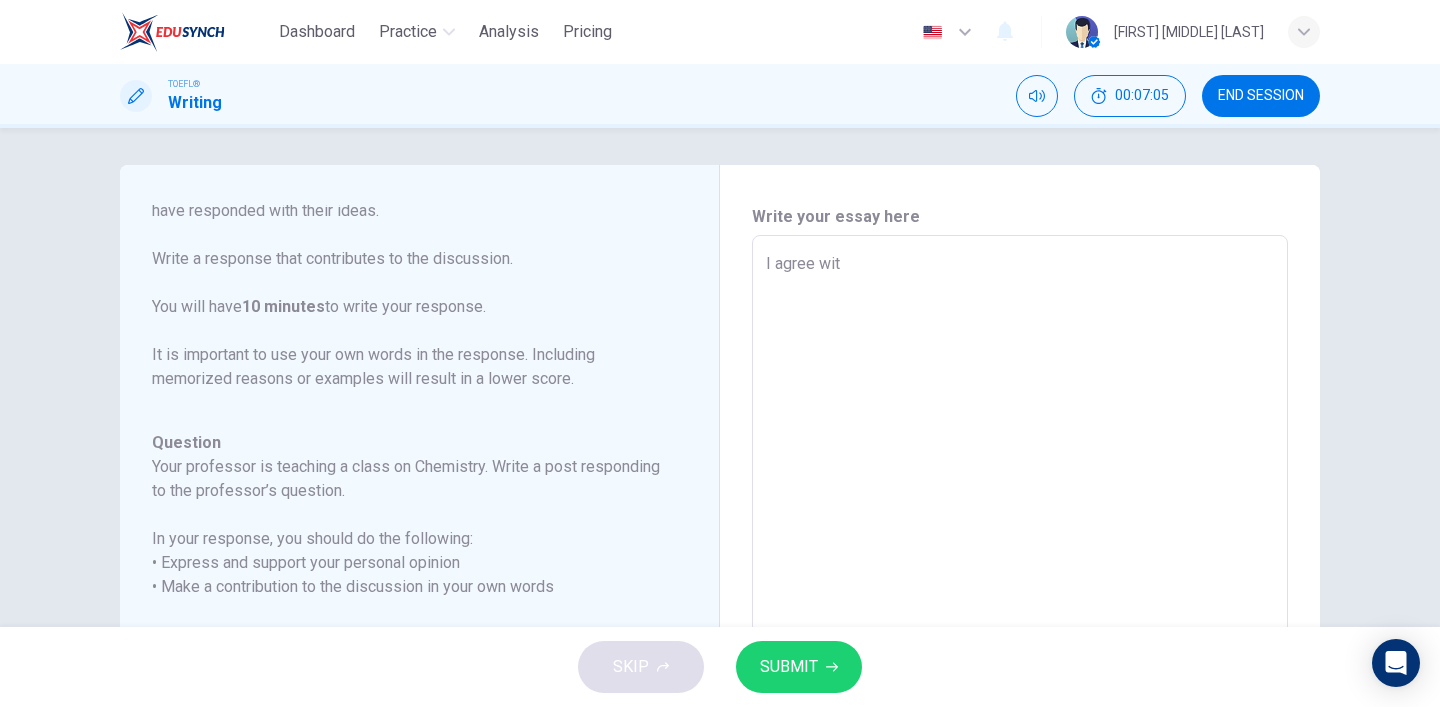 type on "x" 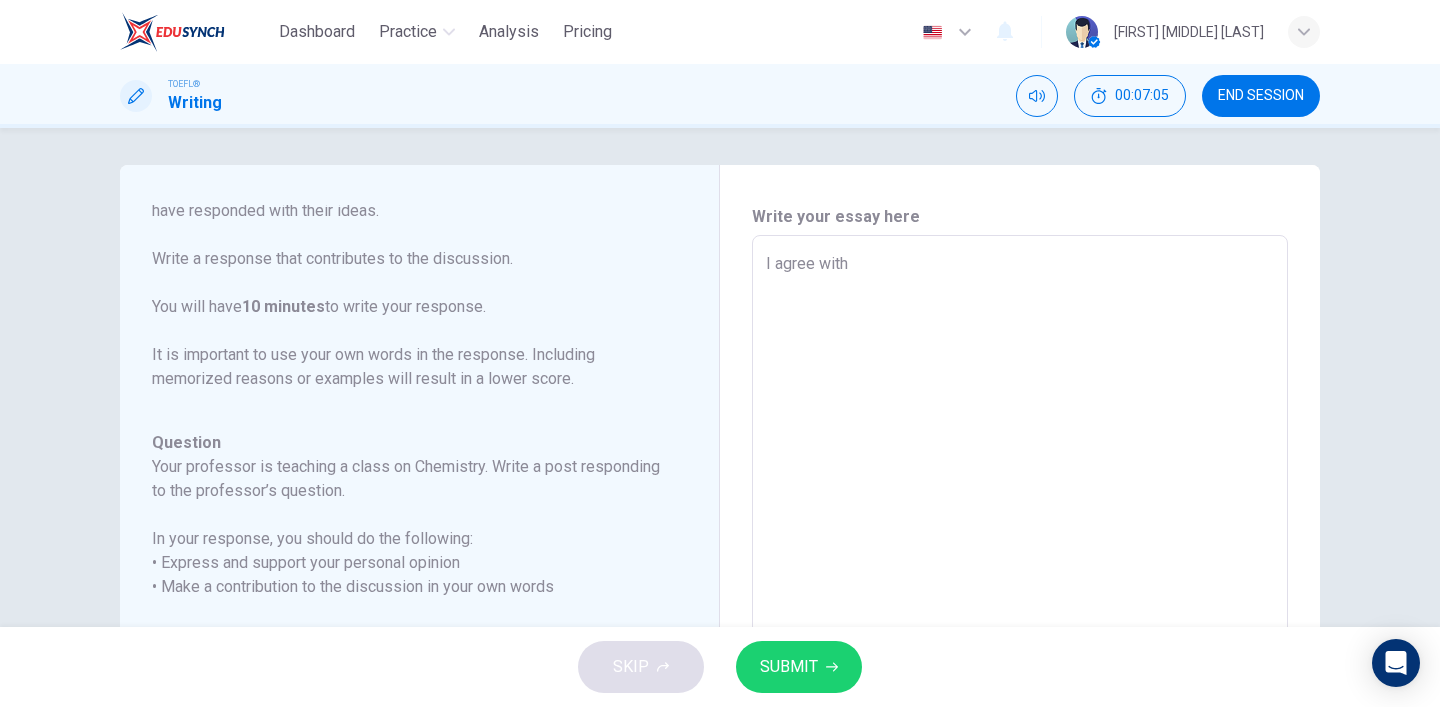 type on "x" 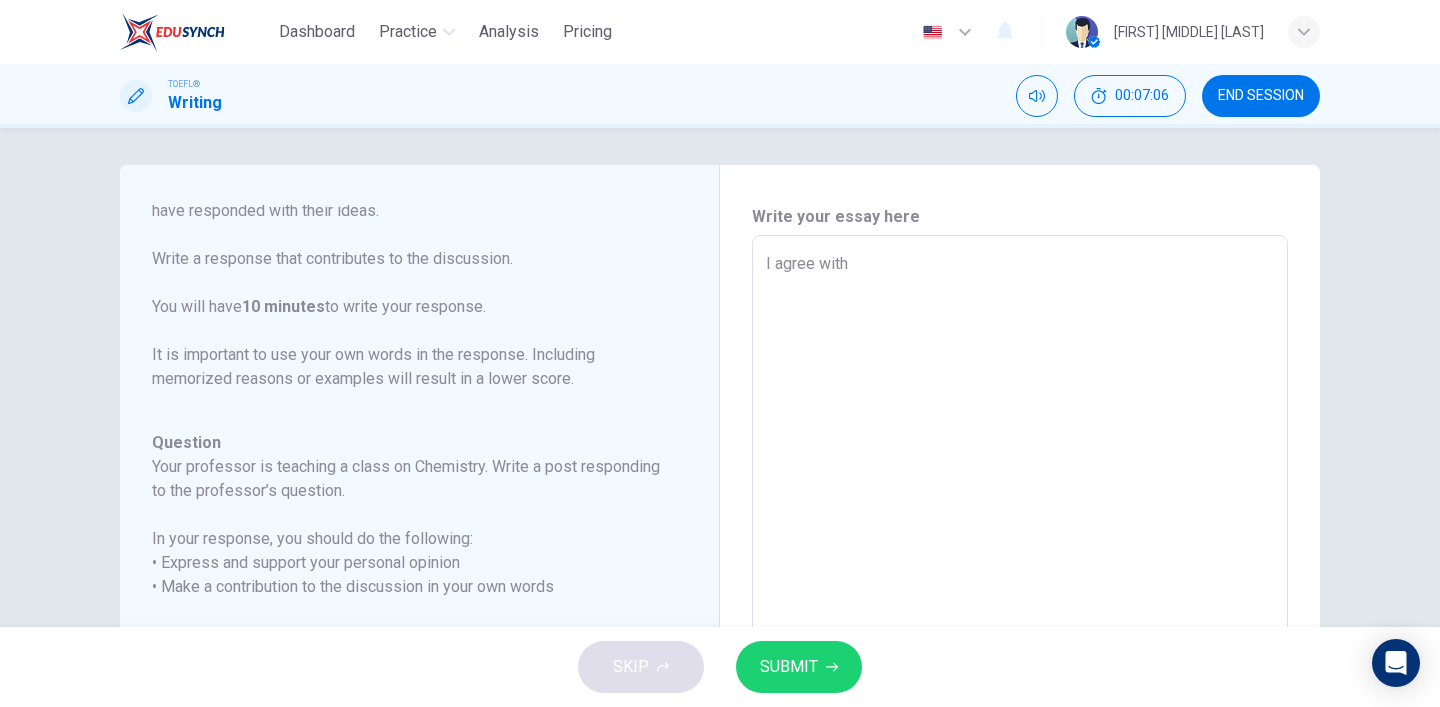 type on "I agree with [NAME]" 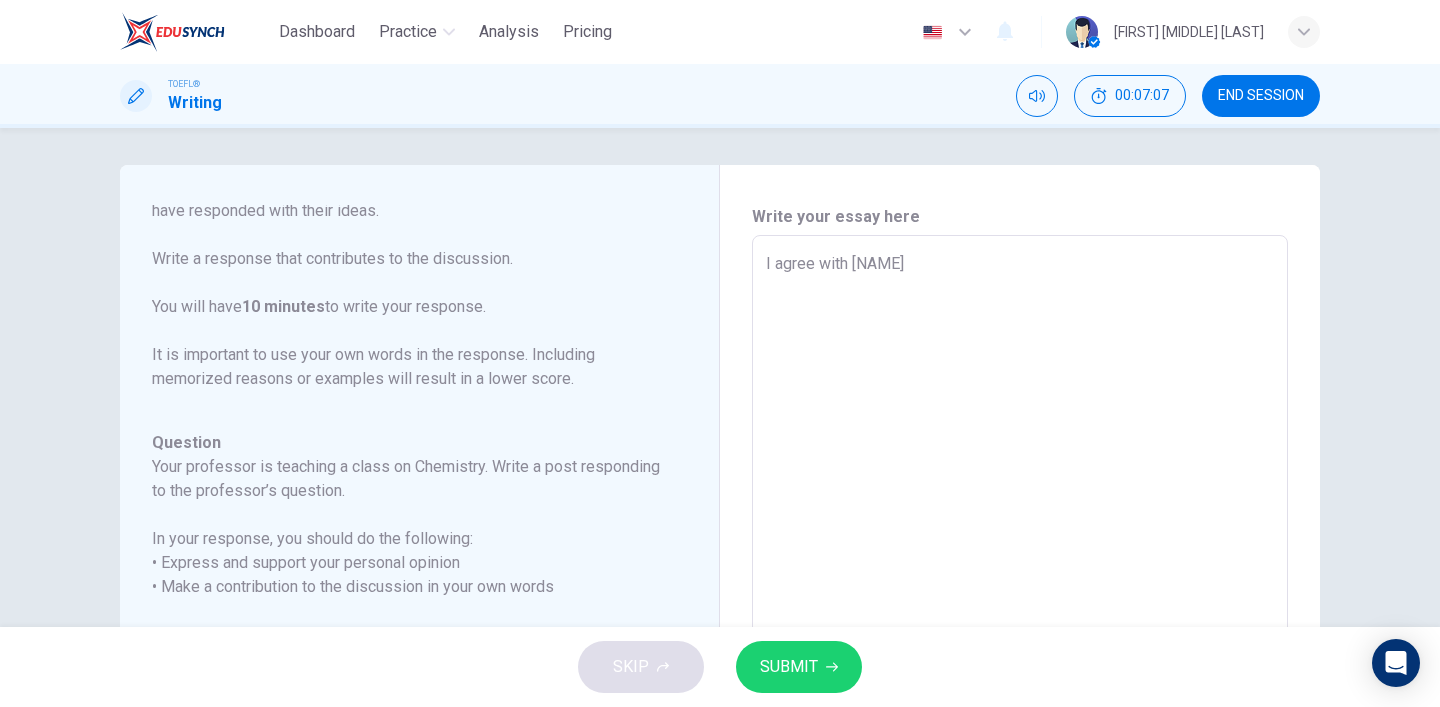 type on "I agree with [PERSON]" 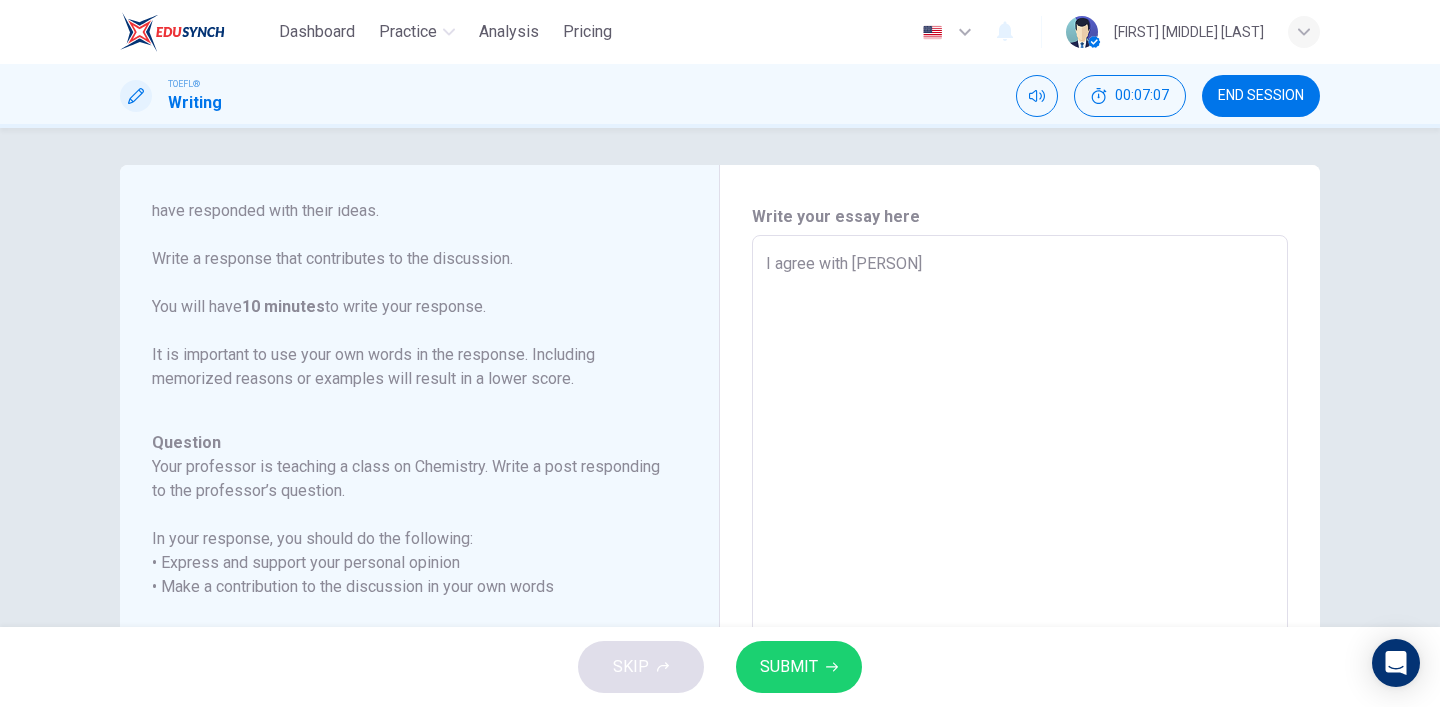 type on "x" 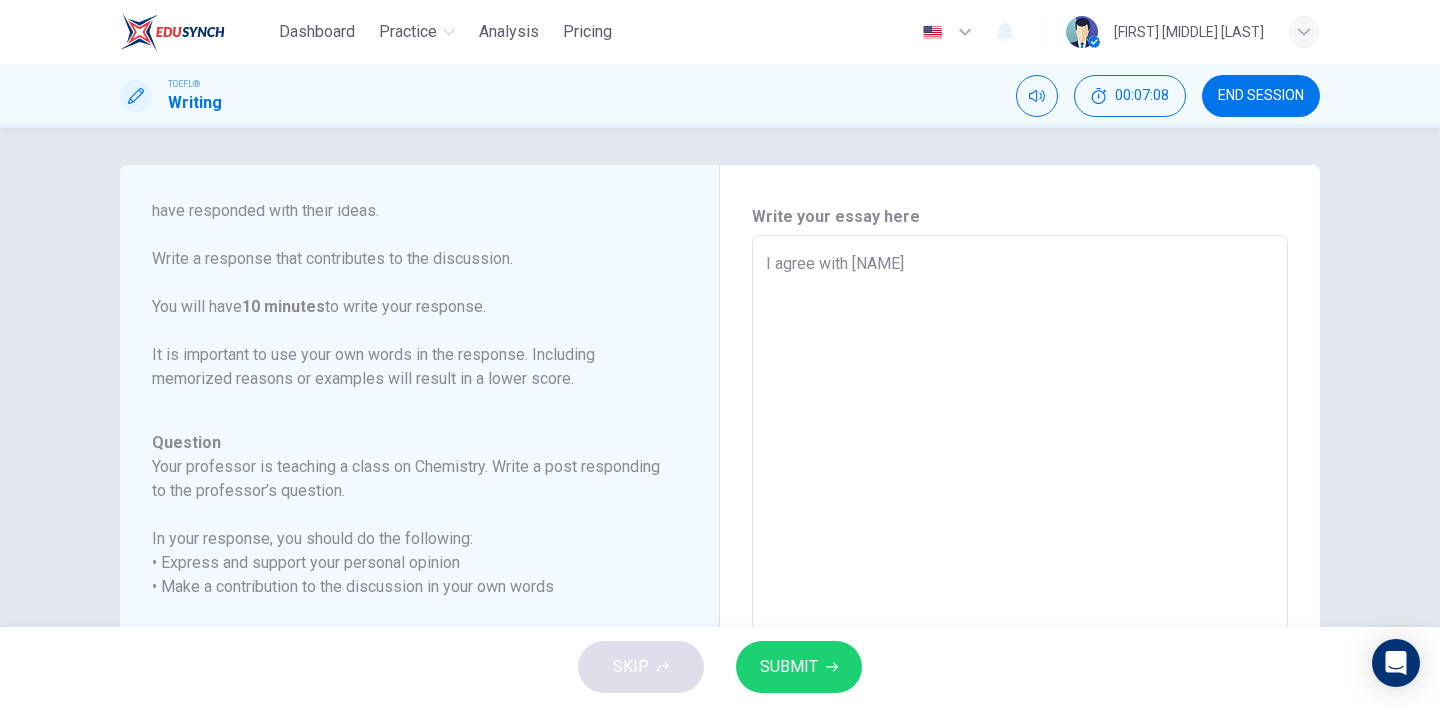 type on "I agree with [NAME]" 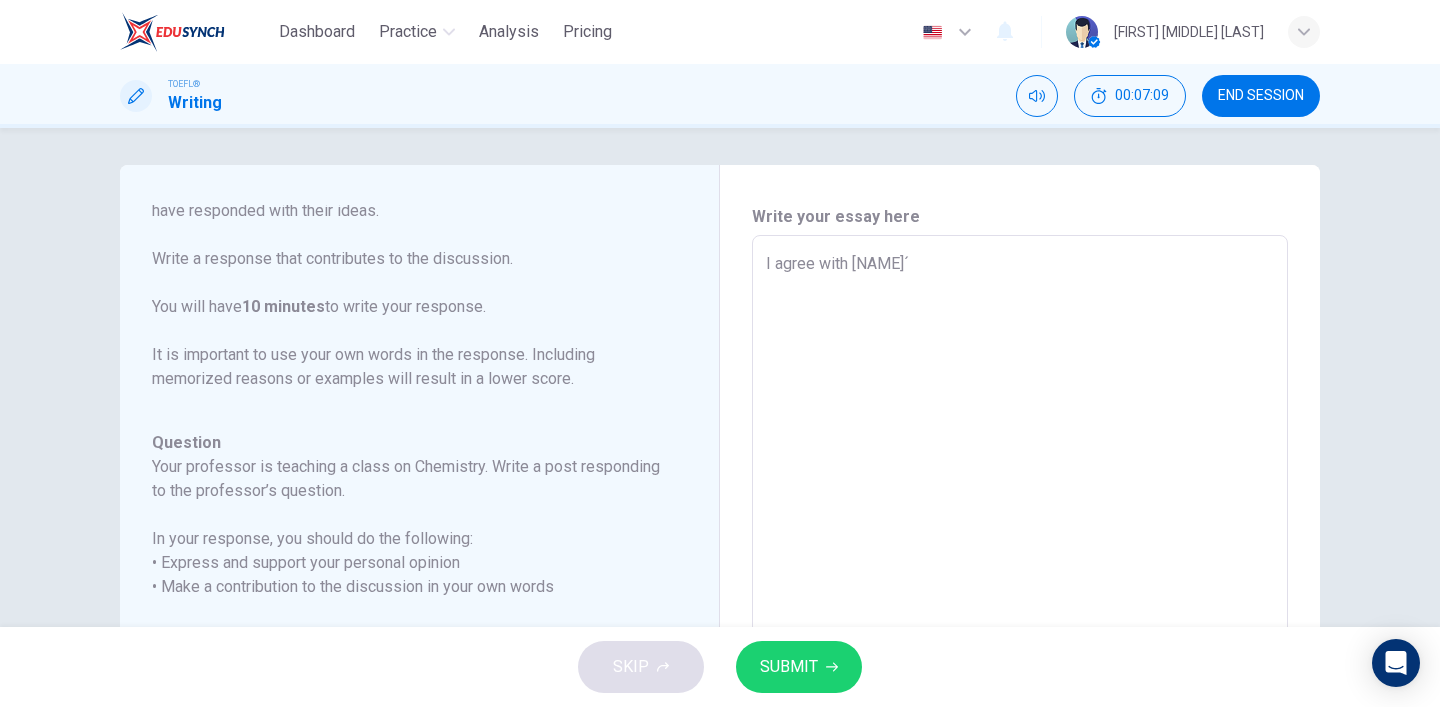 type on "I agree with [NAME]" 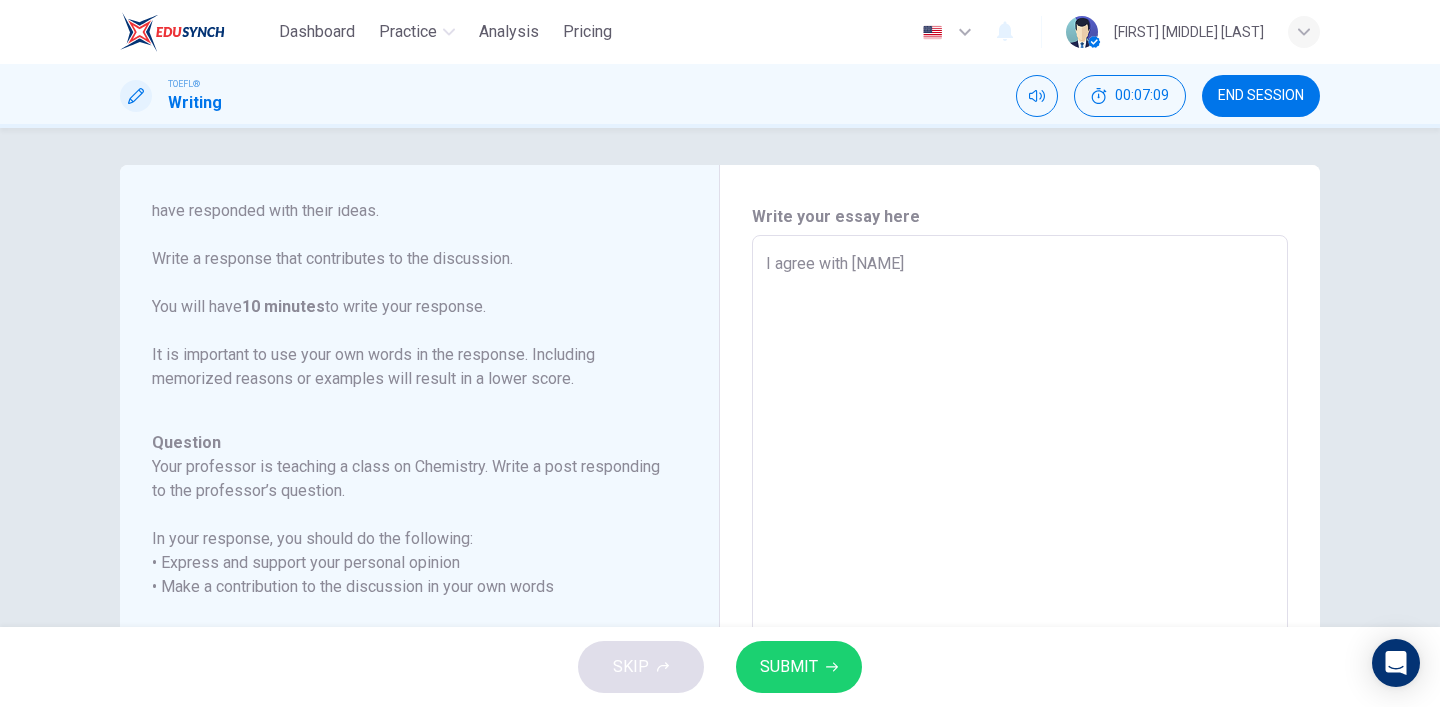 type on "I agree with [NAME]" 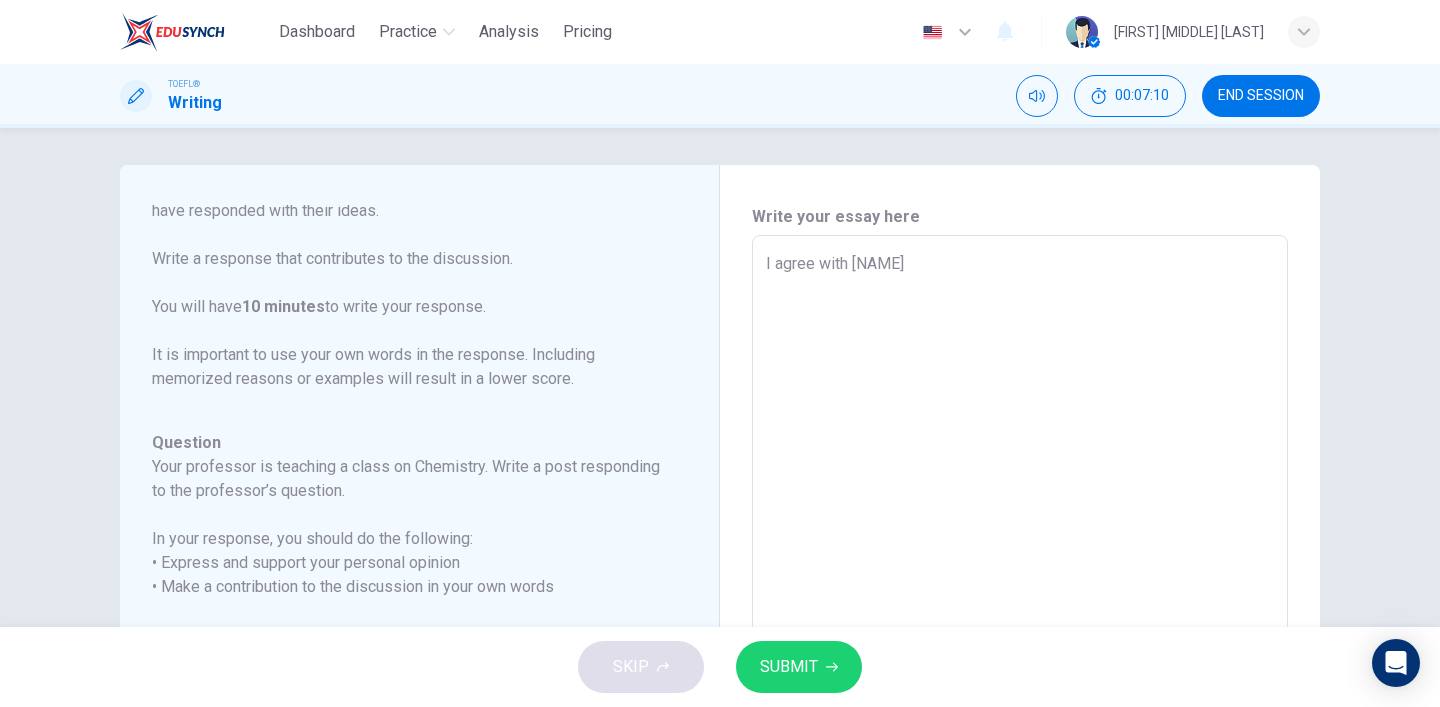 type on "I agree with [PERSON]'s" 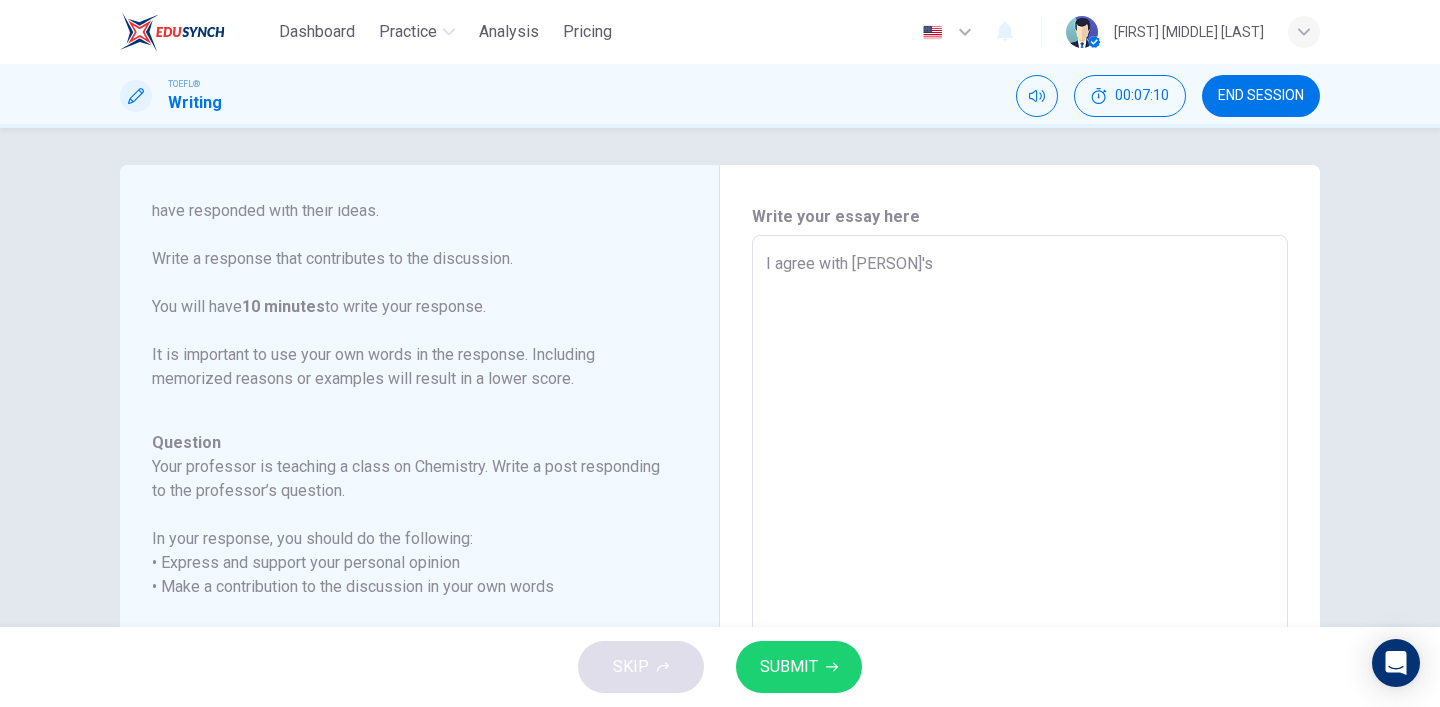 type on "x" 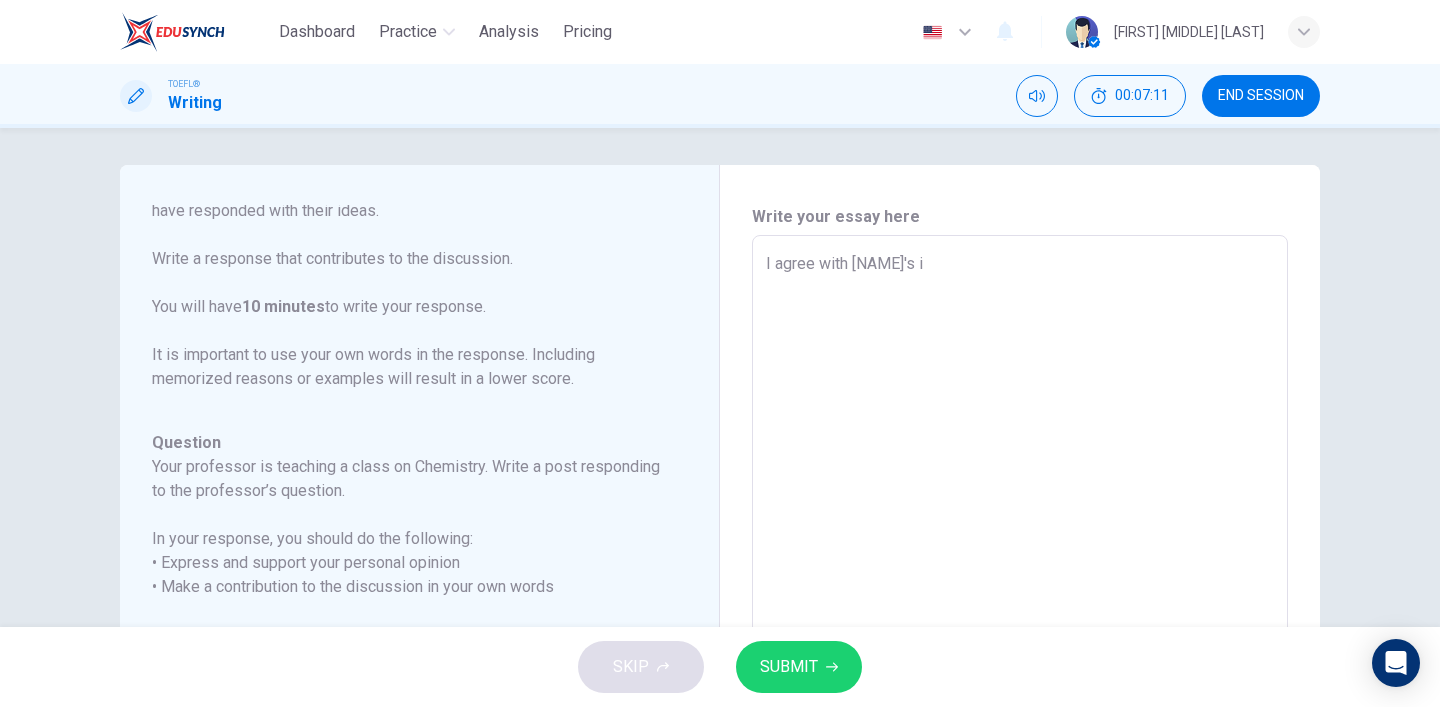 type on "I agree with [NAME]'s id" 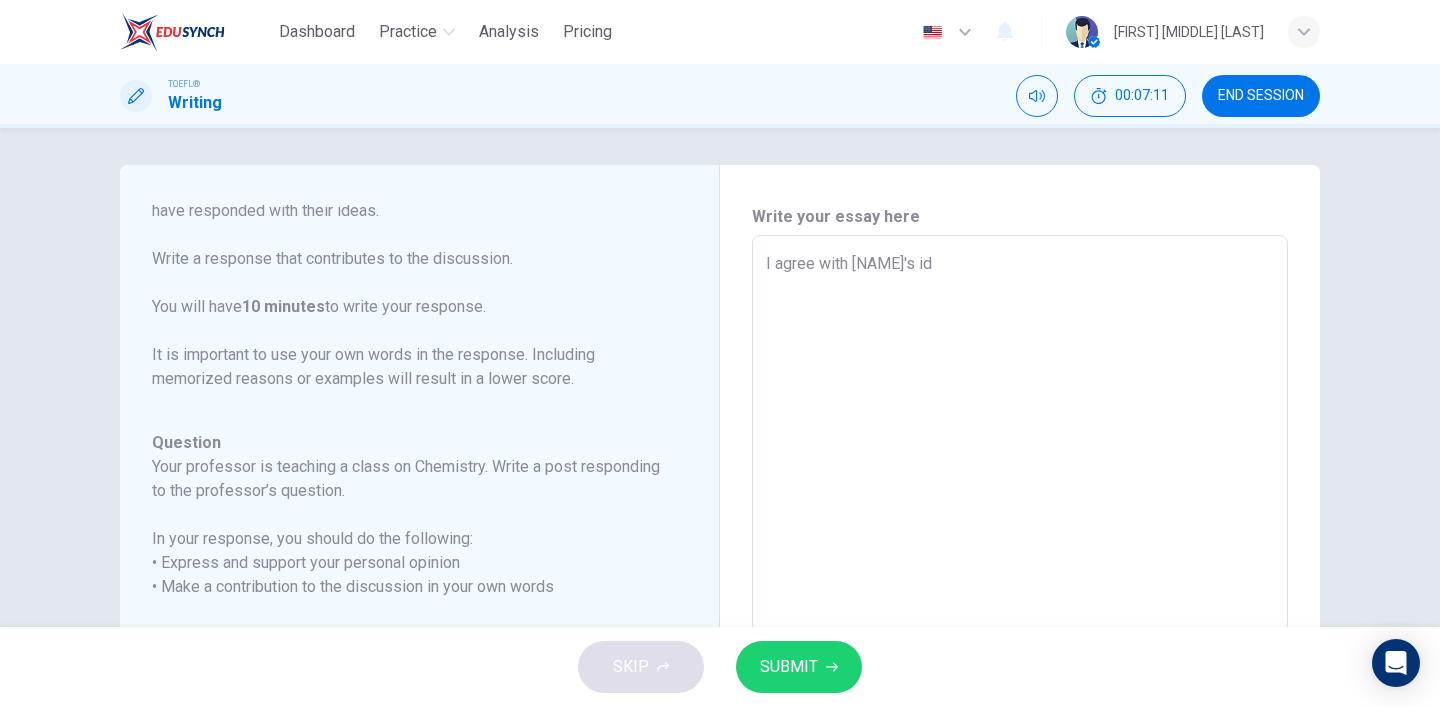 type on "x" 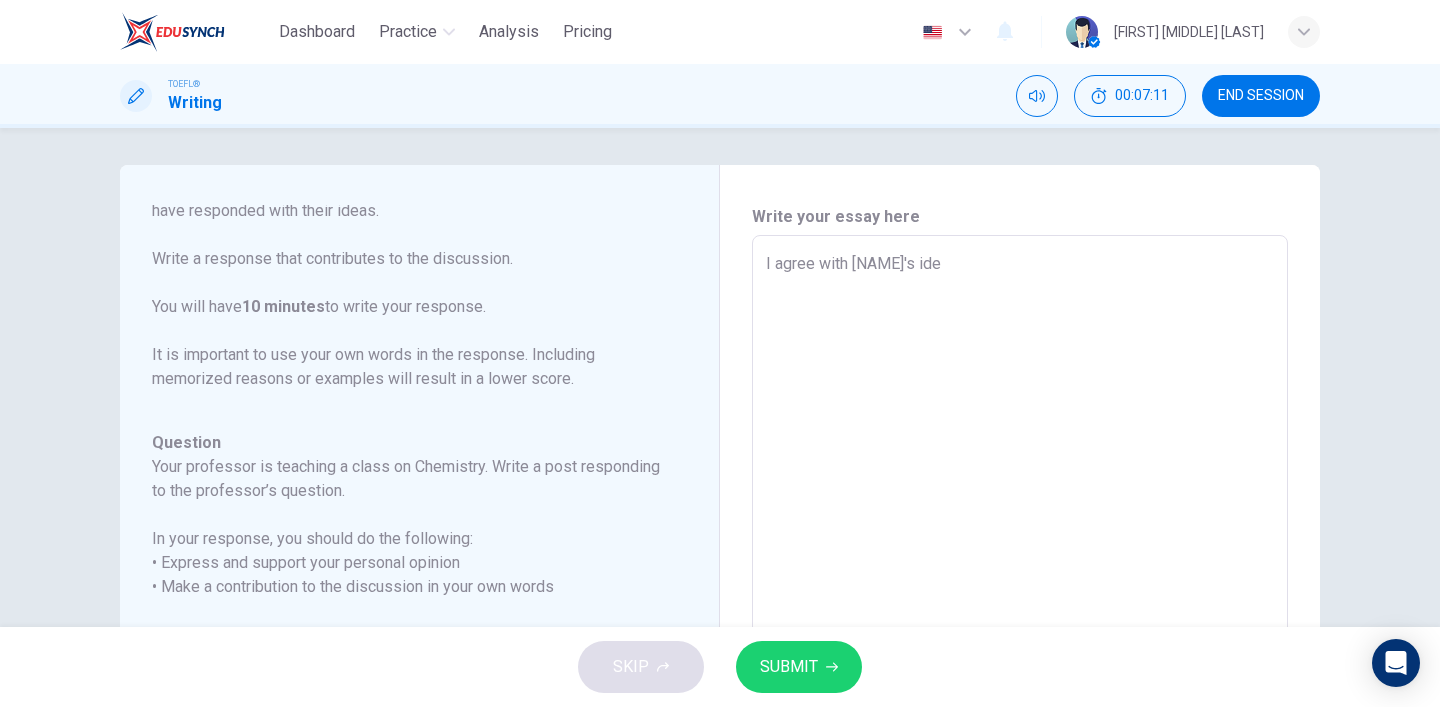 type on "x" 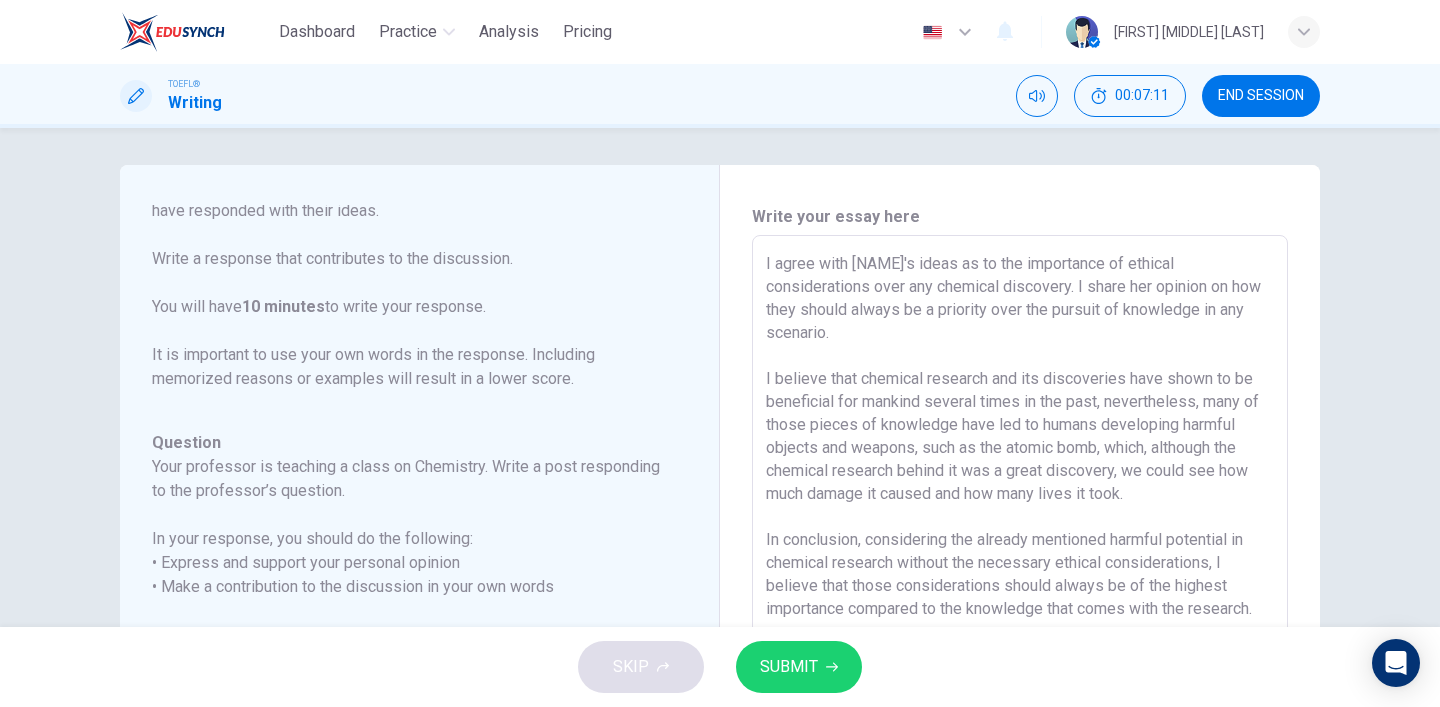 type on "I agree with [NAME]'s ideas" 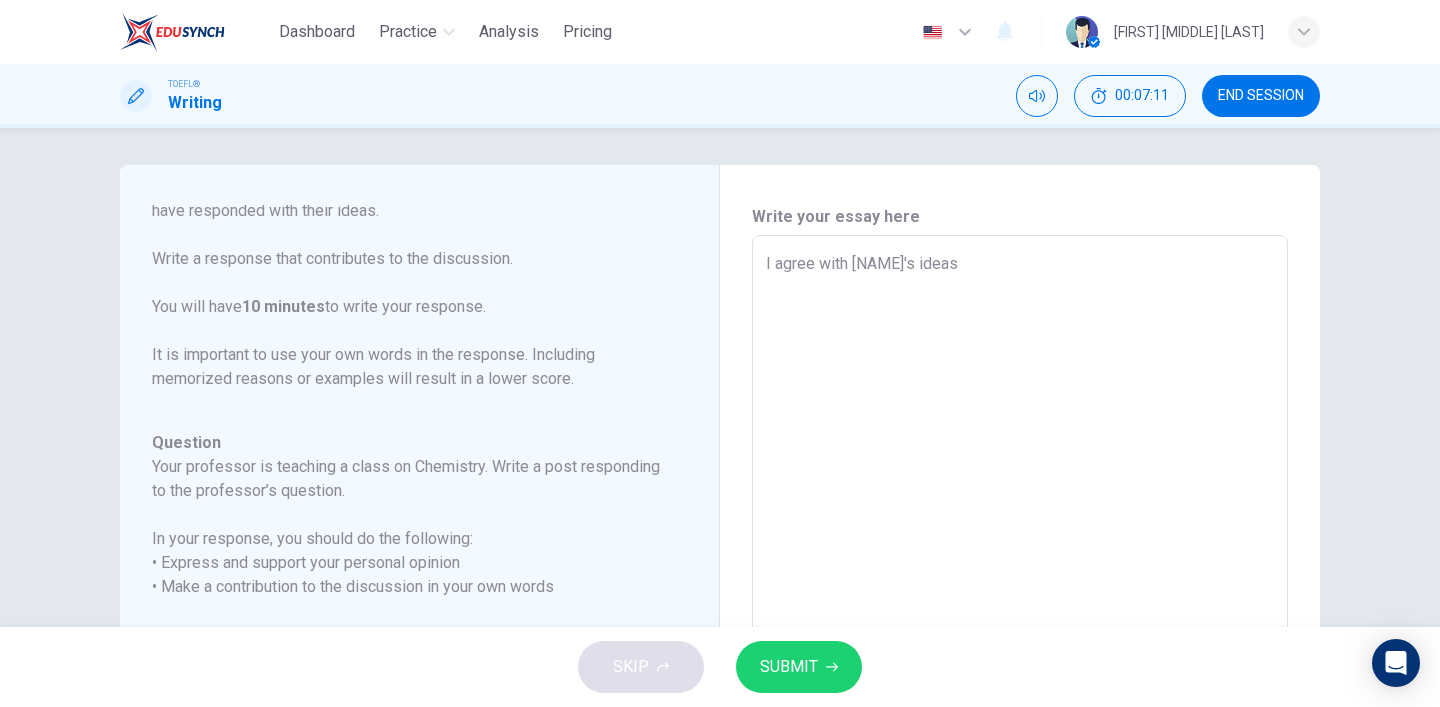 type on "x" 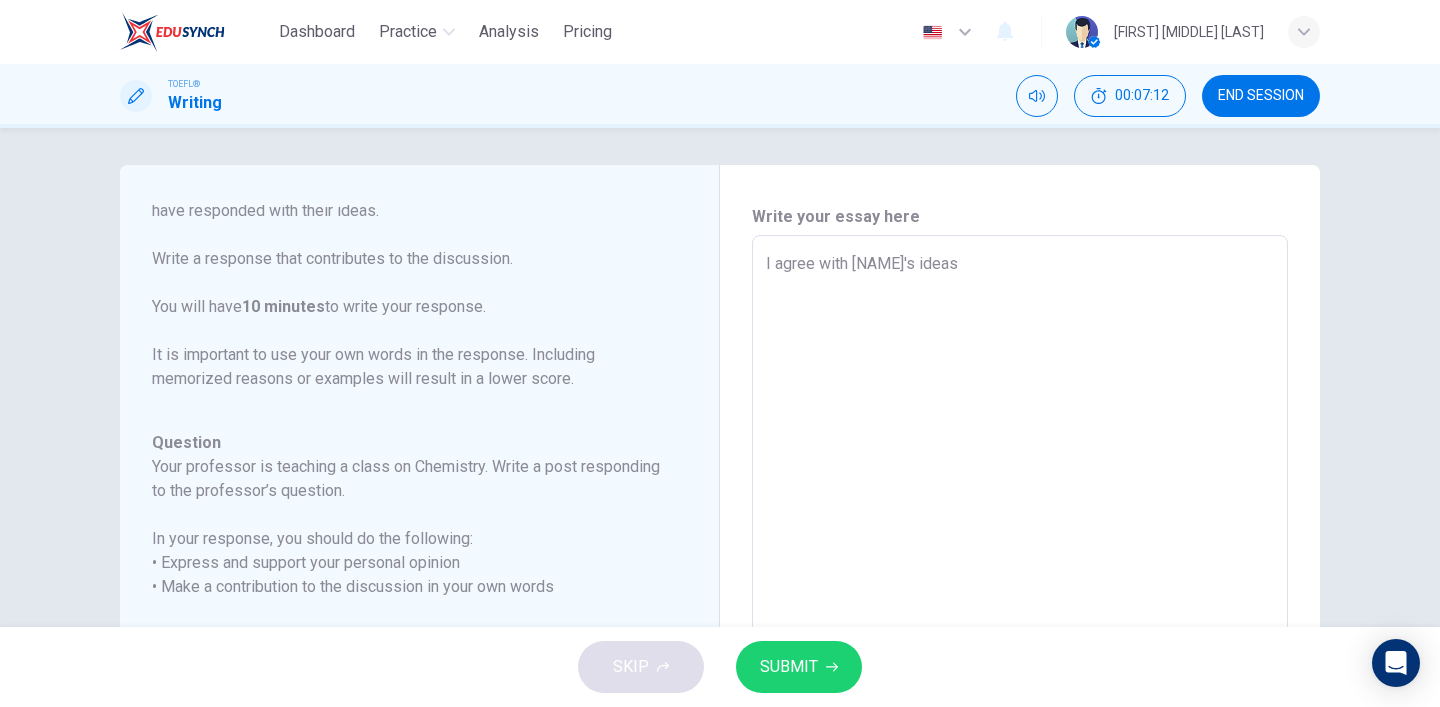type on "I agree with [NAME]'s ideas" 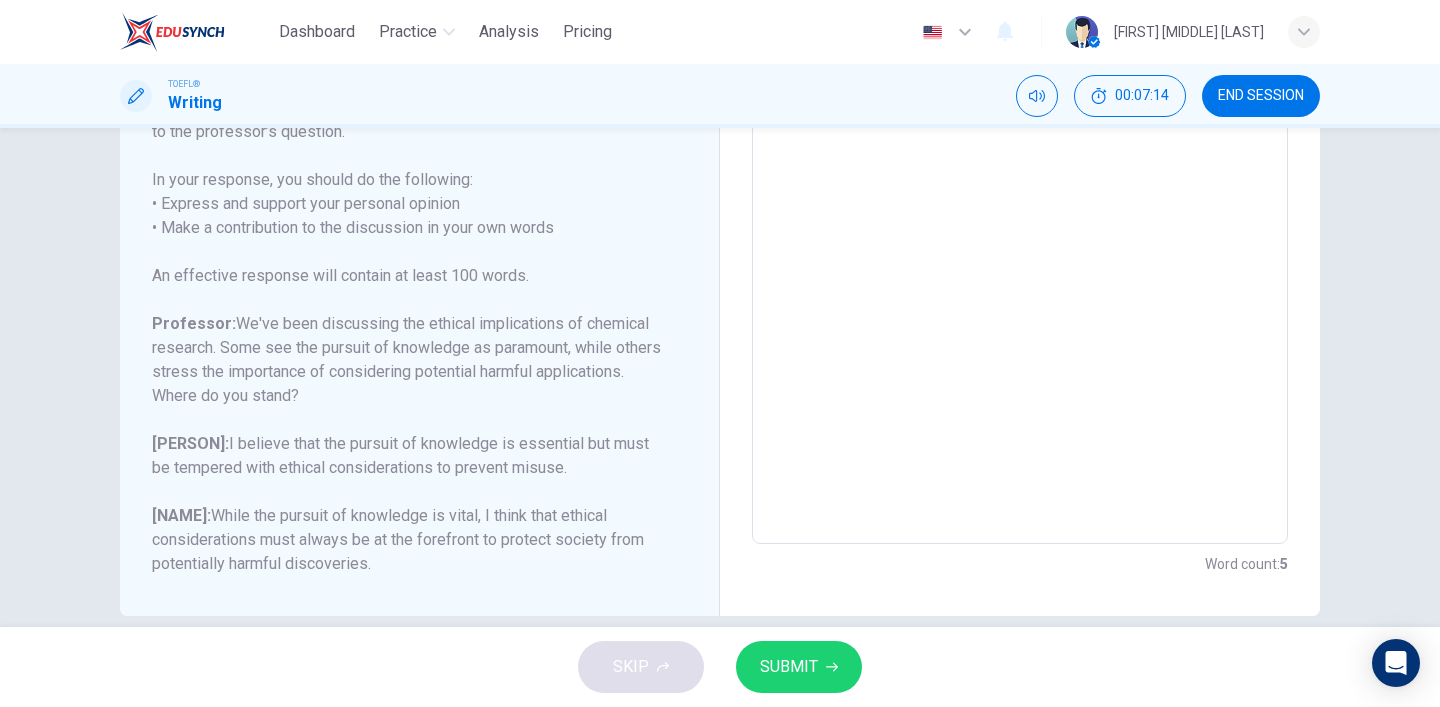 scroll, scrollTop: 391, scrollLeft: 0, axis: vertical 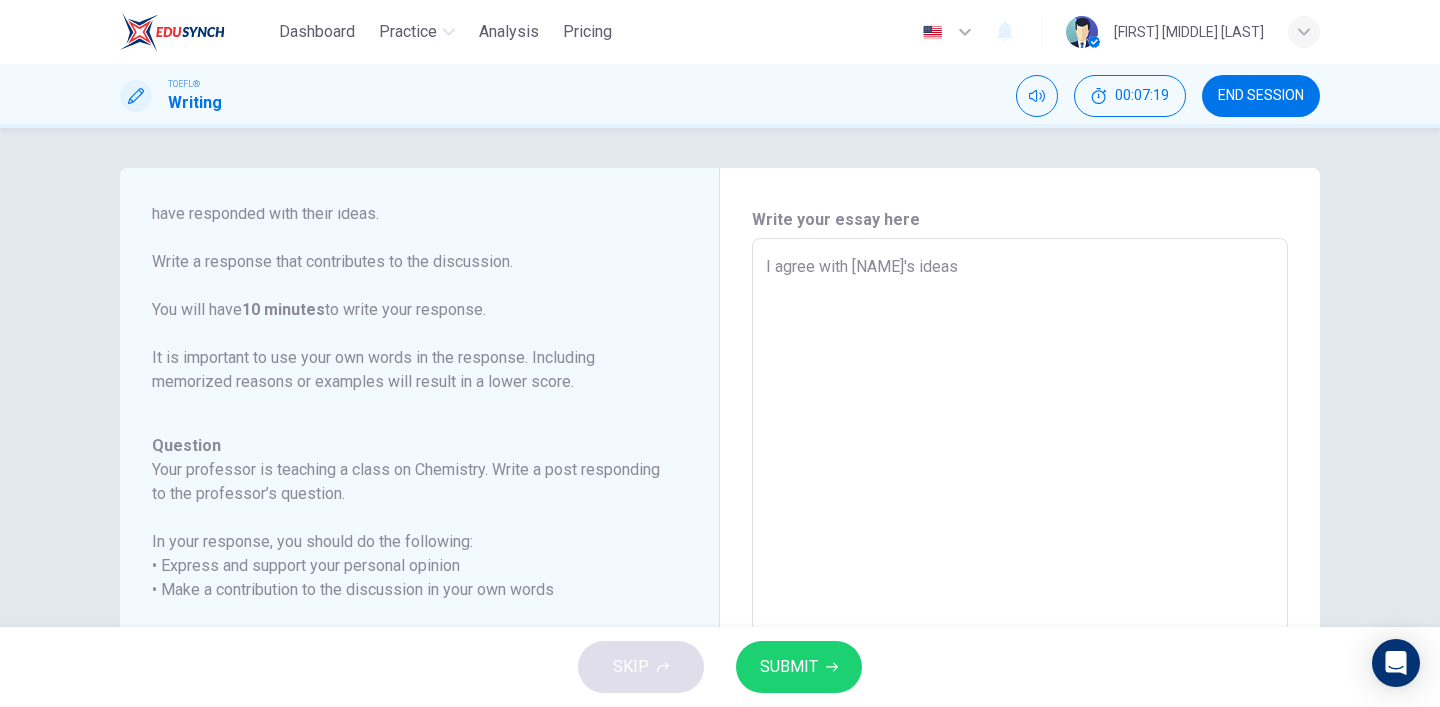 type on "I agree with [NAME]'s ideas a" 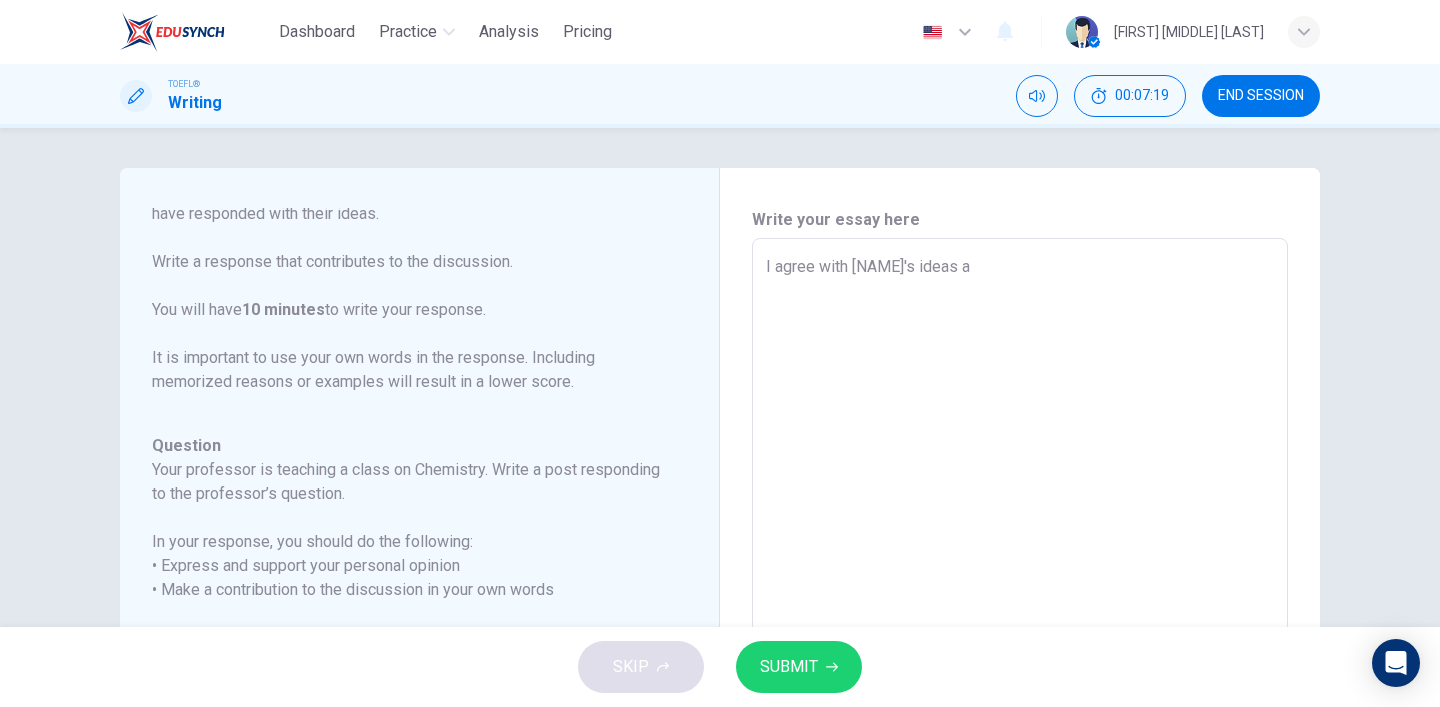 type on "I agree with [PERSON]'s ideas as" 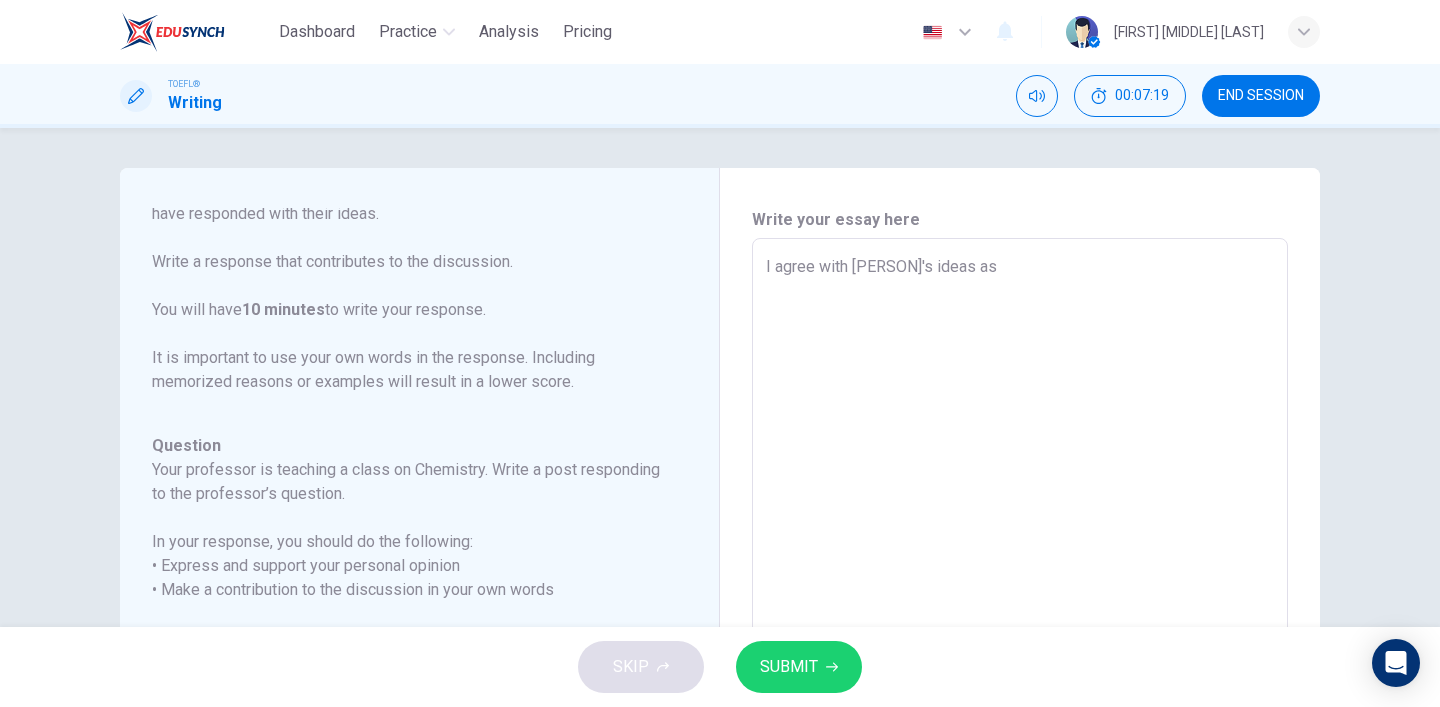 type on "x" 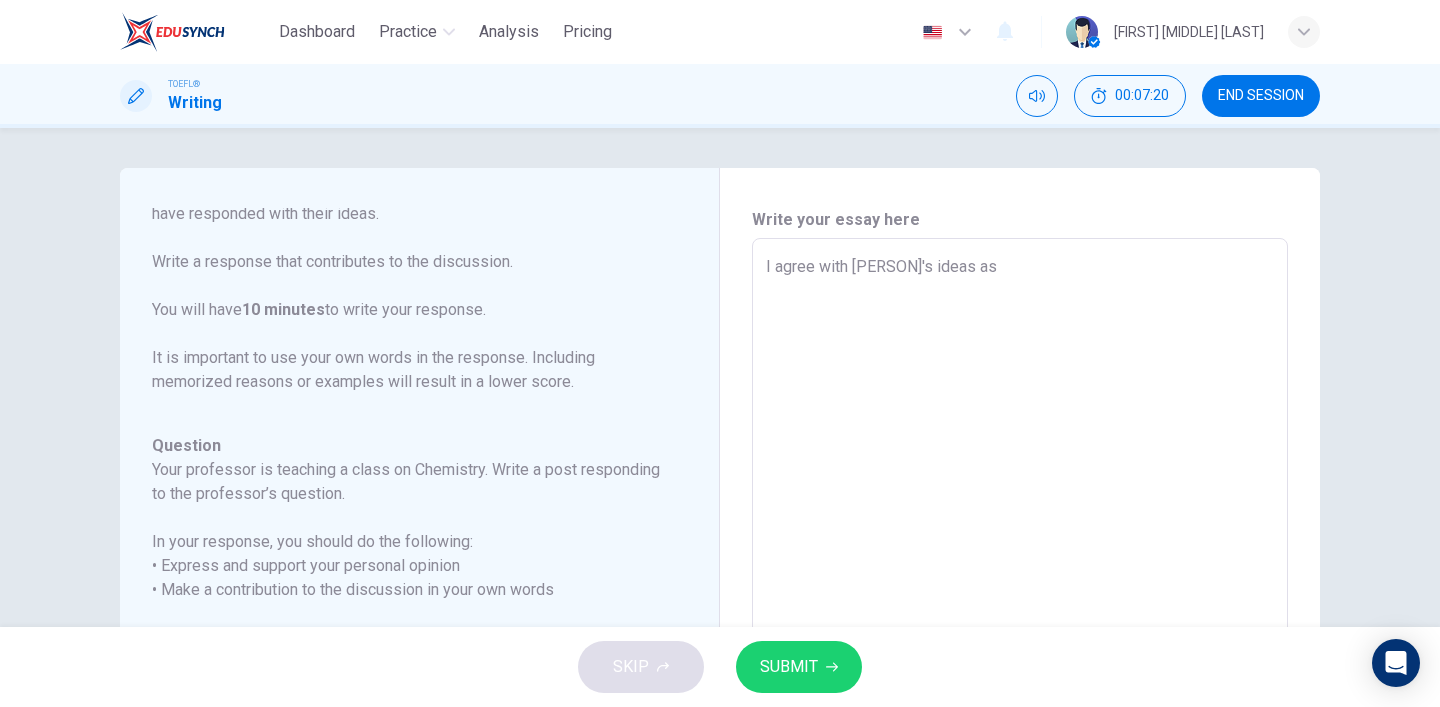 type on "I agree with [PERSON]'s ideas as" 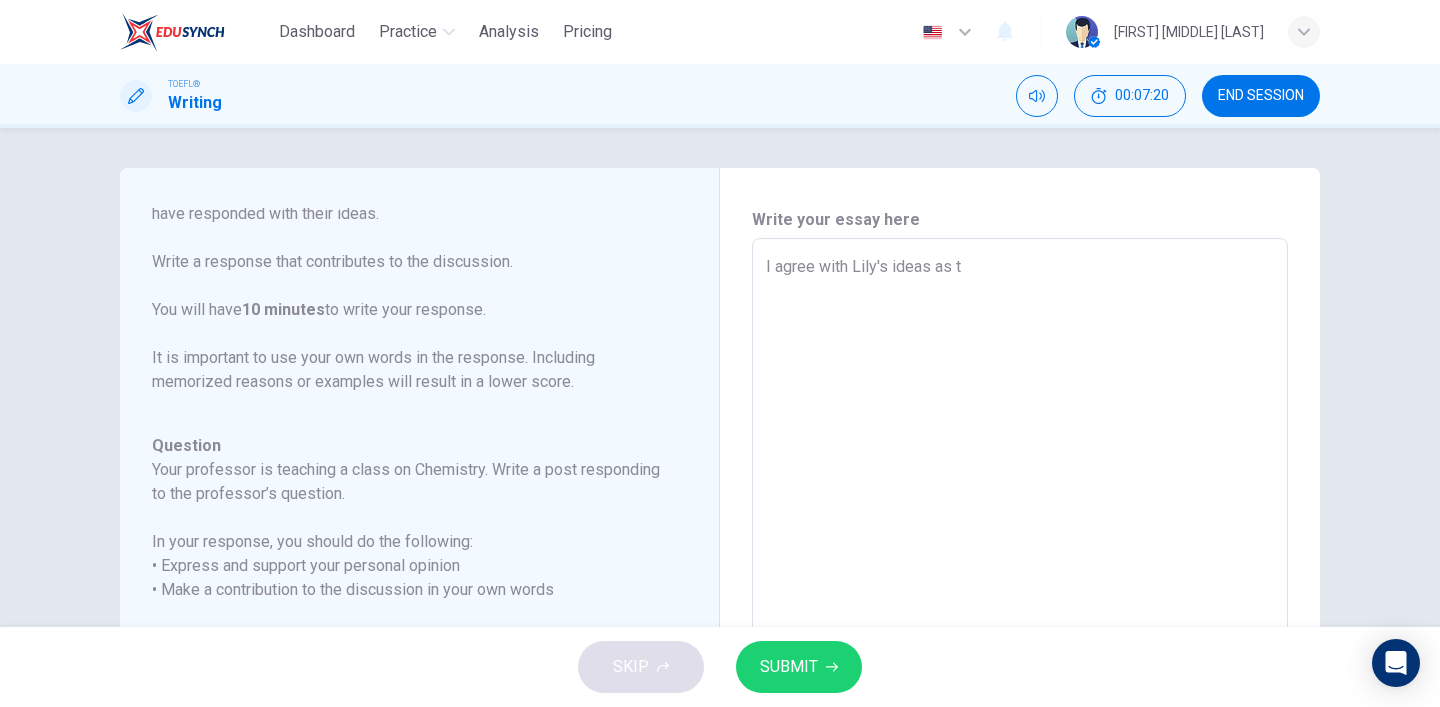 type on "x" 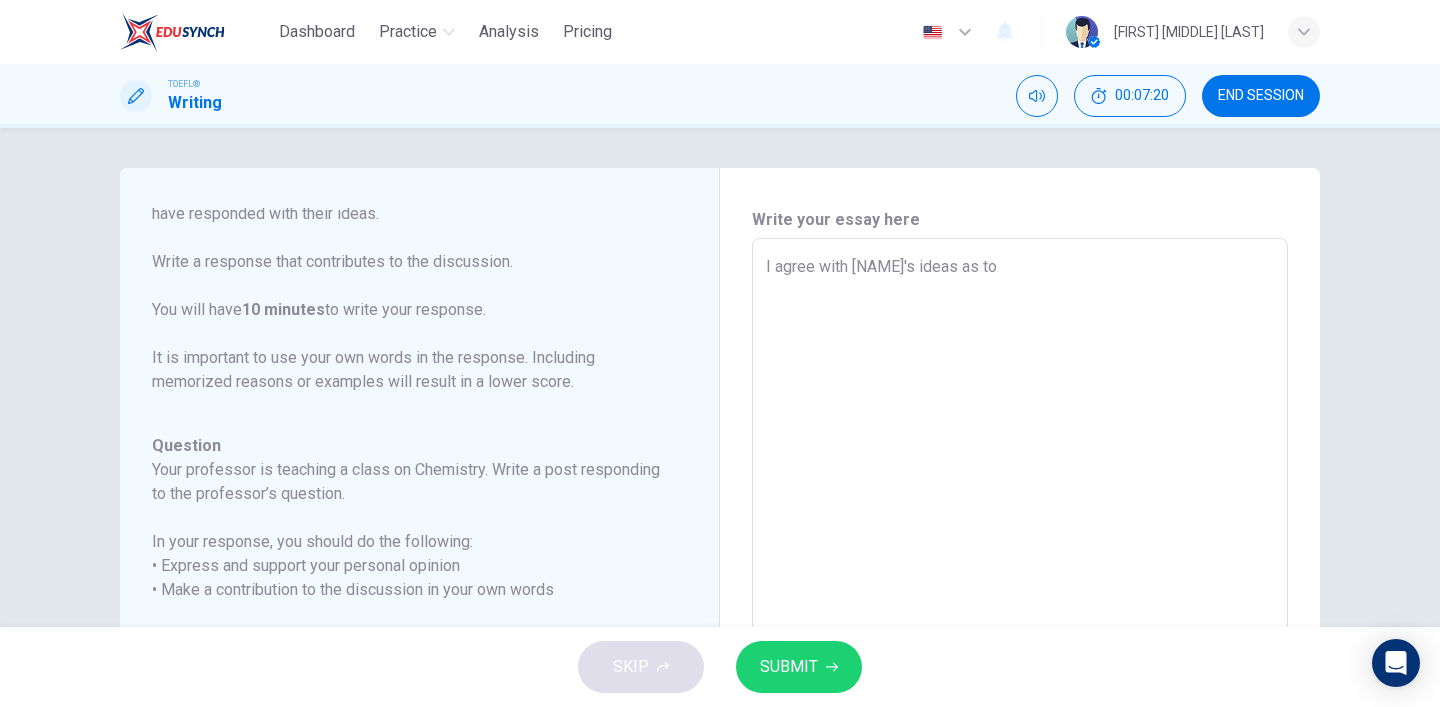 type on "I agree with [NAME]'s ideas as to" 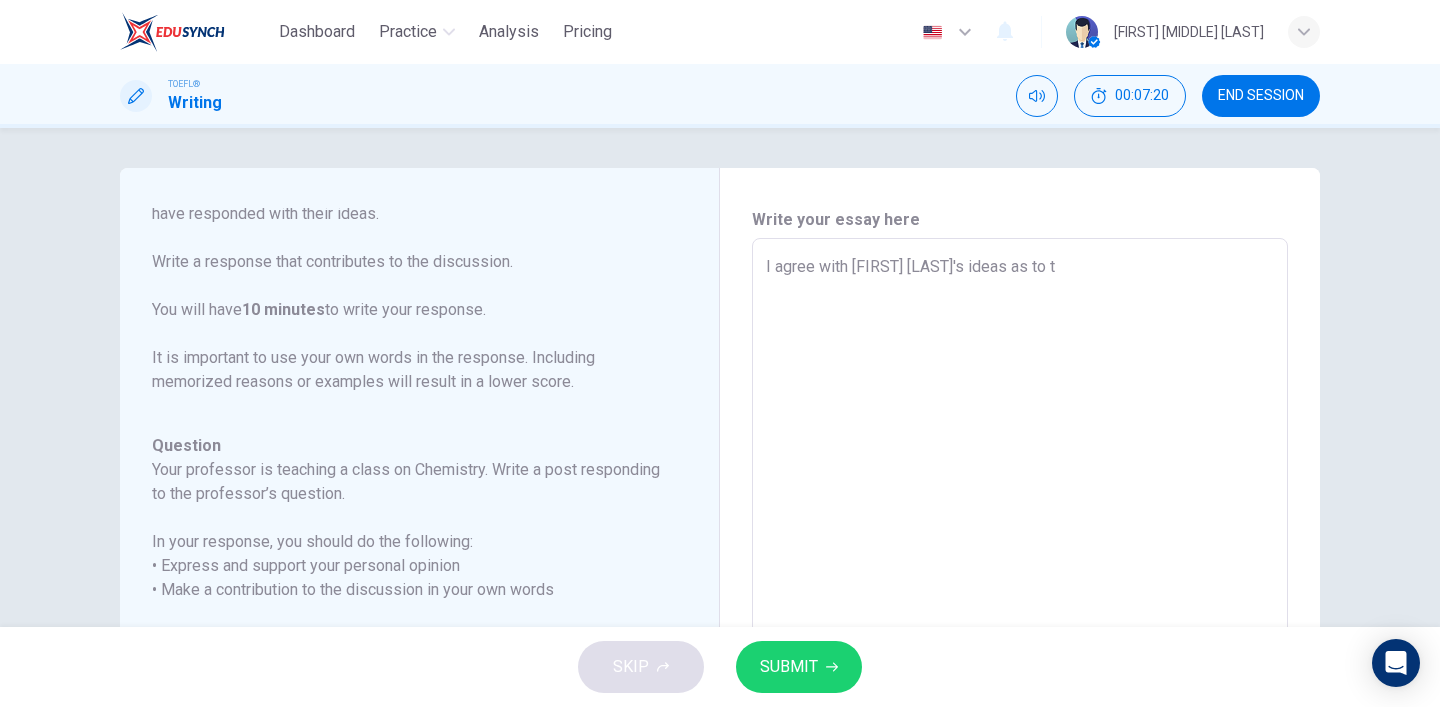 type on "x" 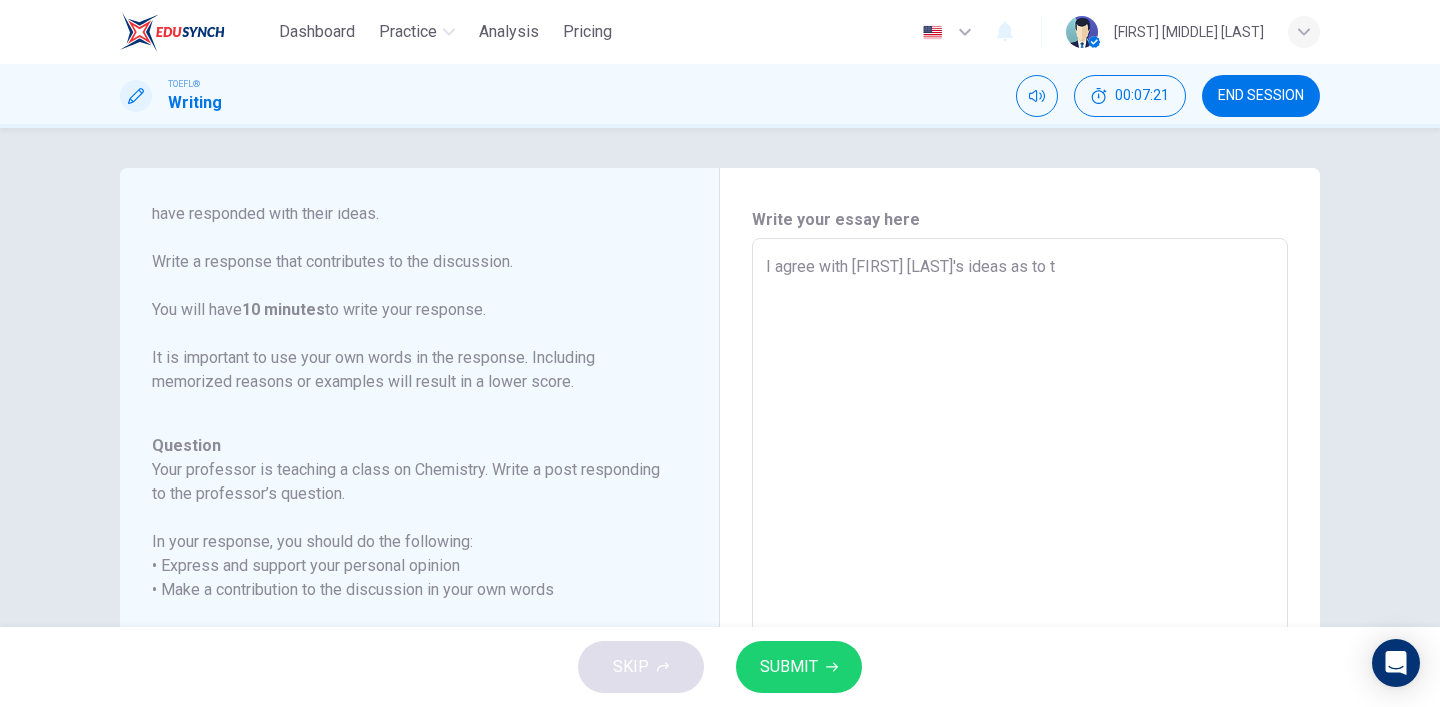 type on "I agree with Lily's ideas as to th" 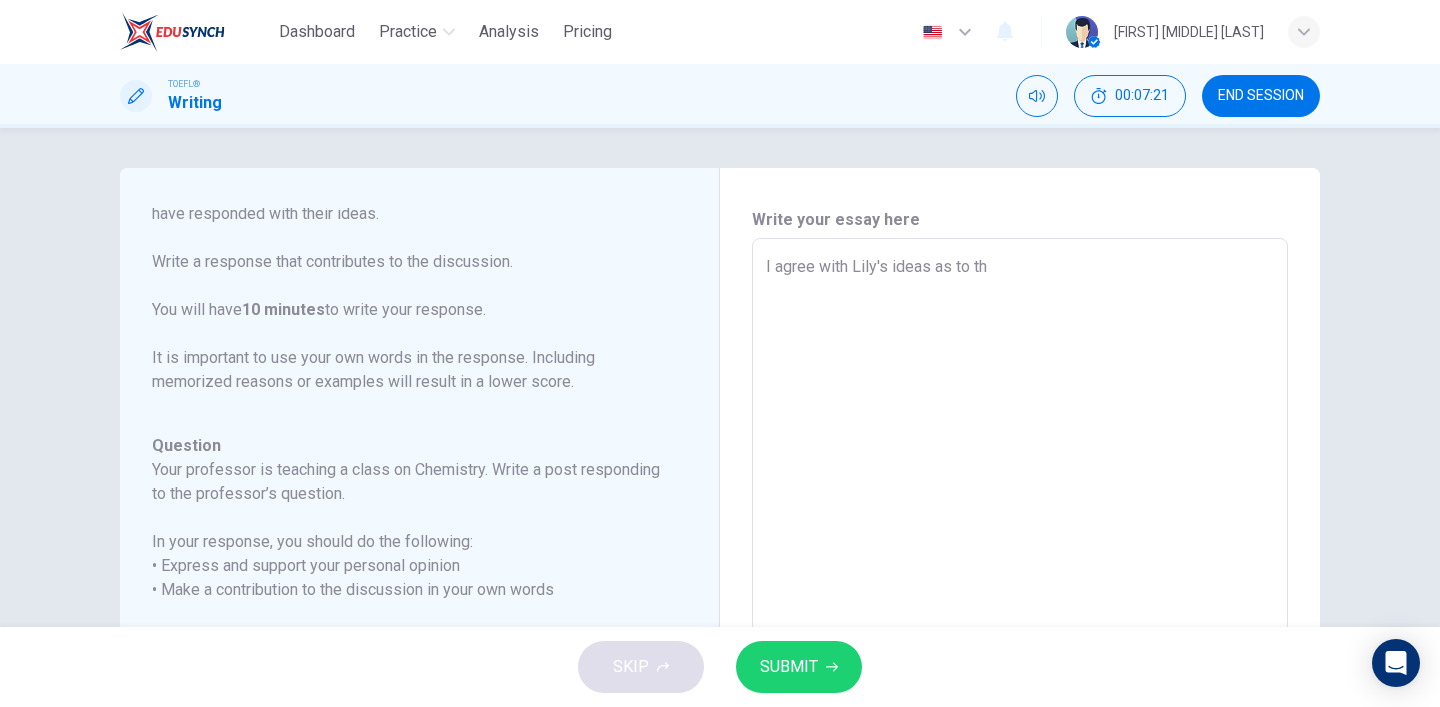 type on "x" 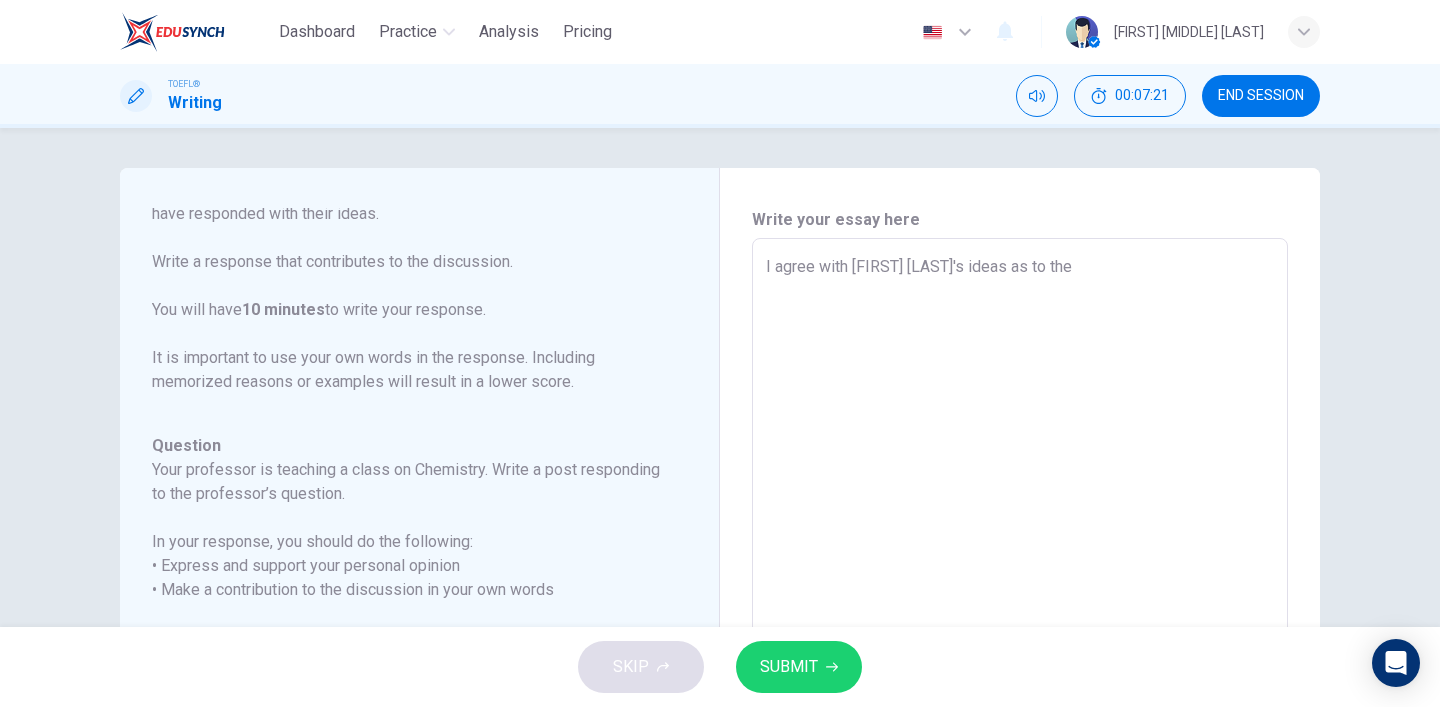 type on "x" 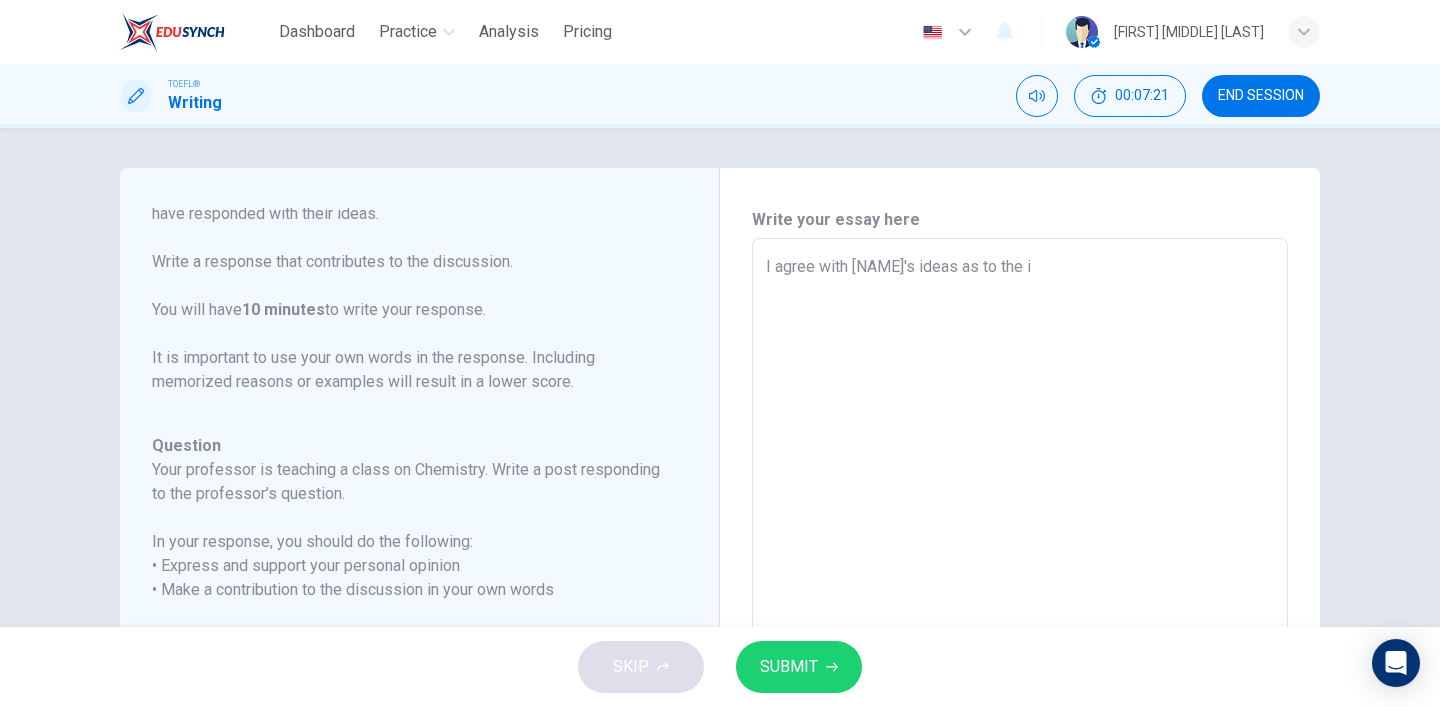 type on "I agree with [NAME]'s ideas as to the im" 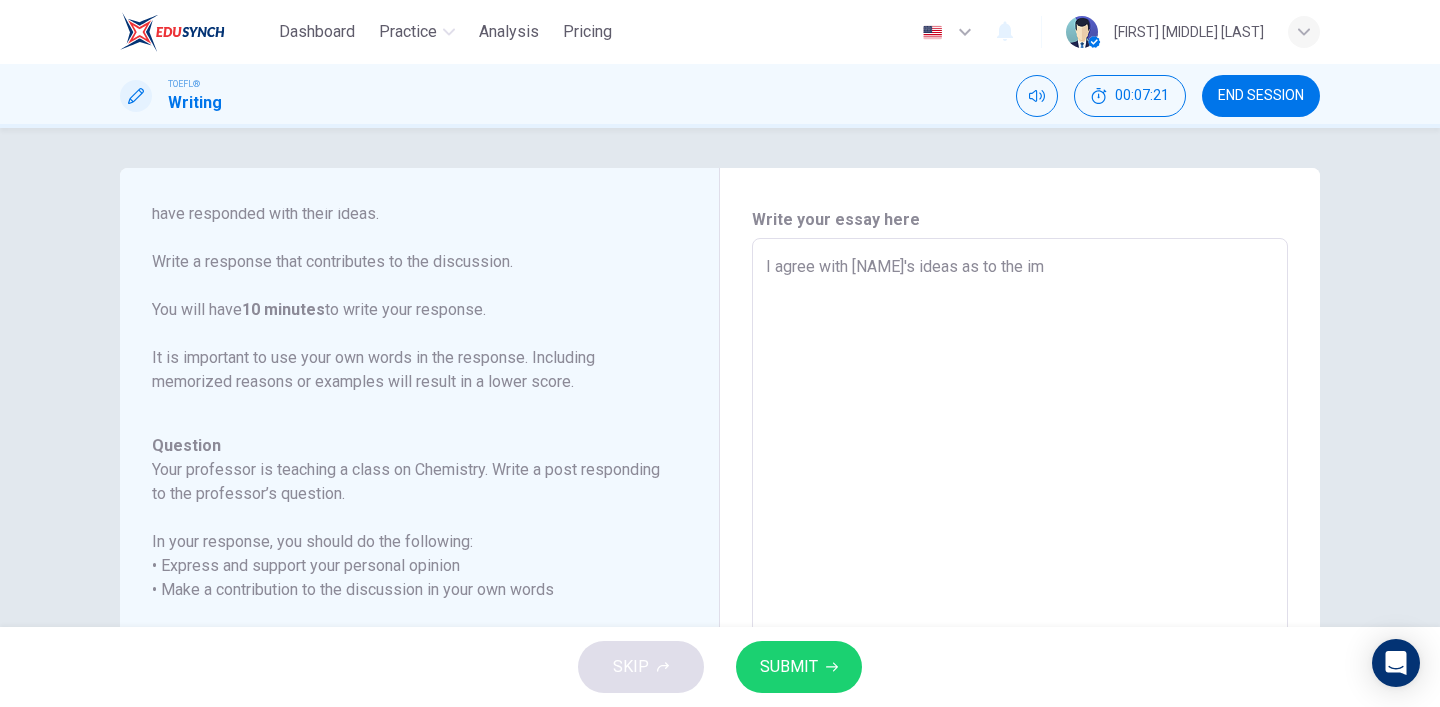 type on "x" 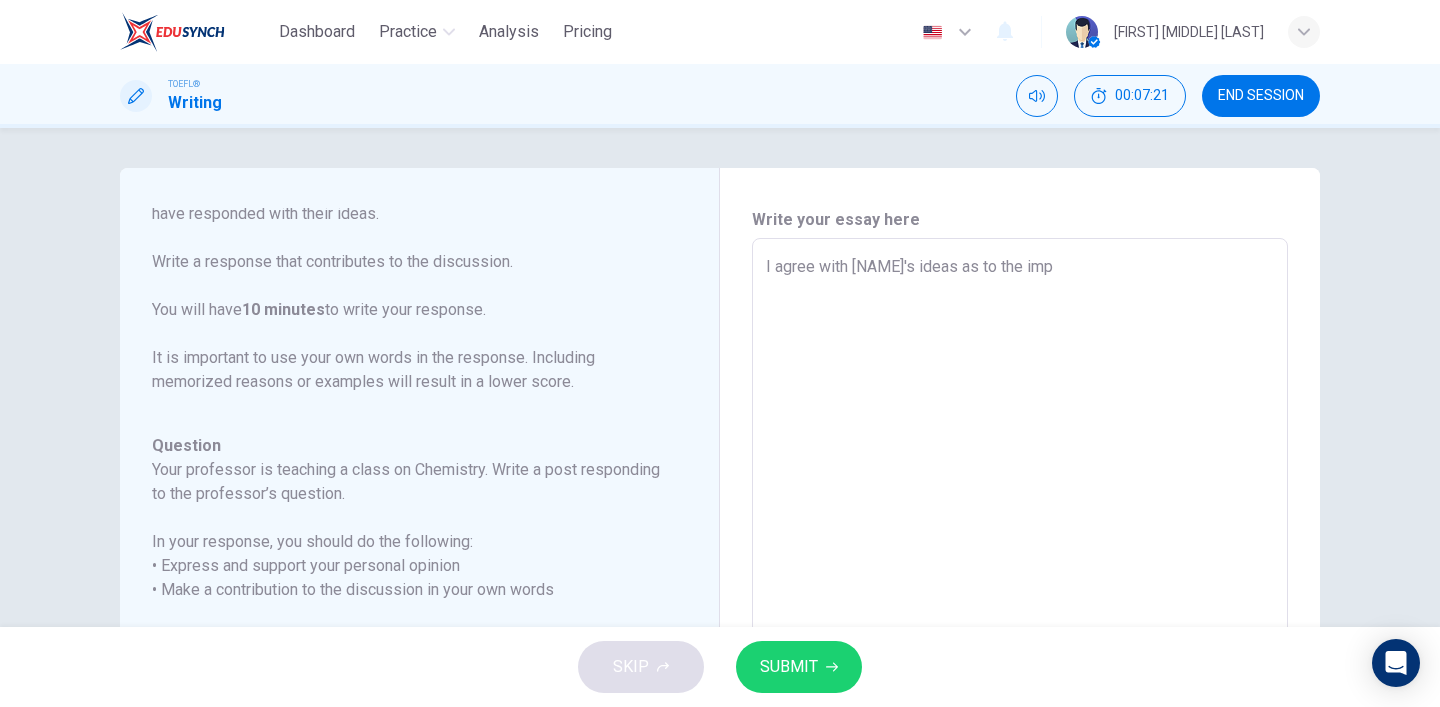 type on "x" 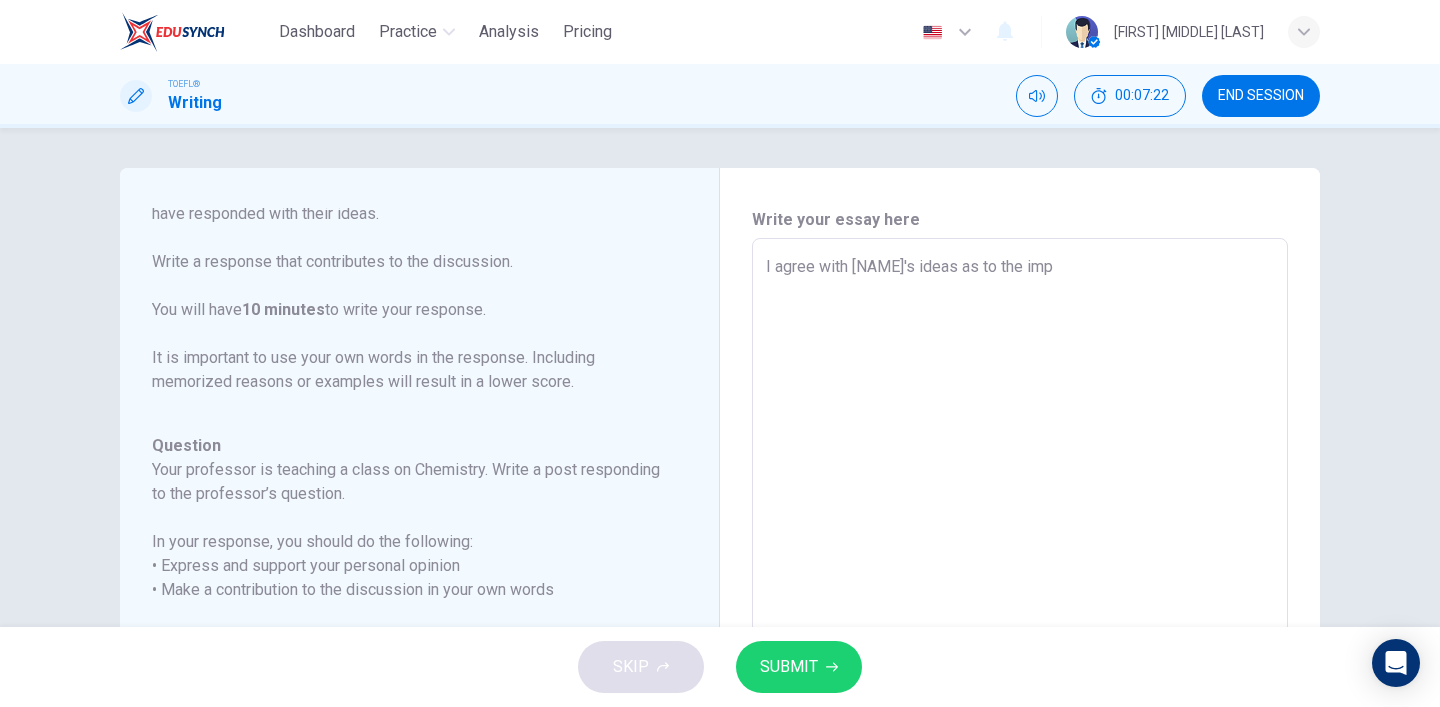 type on "I agree with [NAME]'s ideas as to the impo" 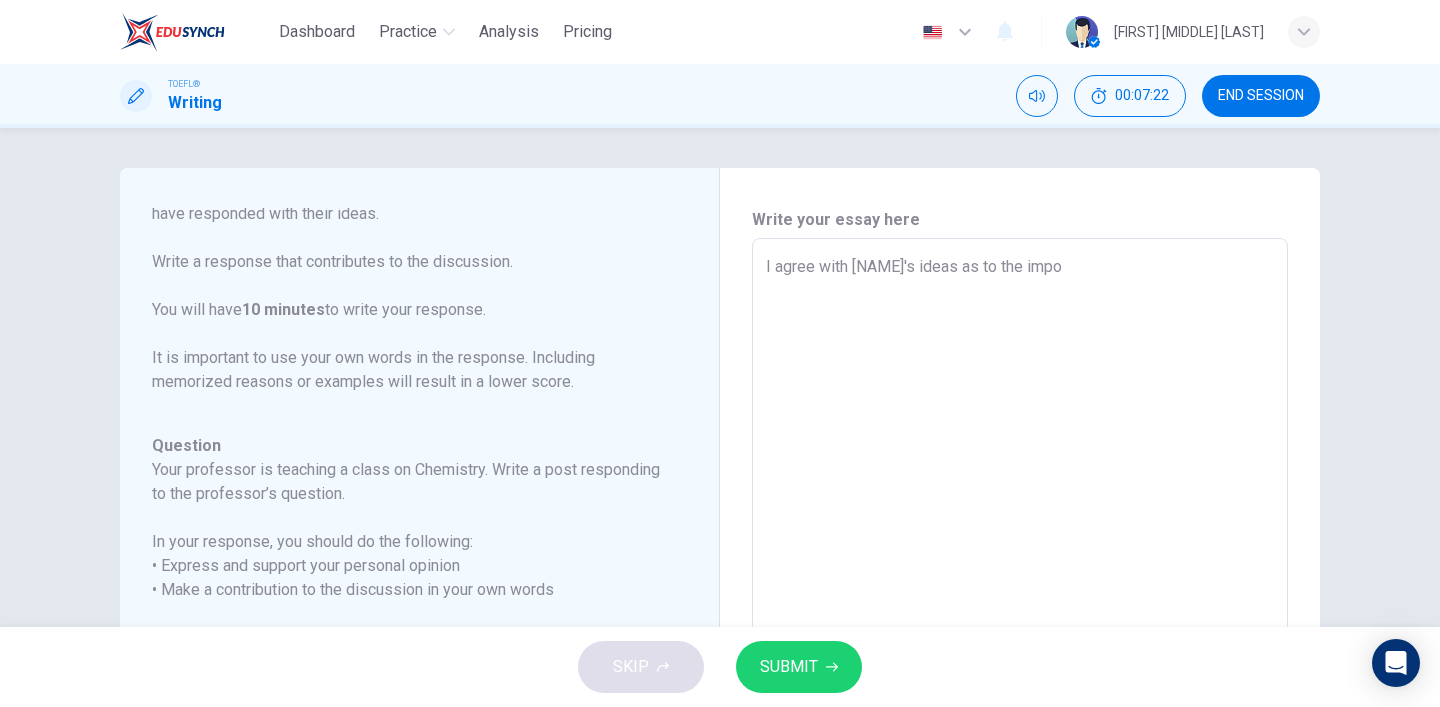 type on "x" 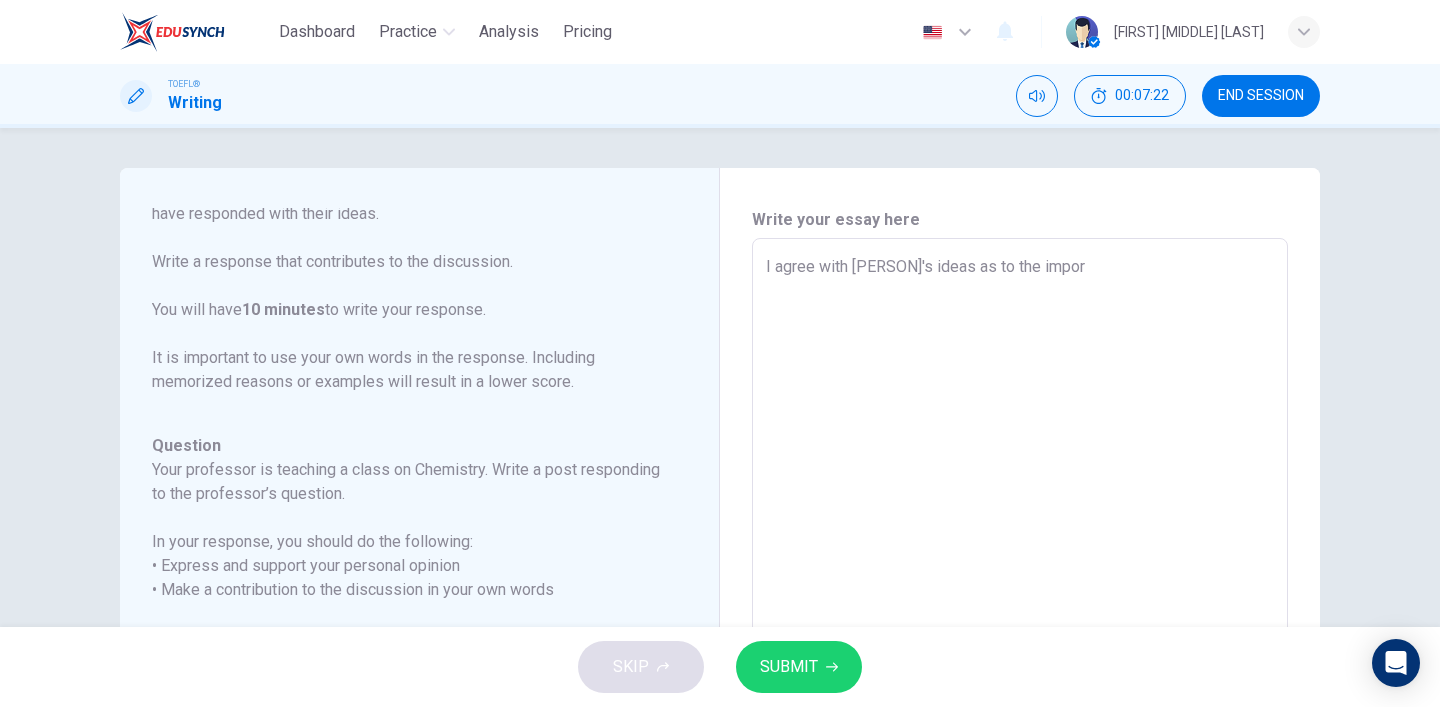 type on "x" 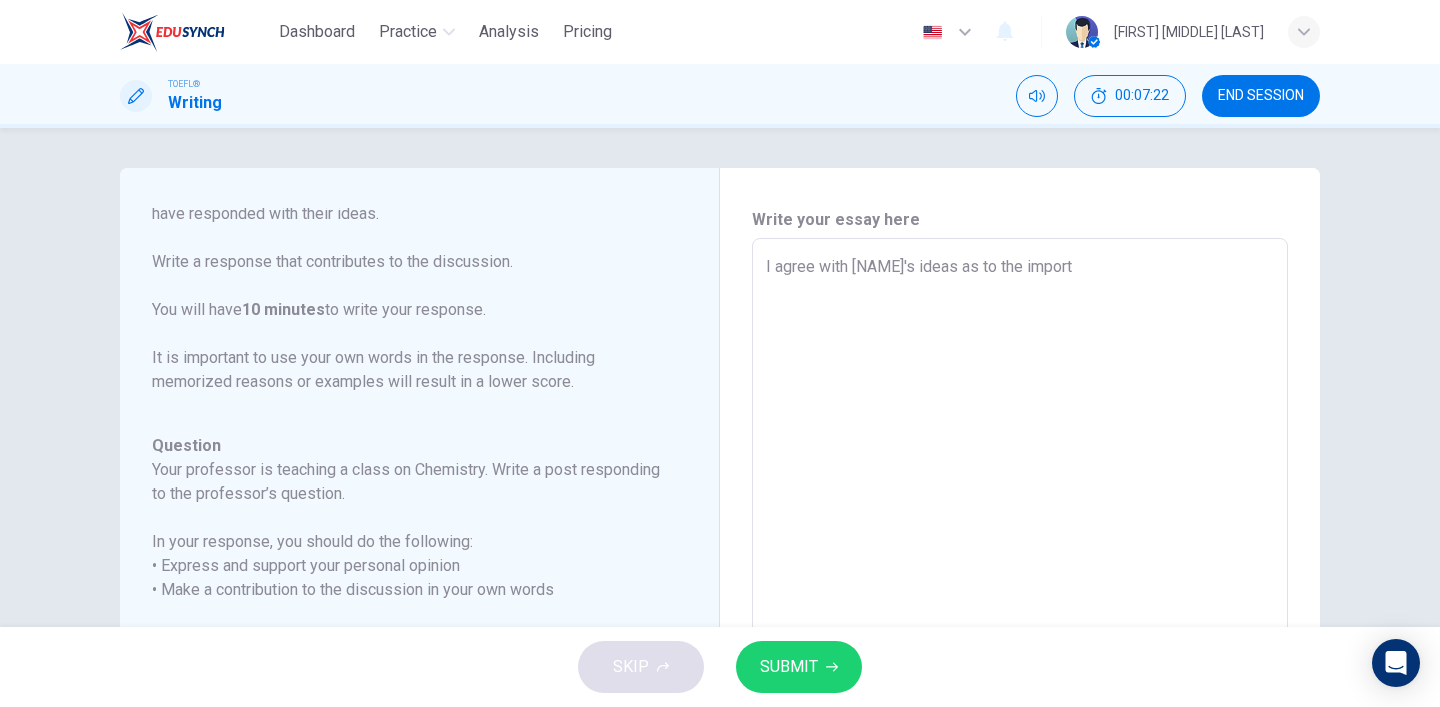 type on "I agree with [NAME]'s ideas as to the importa" 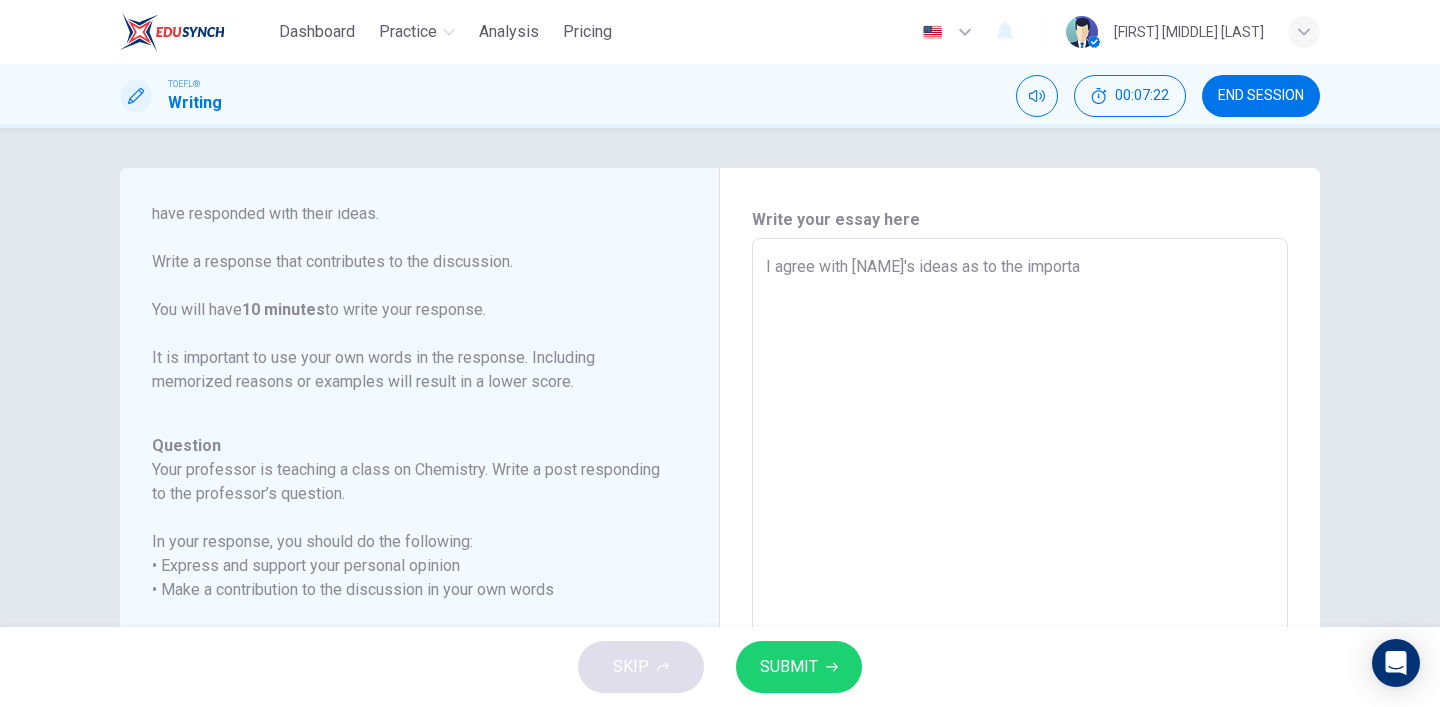 type on "x" 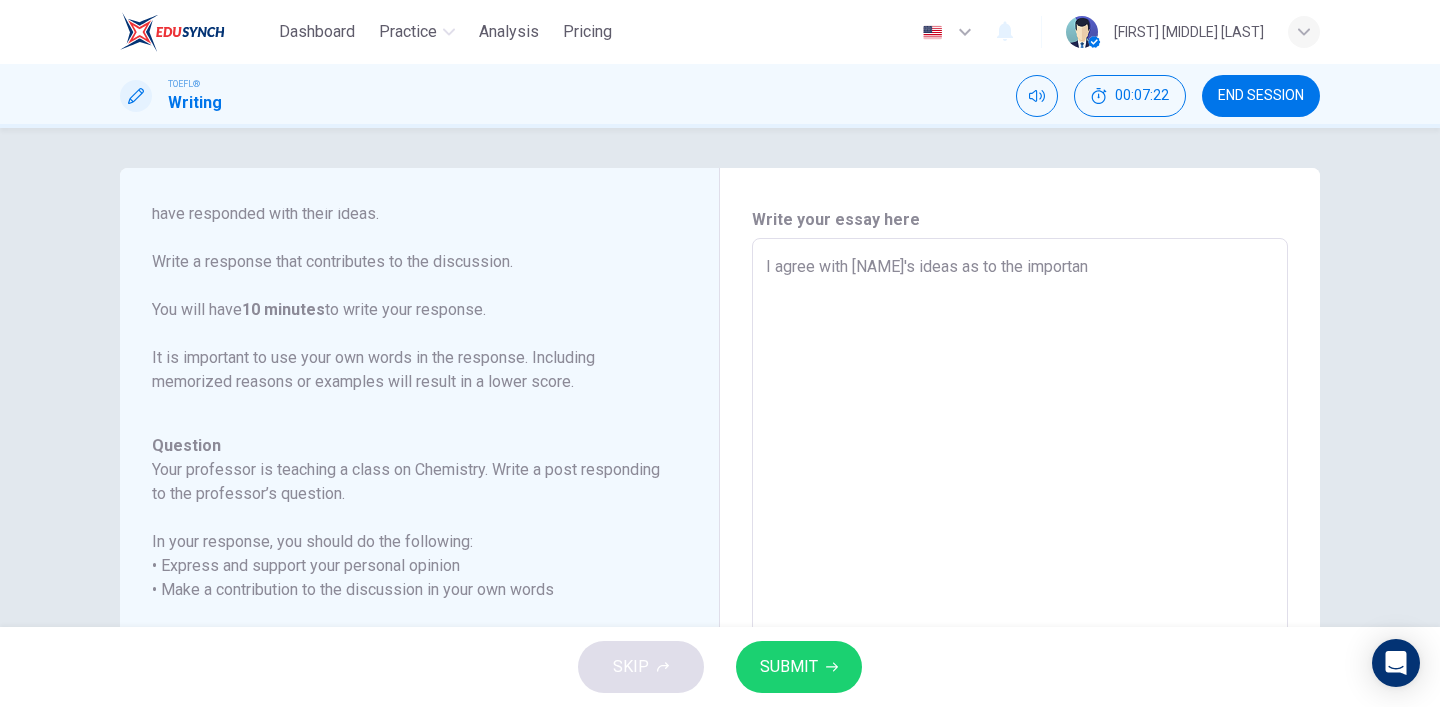 type on "x" 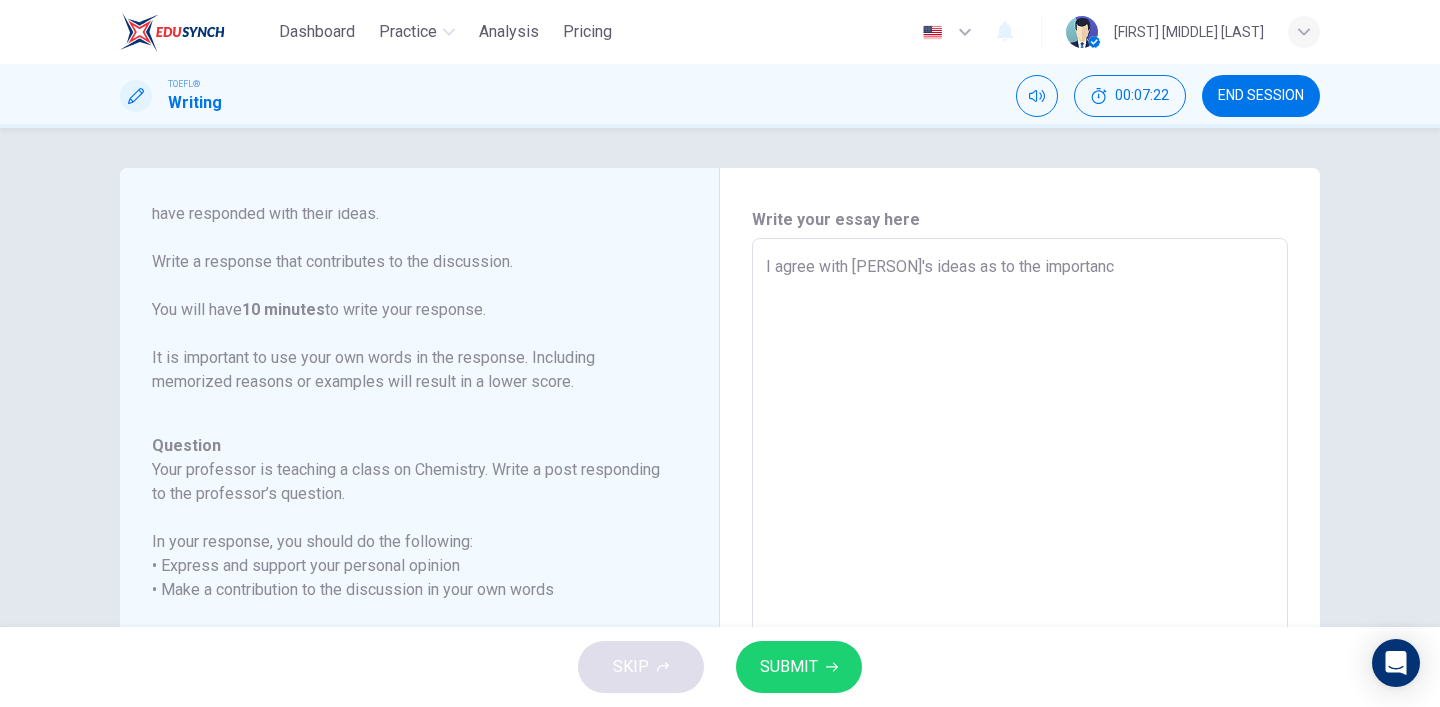 type on "x" 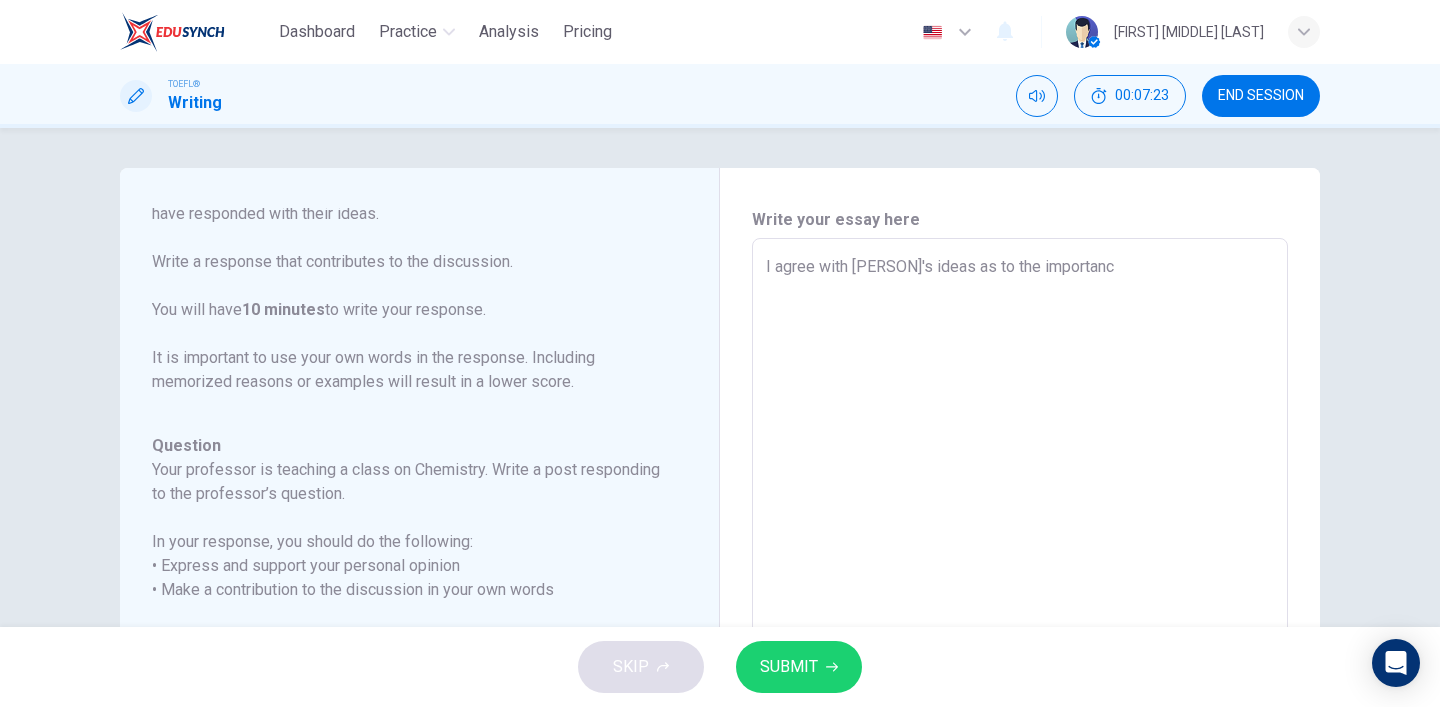 type on "I agree with [NAME]'s ideas as to the importance" 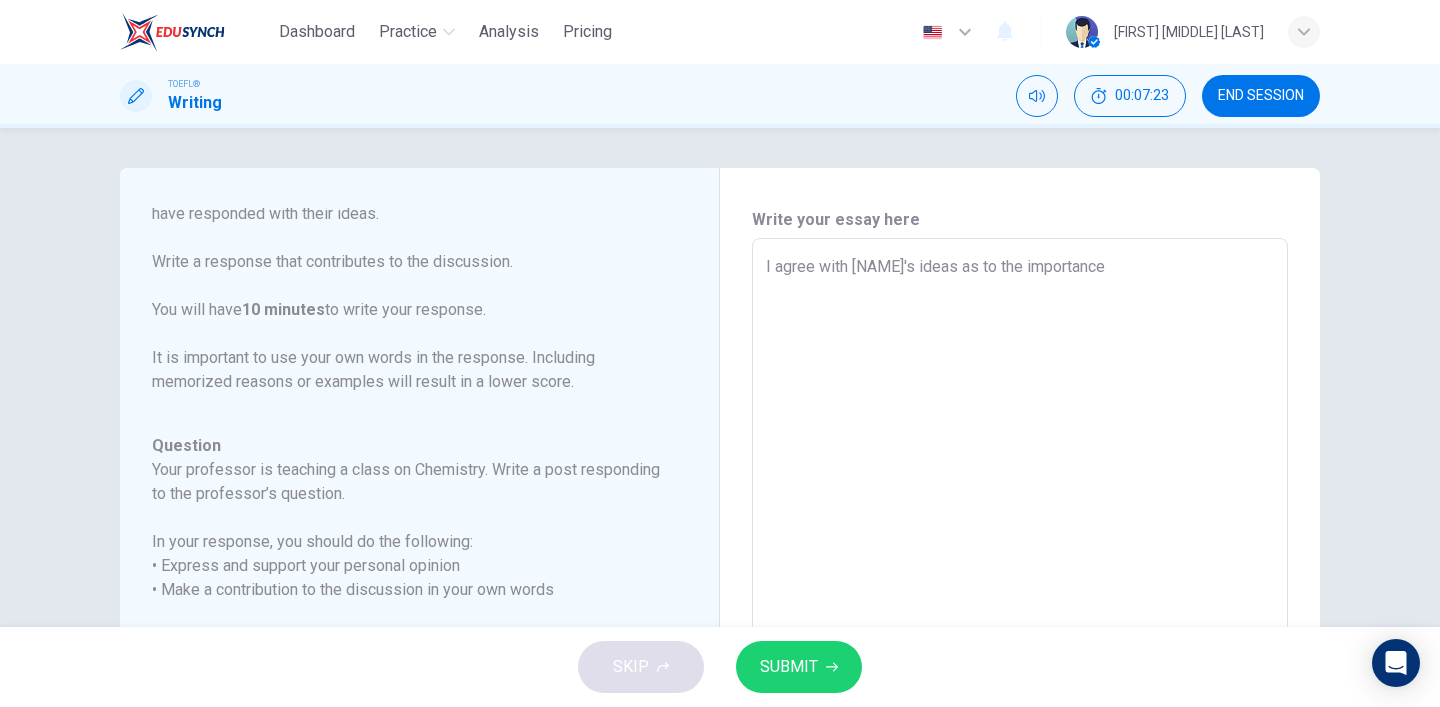 type on "x" 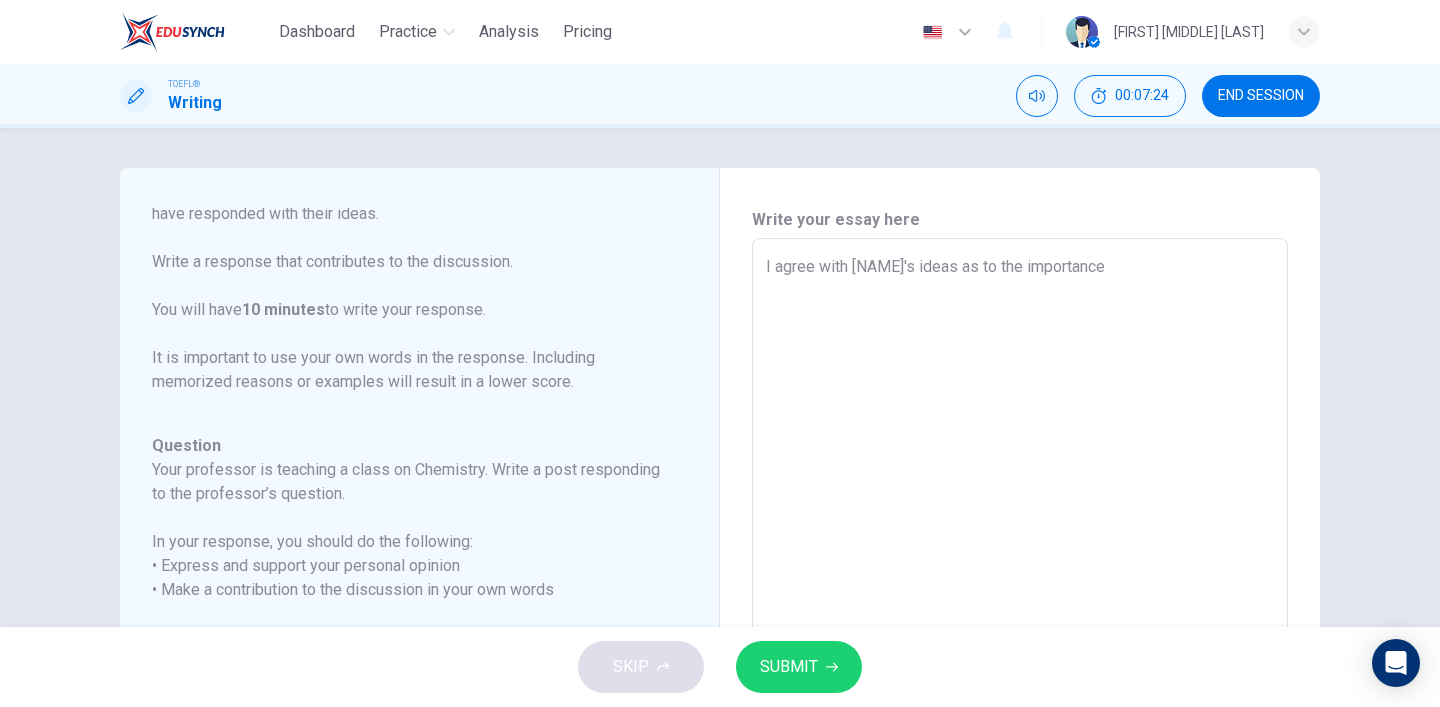 type on "I agree with [NAME]'s ideas as to the importance o" 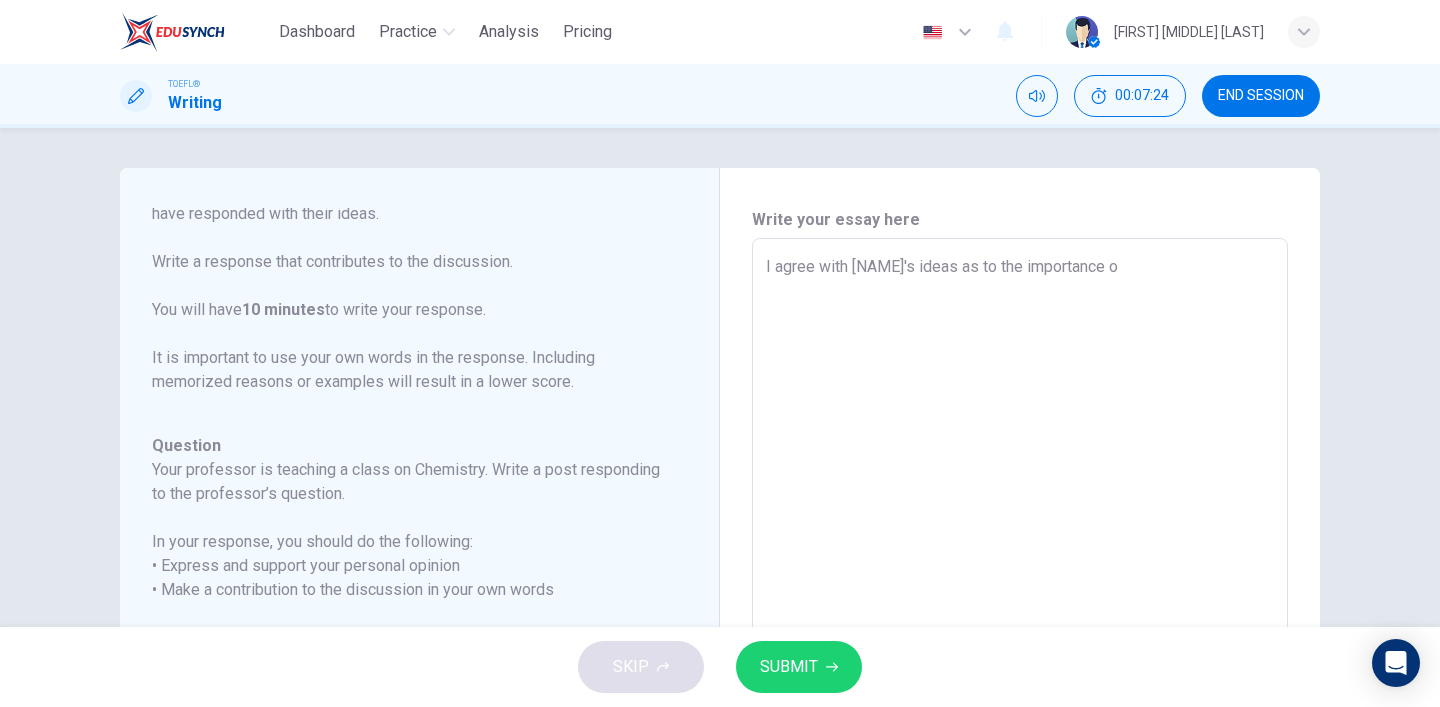type on "x" 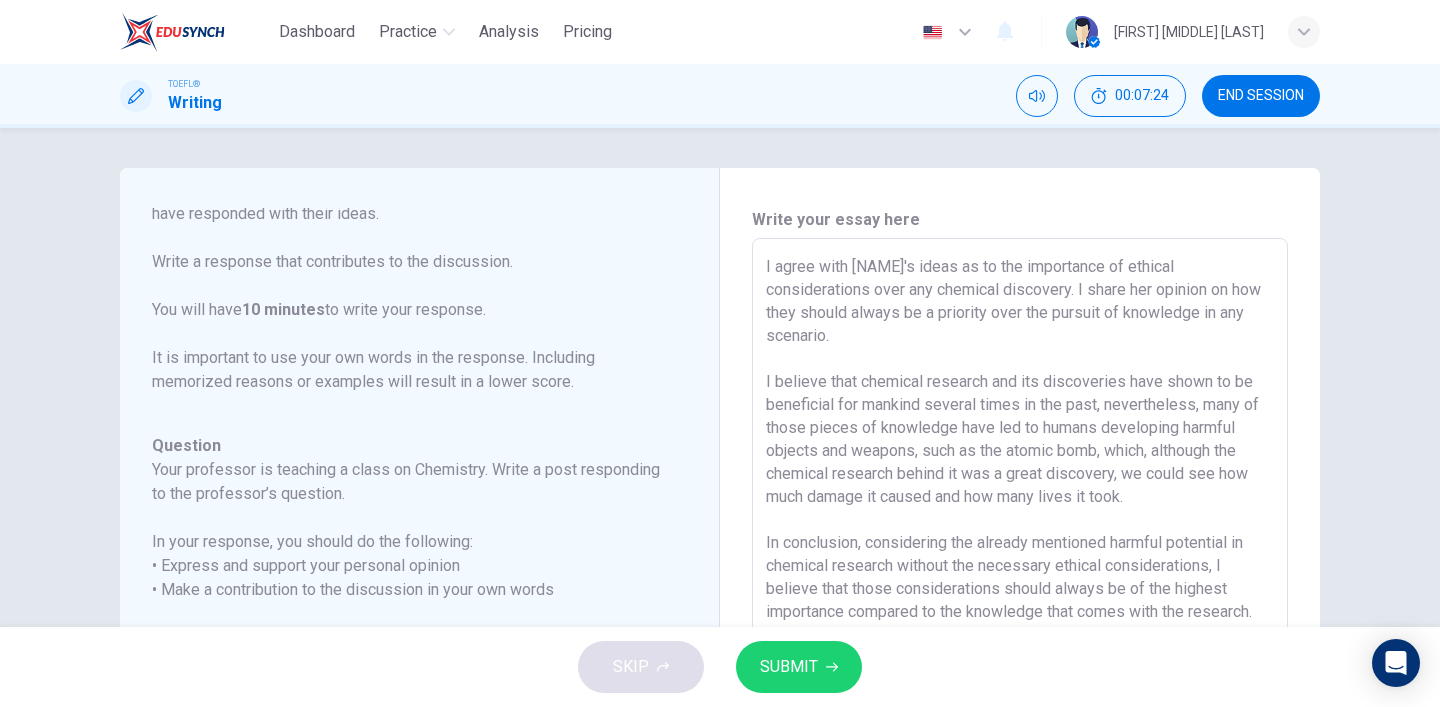 type on "I agree with [NAME]'s ideas as to the importance of ethical considerations over any chemical discovery. I share her opinion on how they should always be a priority over the pursuit of knowledge in any scenario.
I believe that chemical research and its discoveries have shown to be beneficial for mankind several times in the past, nevertheless, many of those pieces of knowledge have led to humans developing harmful objects and weapons, such as the atomic bomb, which, although the chemical research behind it was a great discovery, we could see how much damage it caused and how many lives it took.
In conclusion, considering the already mentioned harmful potential in chemical research without the necessary ethical considerations, I believe that those considerations should always be of the highest importance compared to the knowledge that comes with the research." 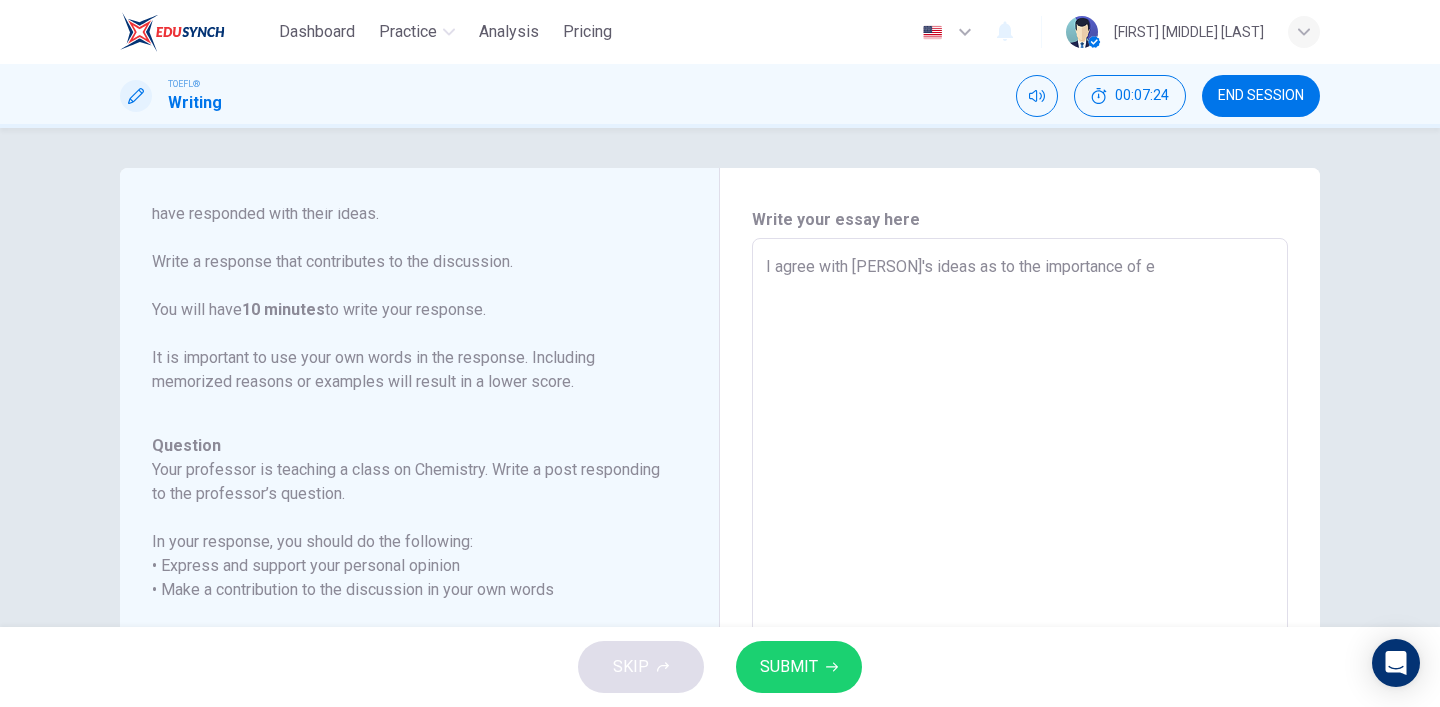 type on "x" 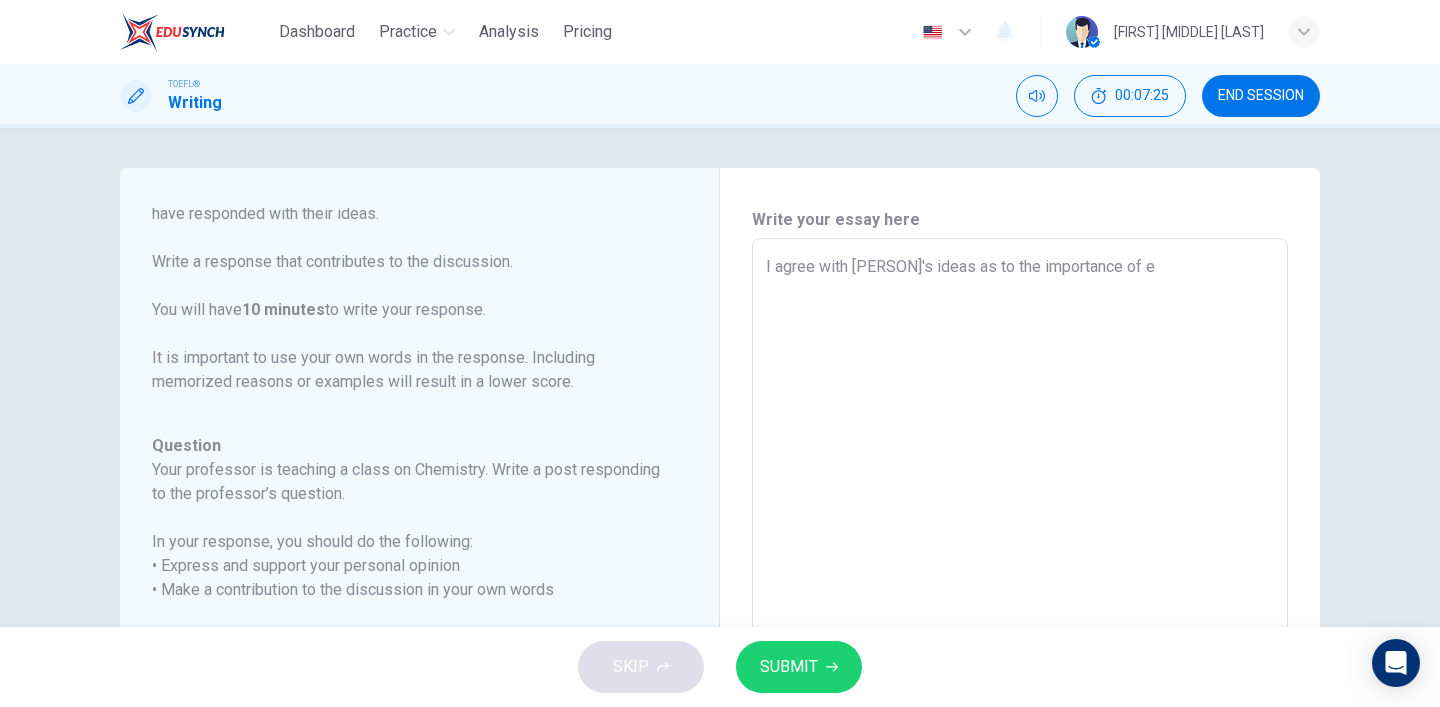 type on "I agree with [NAME]'s ideas as to the importance of et" 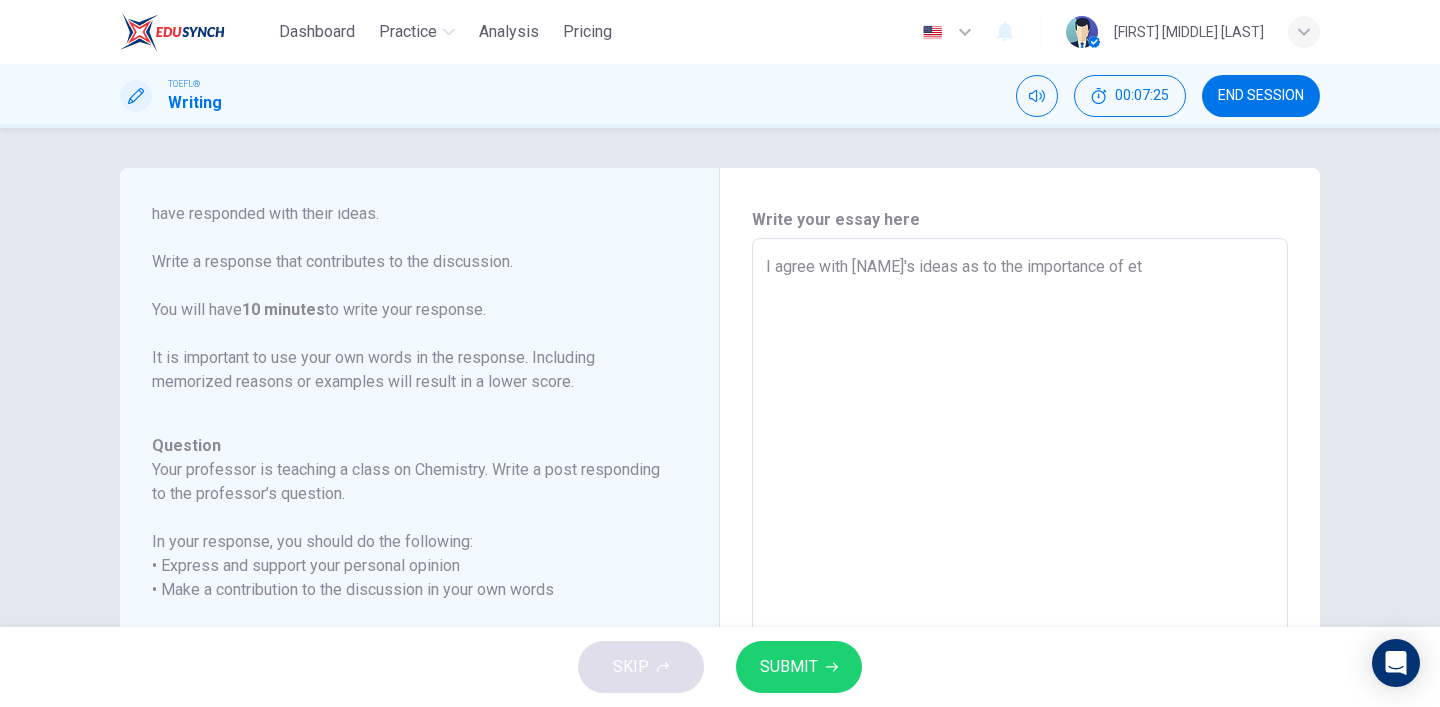 type on "x" 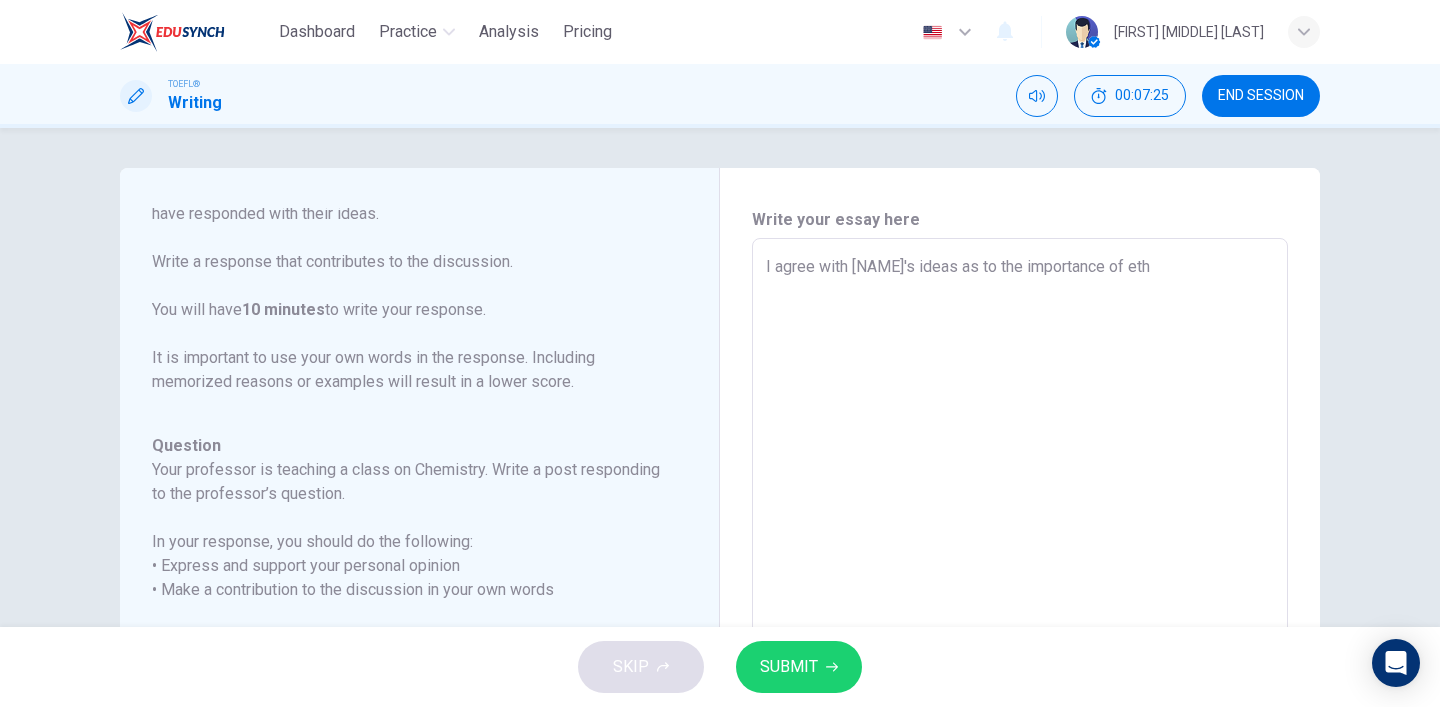 type on "x" 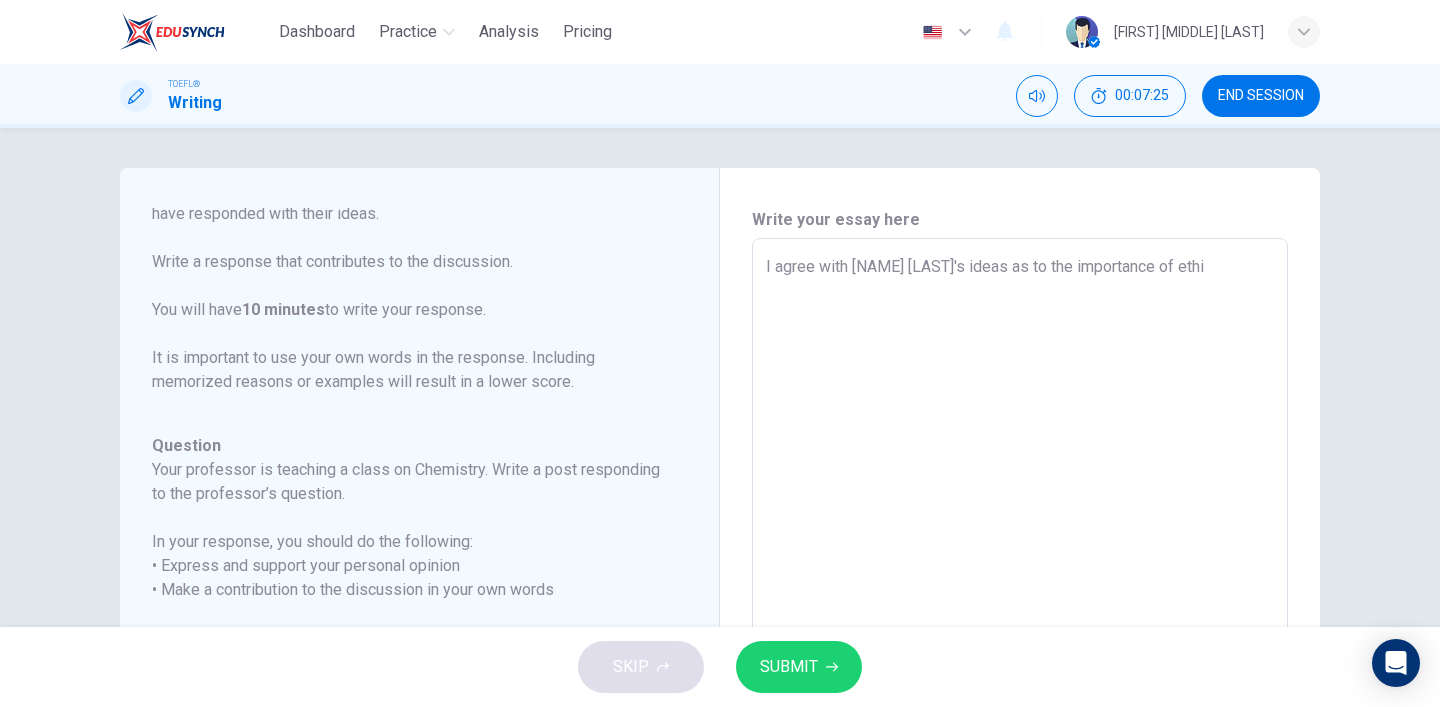 type on "I agree with [NAME]'s ideas as to the importance of ethic" 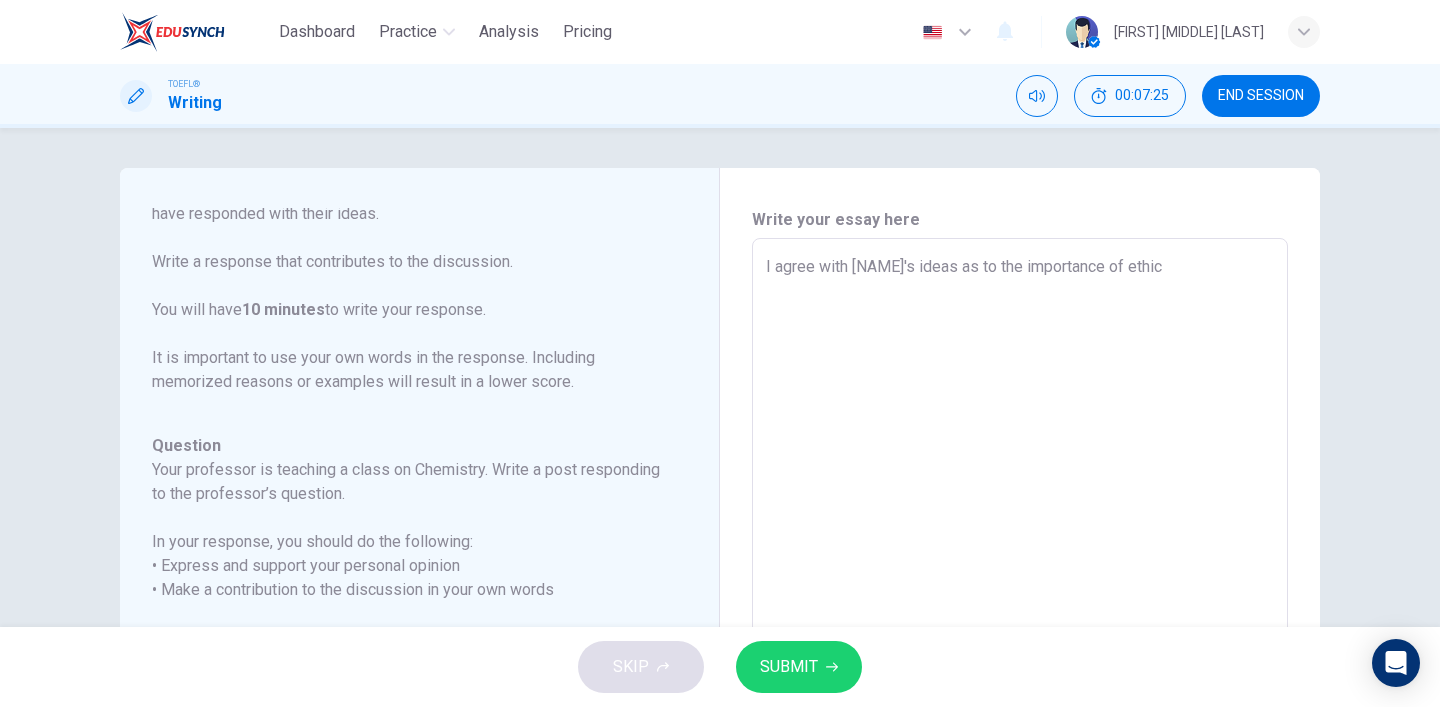 type on "x" 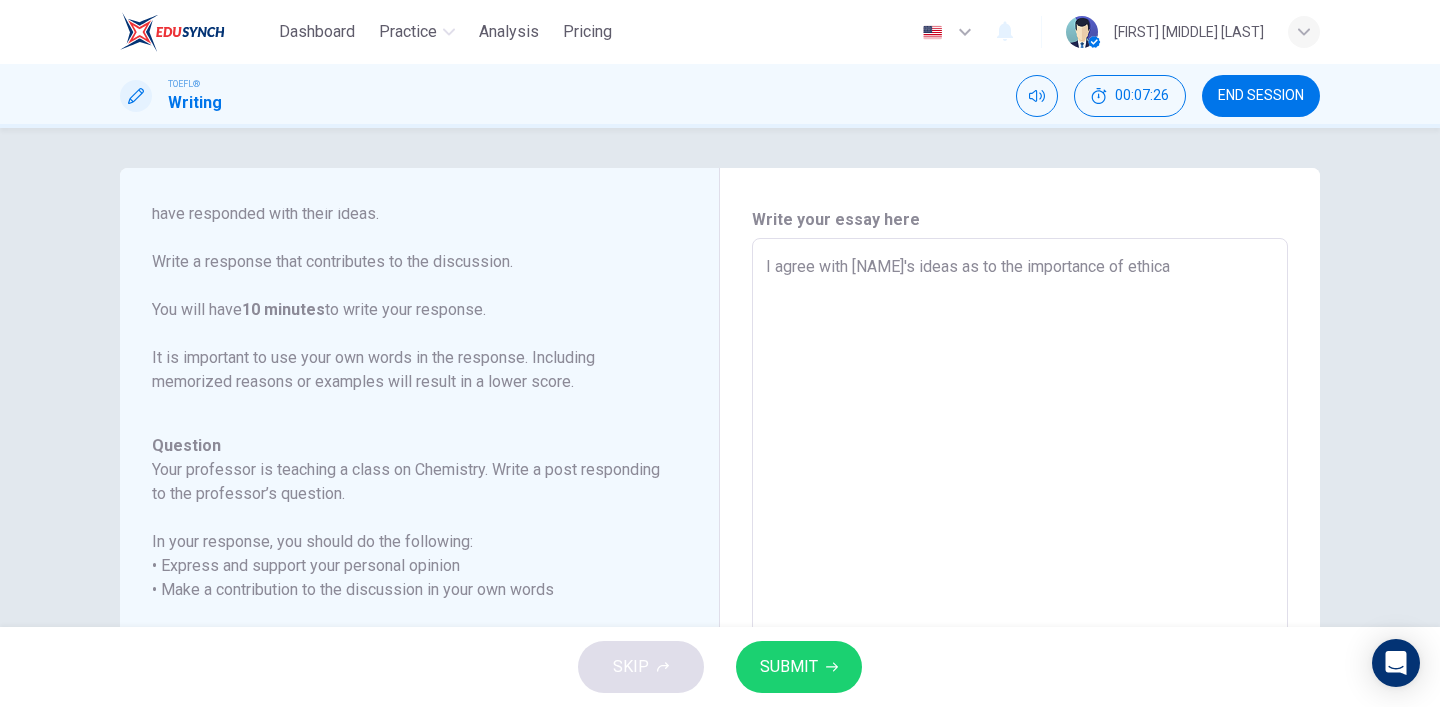 type on "x" 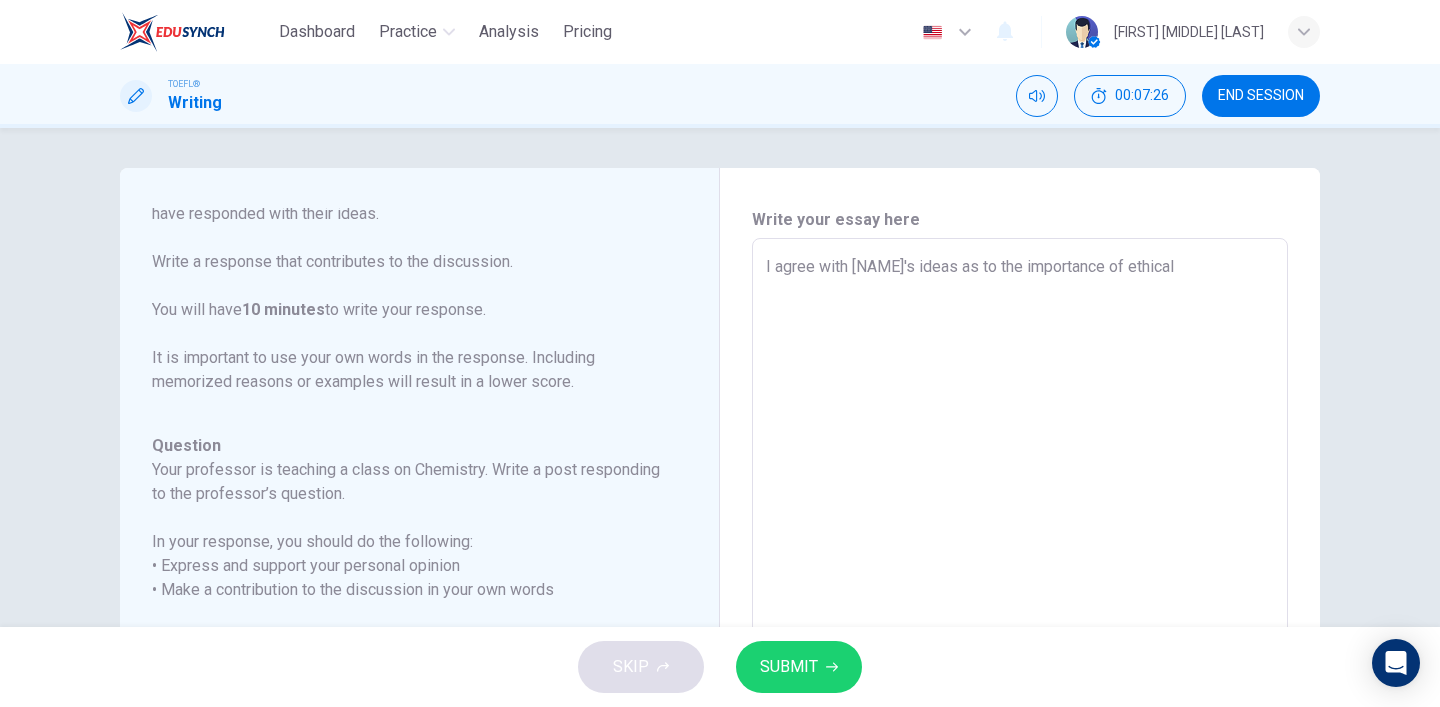 type on "x" 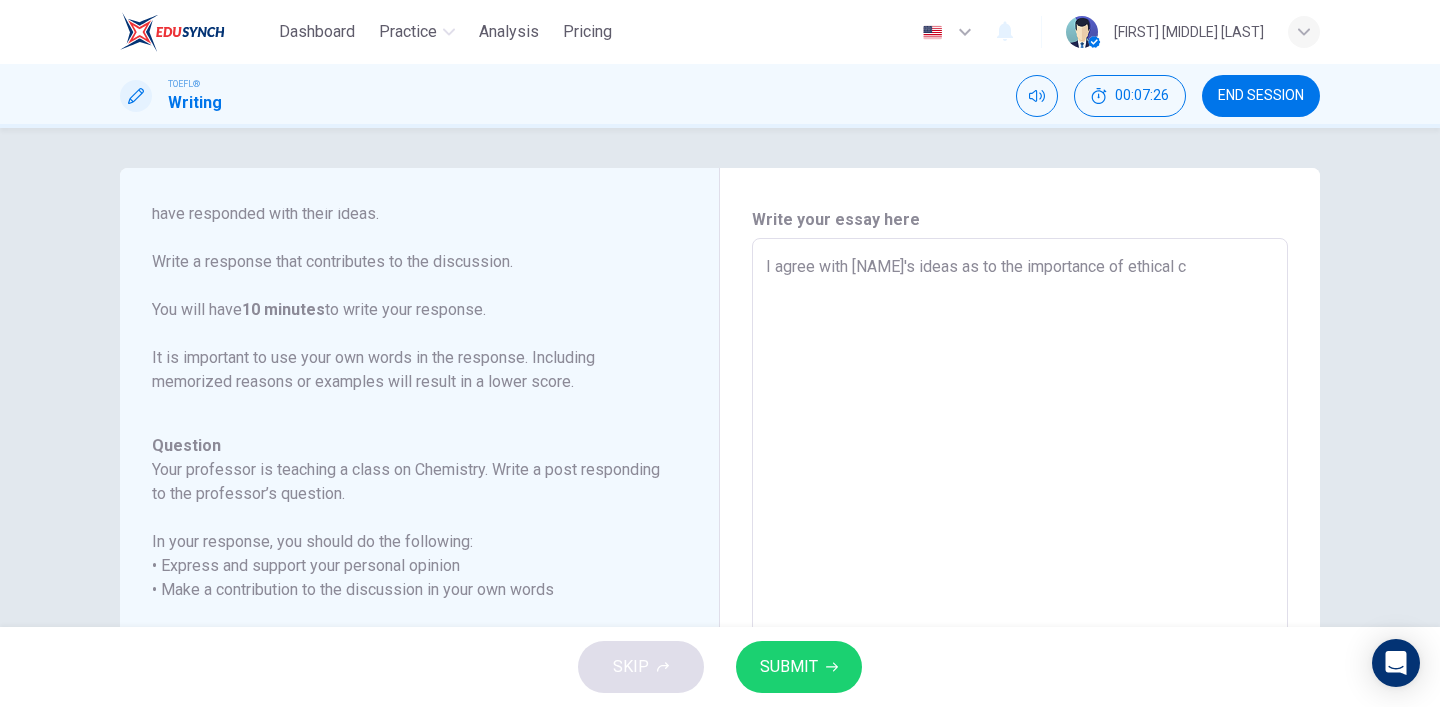 type on "x" 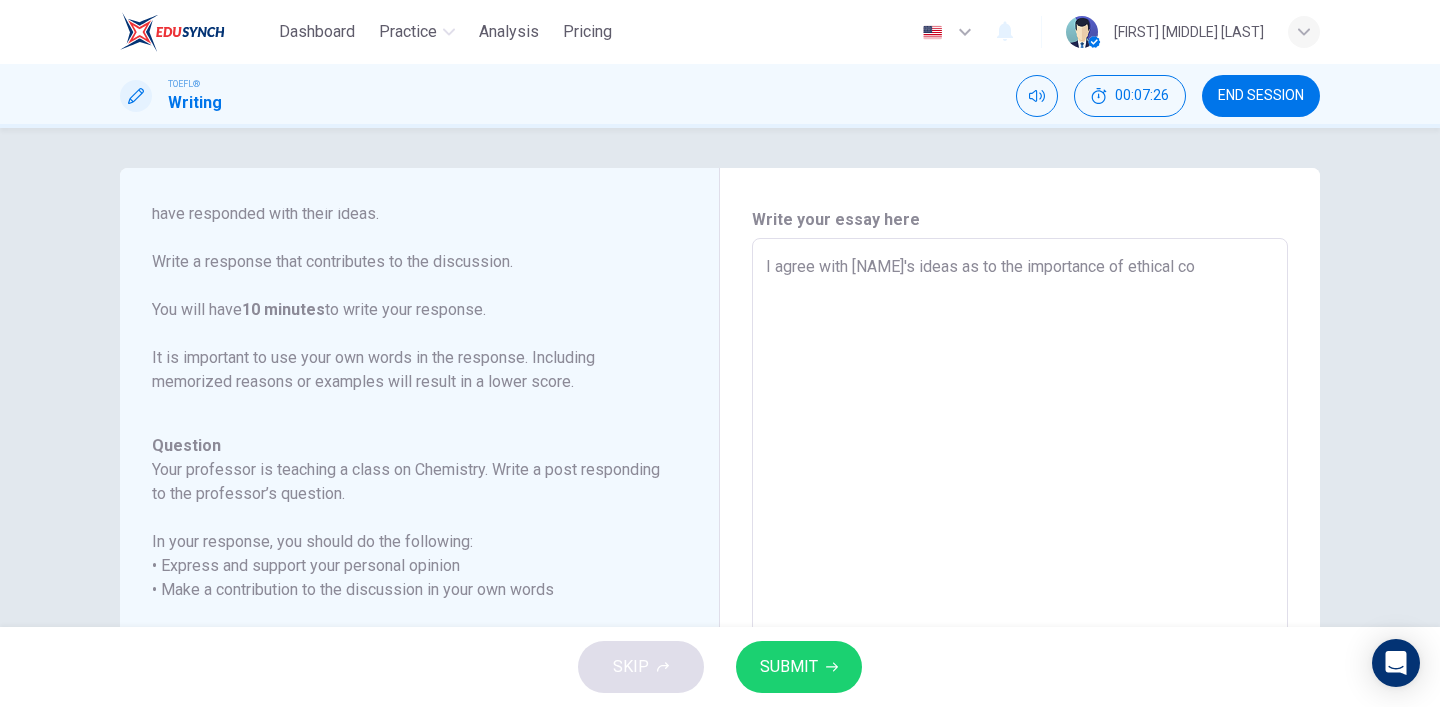 type on "x" 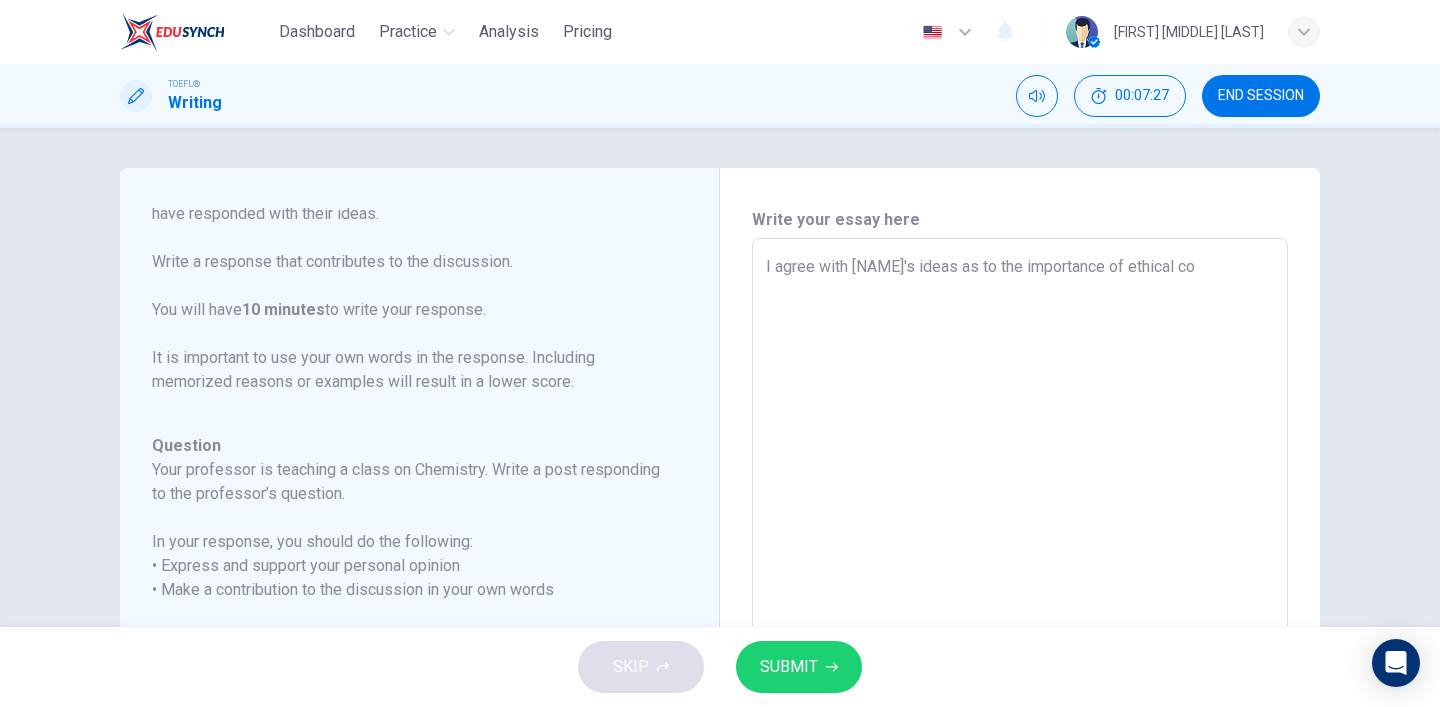 type on "I agree with [PERSON]'s ideas as to the importance of ethical con" 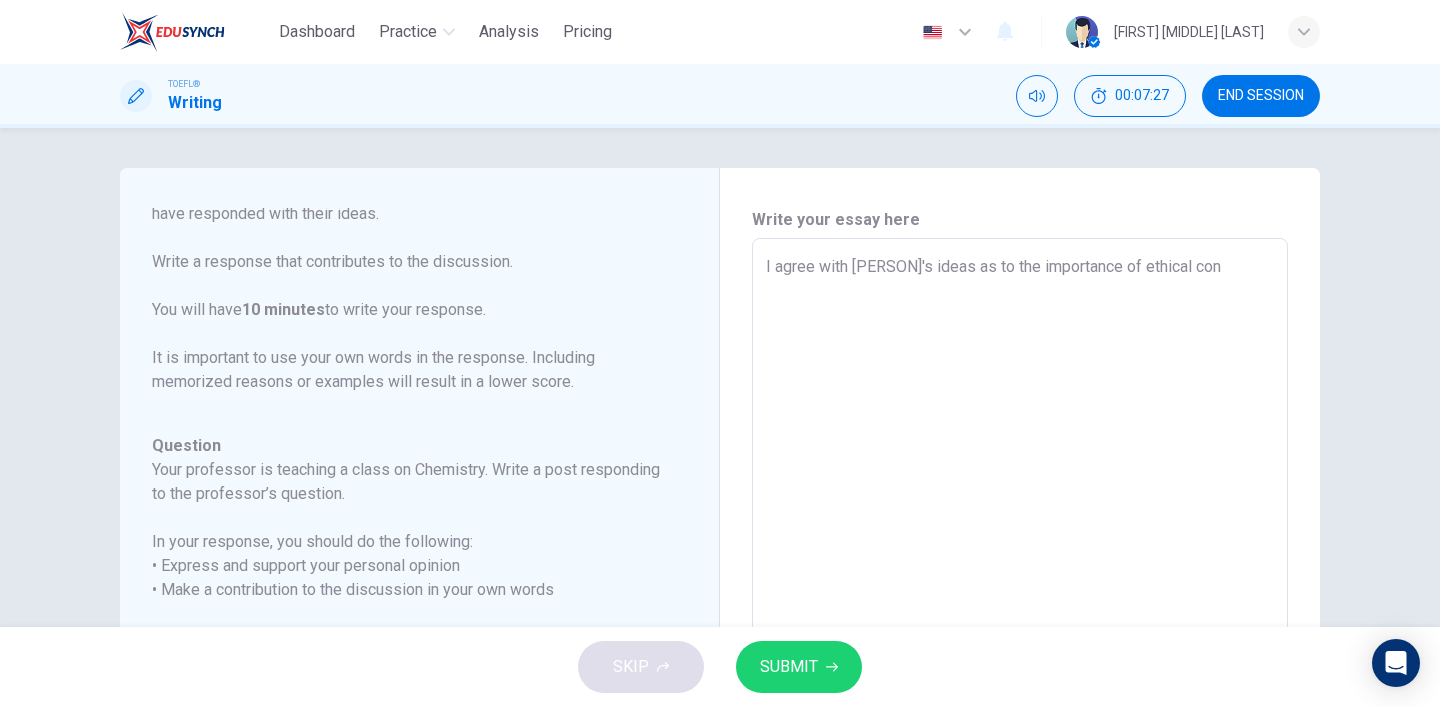 type on "I agree with [NAME]'s ideas as to the importance of ethical cons" 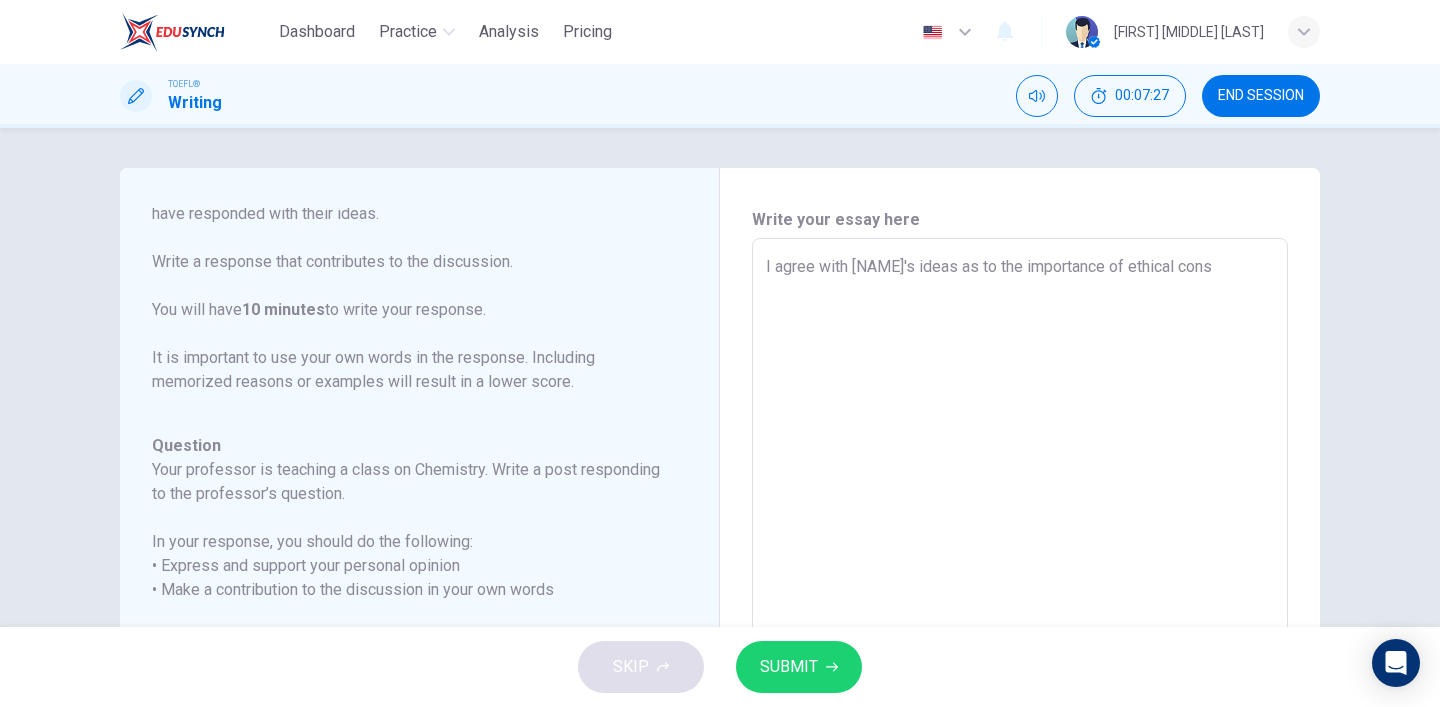 type on "x" 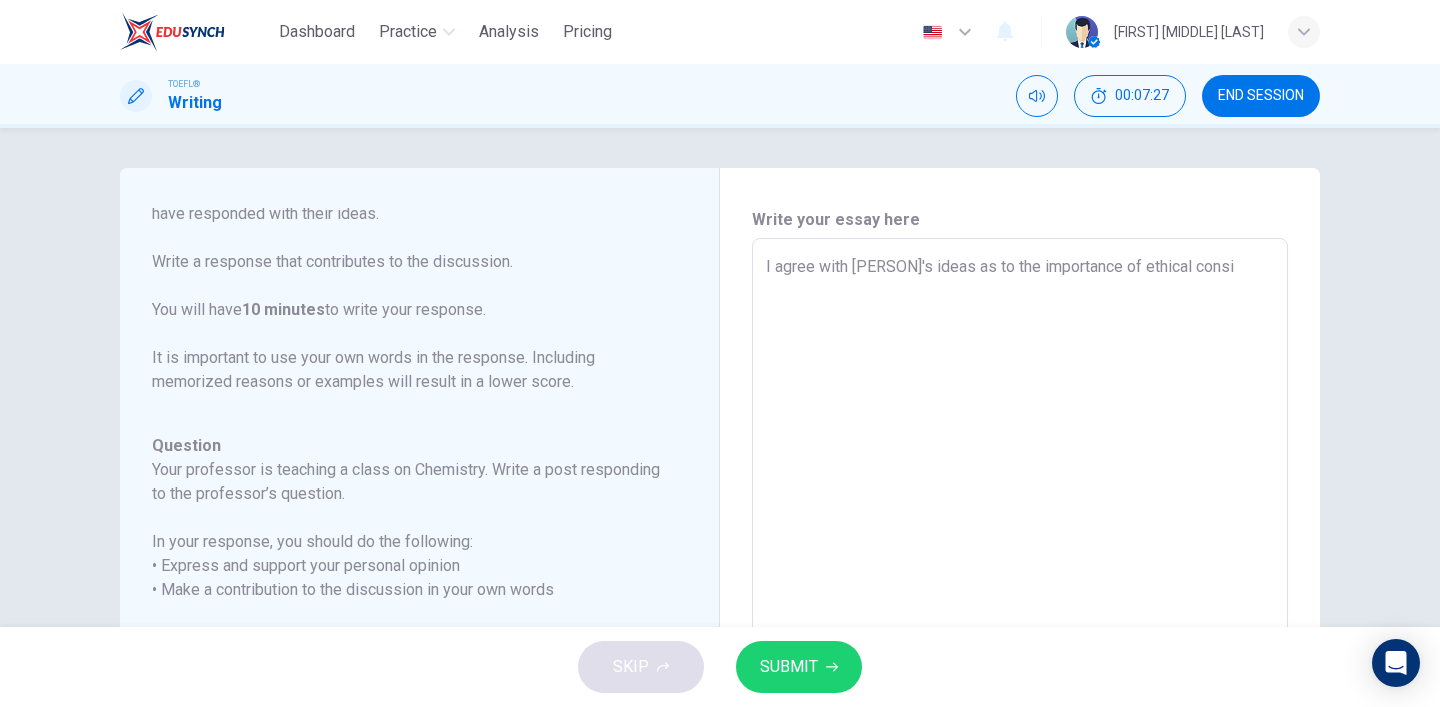 type on "x" 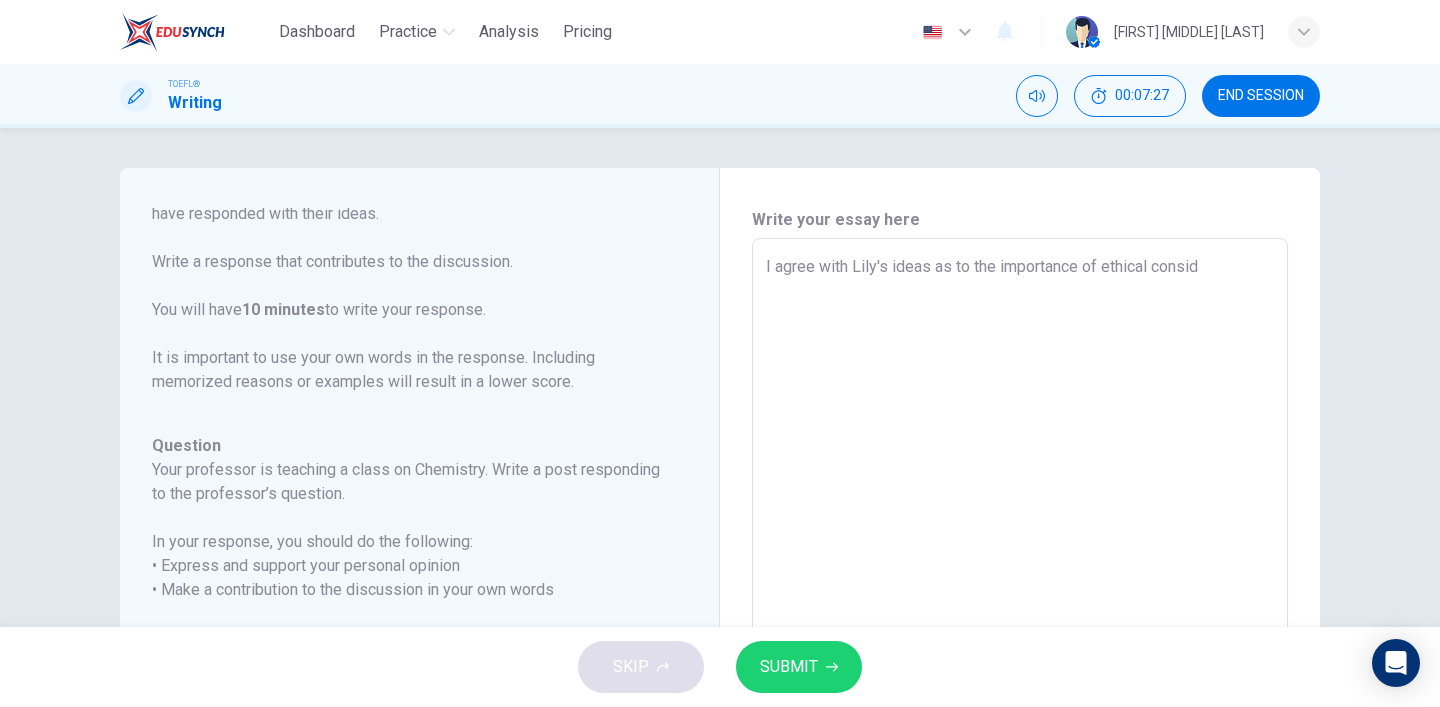 type on "x" 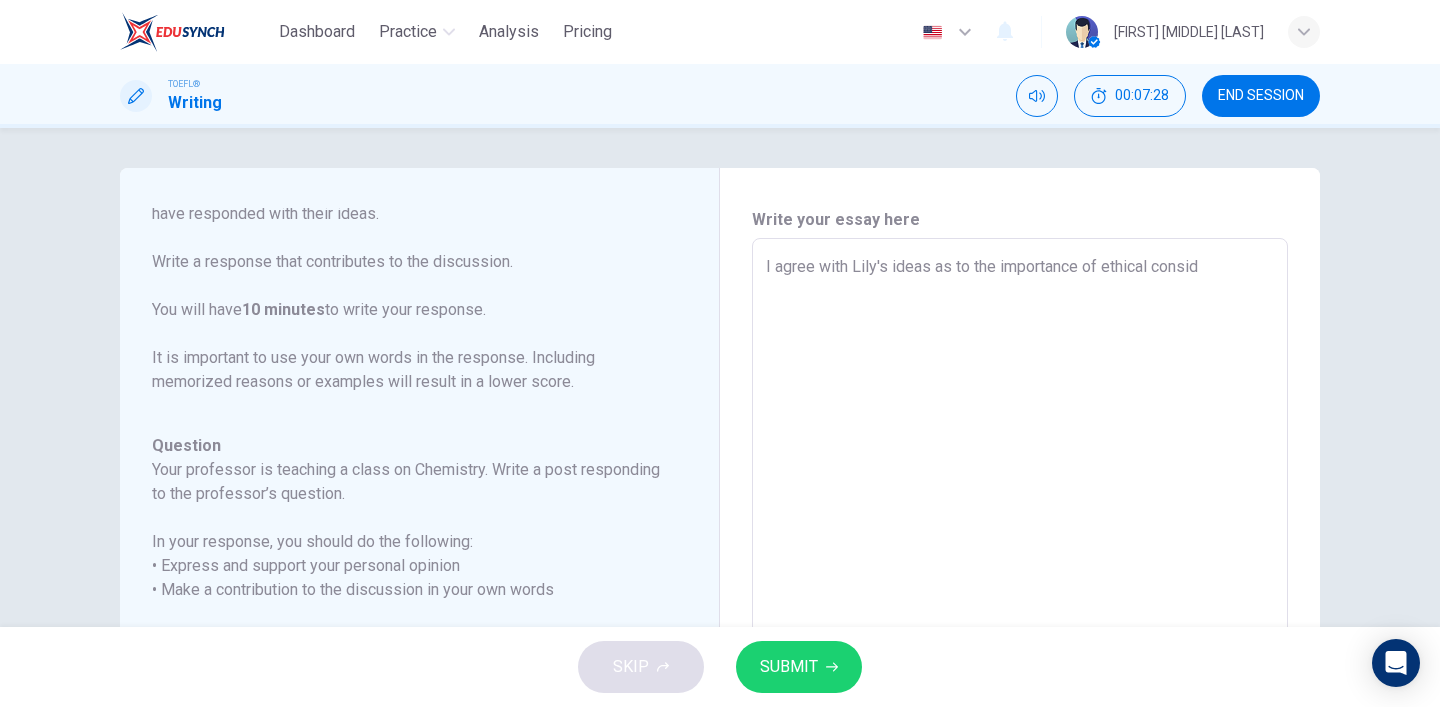 type on "I agree with [NAME] [LAST]'s ideas as to the importance of ethical conside" 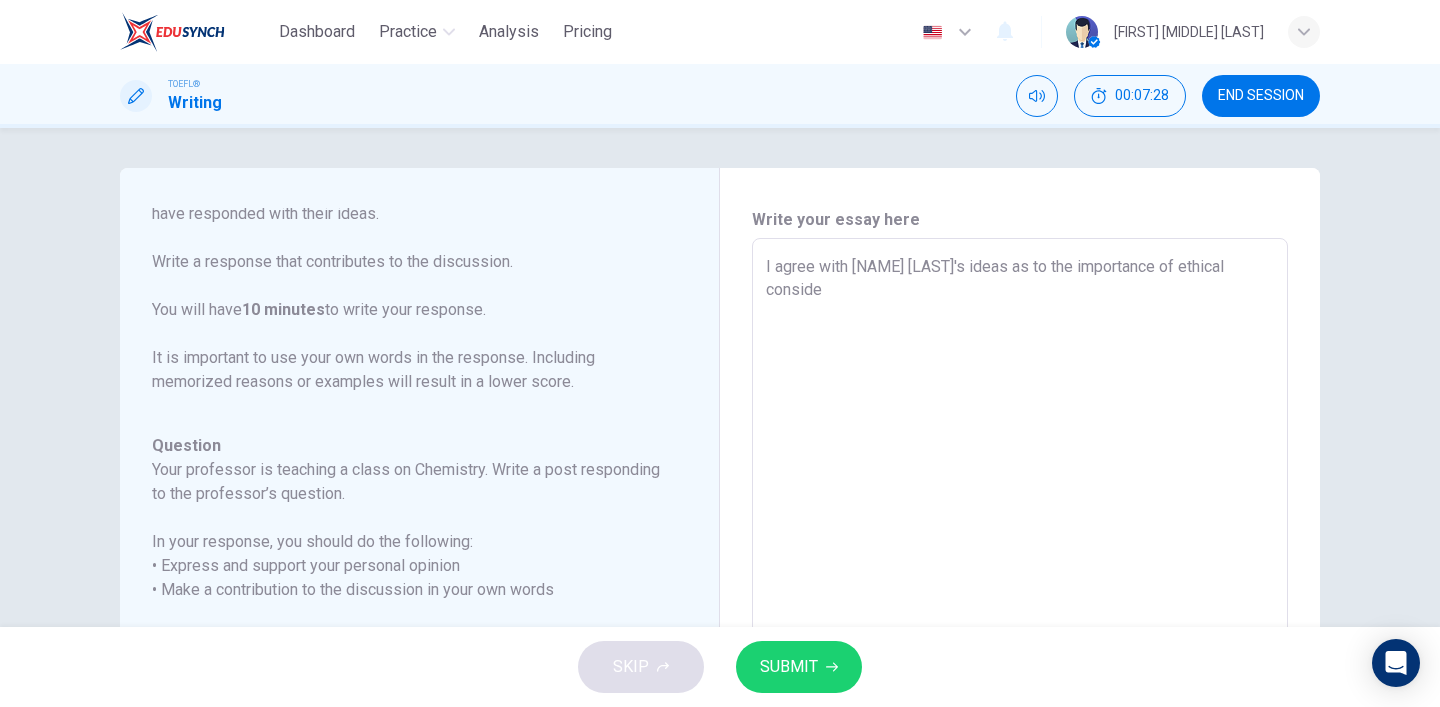 type on "x" 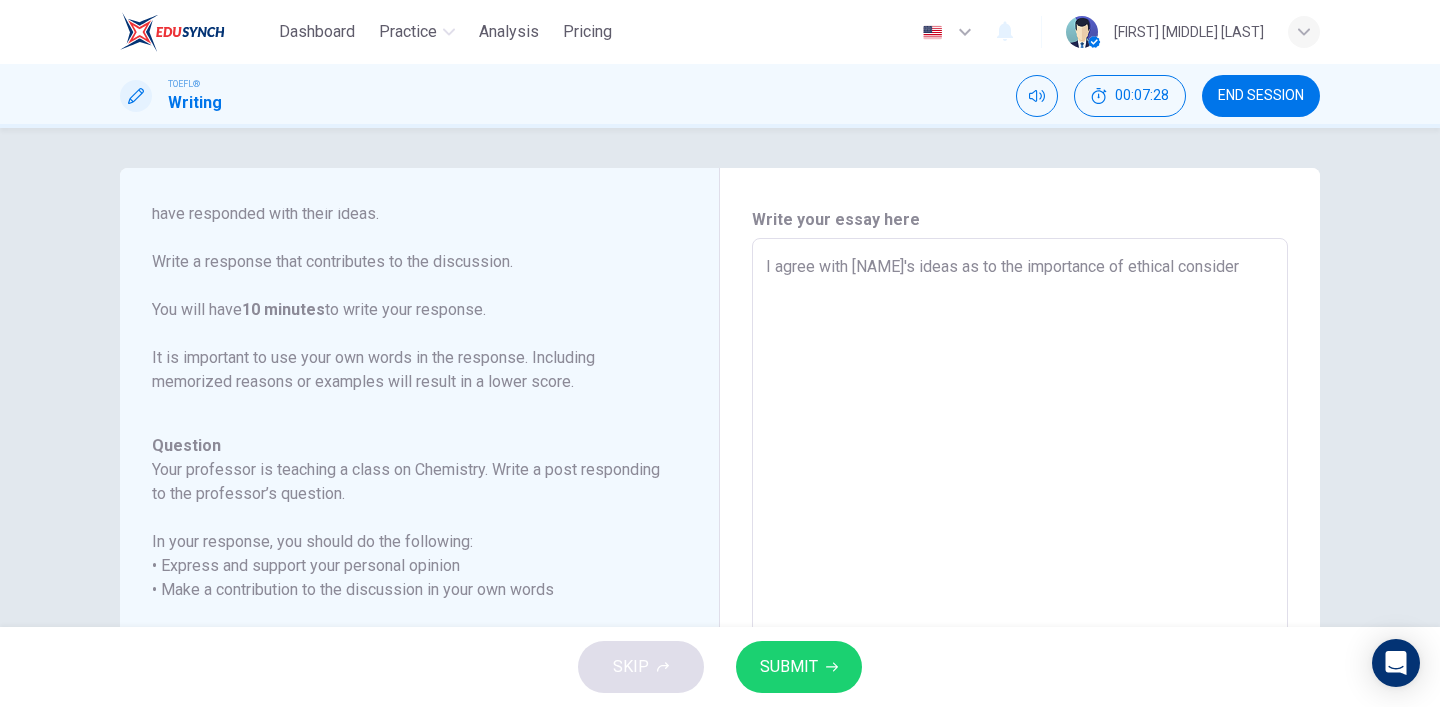 type on "x" 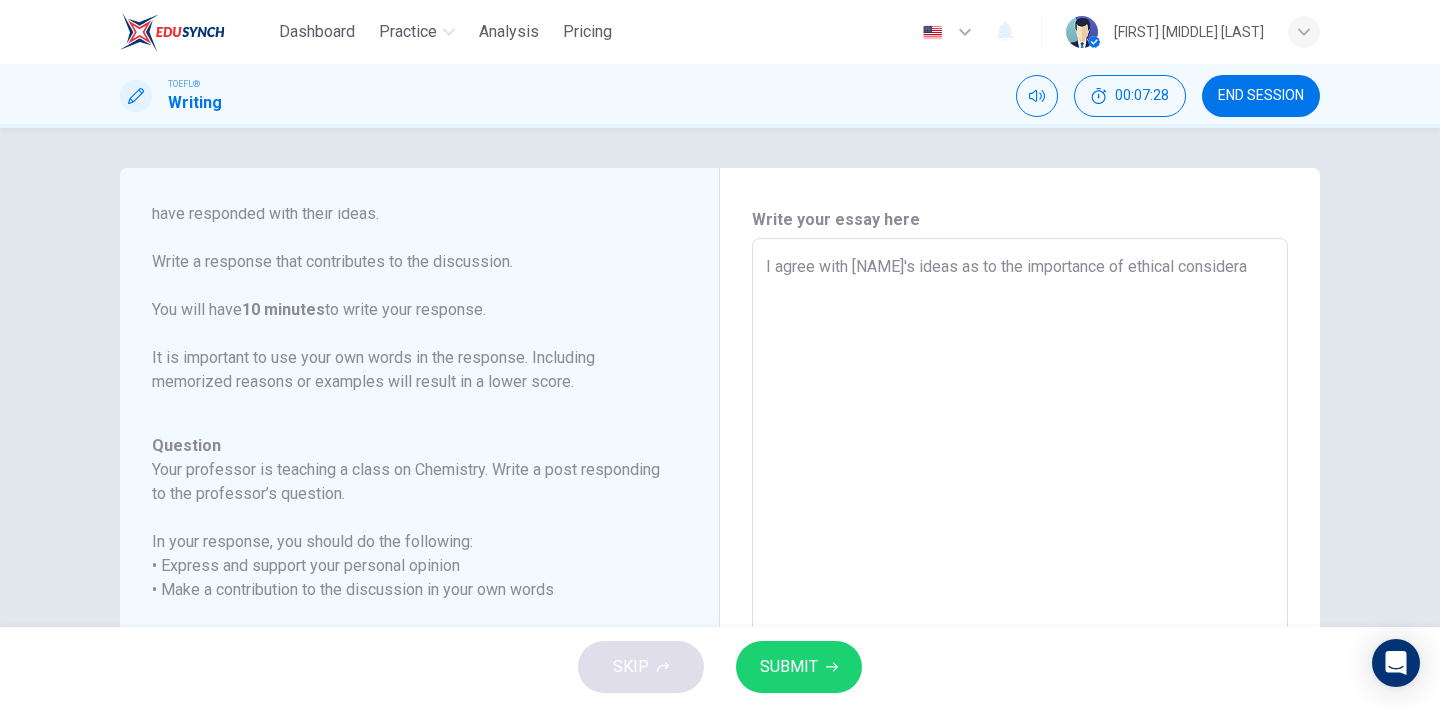 type on "I agree with [NAME]'s ideas as to the importance of ethical considerat" 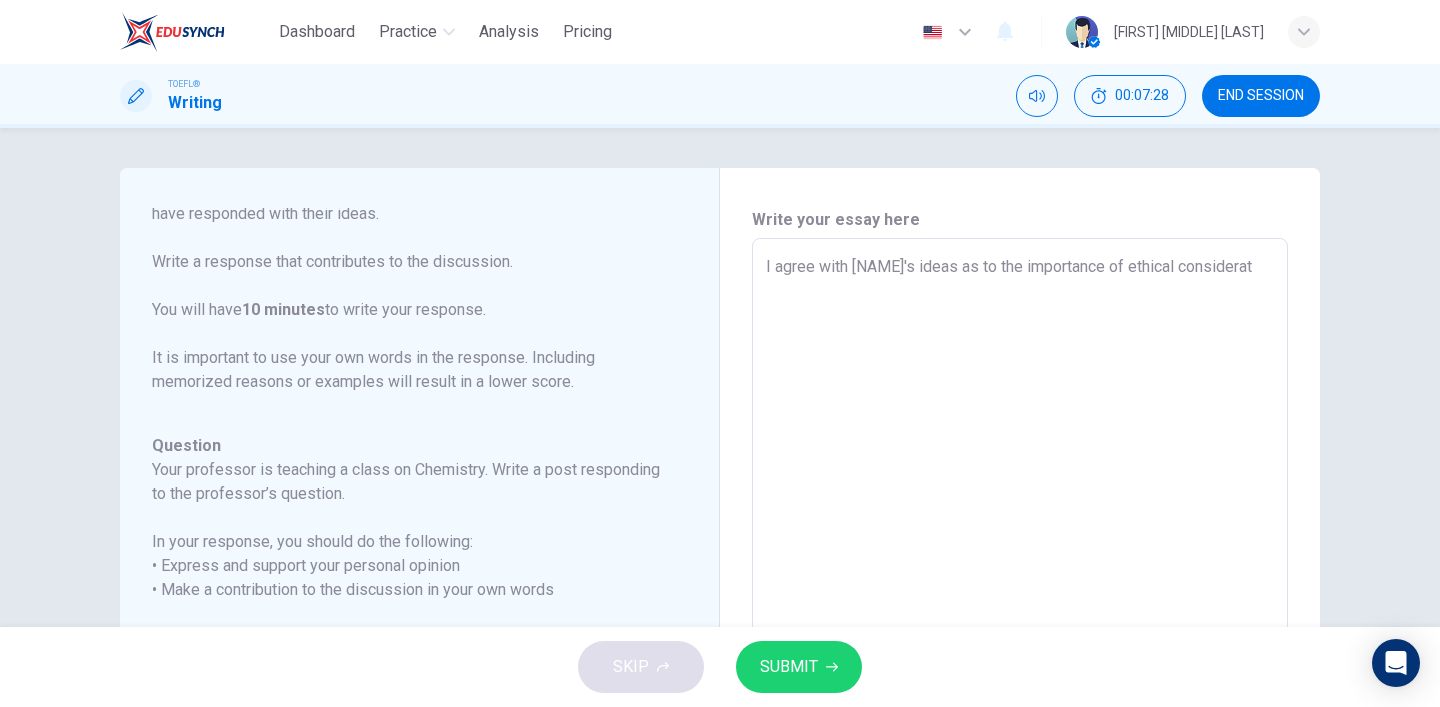 type on "x" 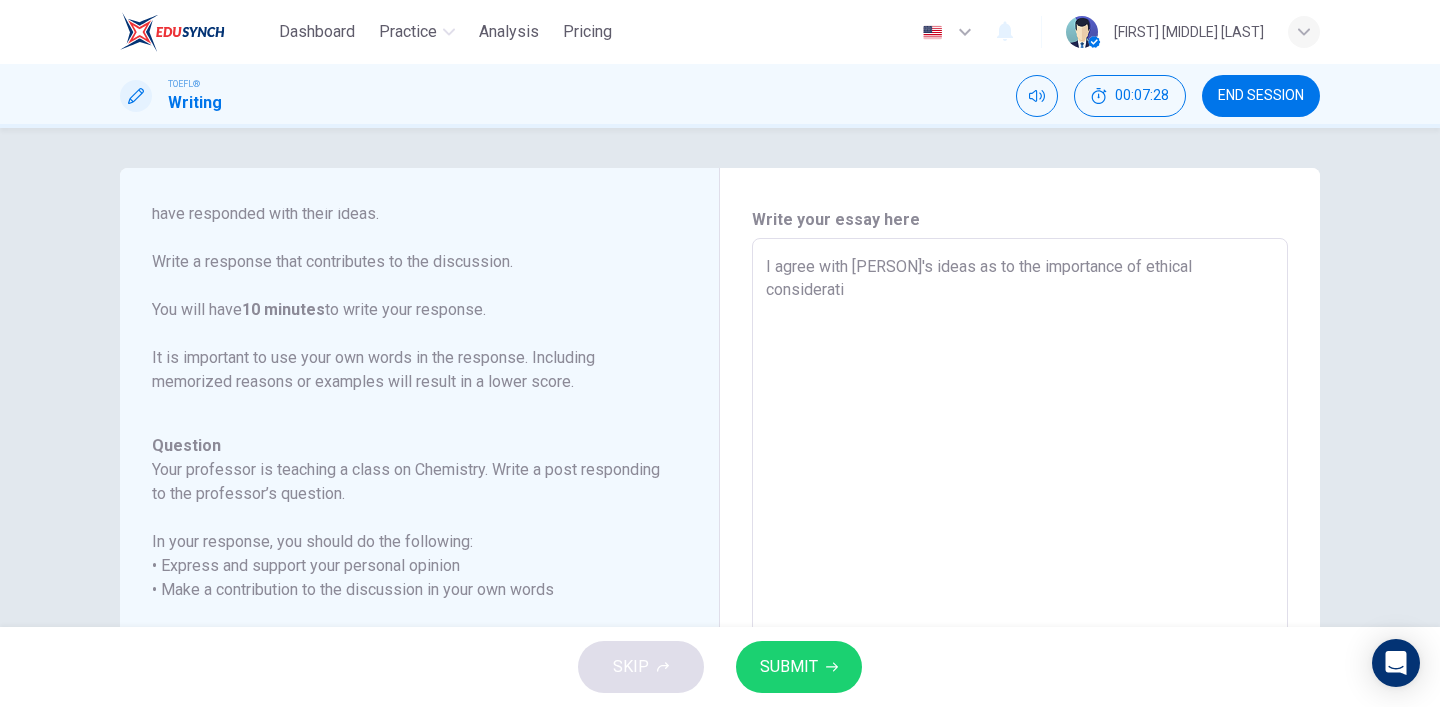 type on "x" 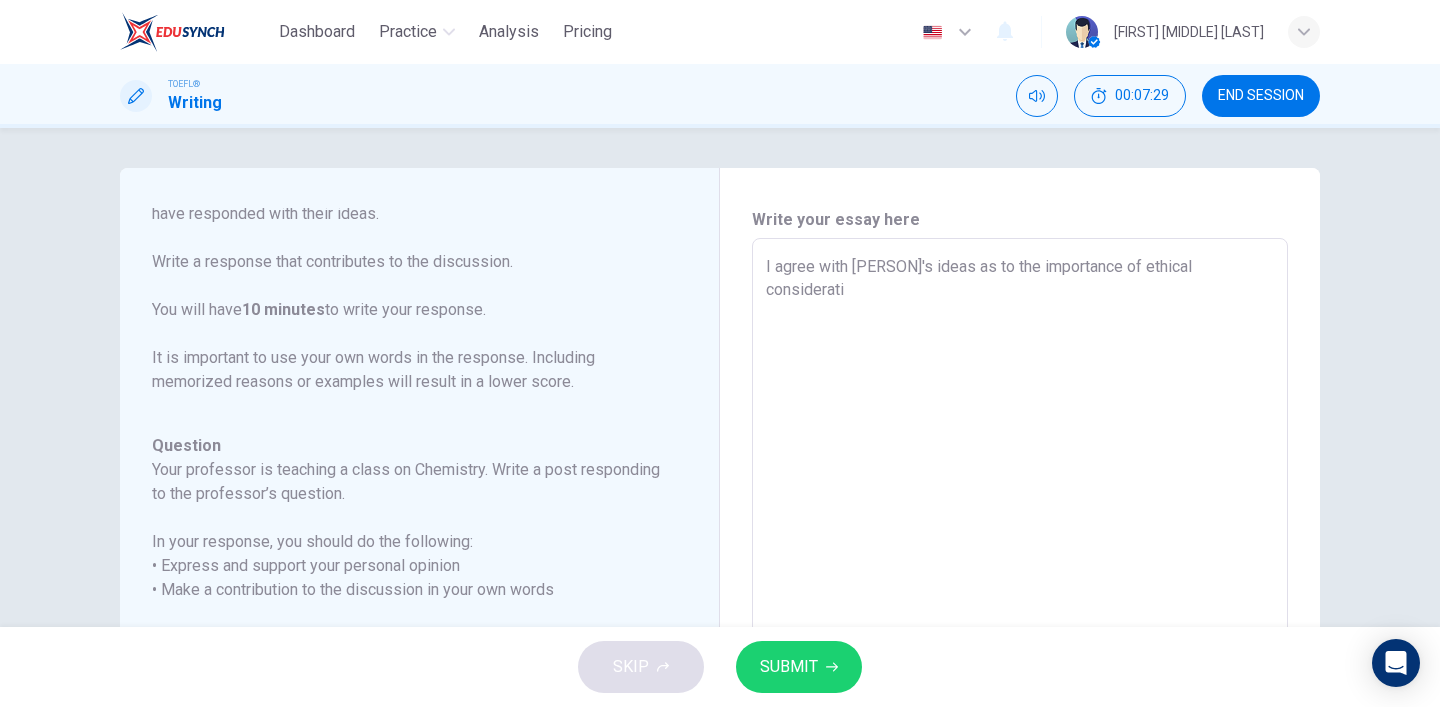type on "I agree with [NAME]'s ideas as to the importance of ethical consideratio" 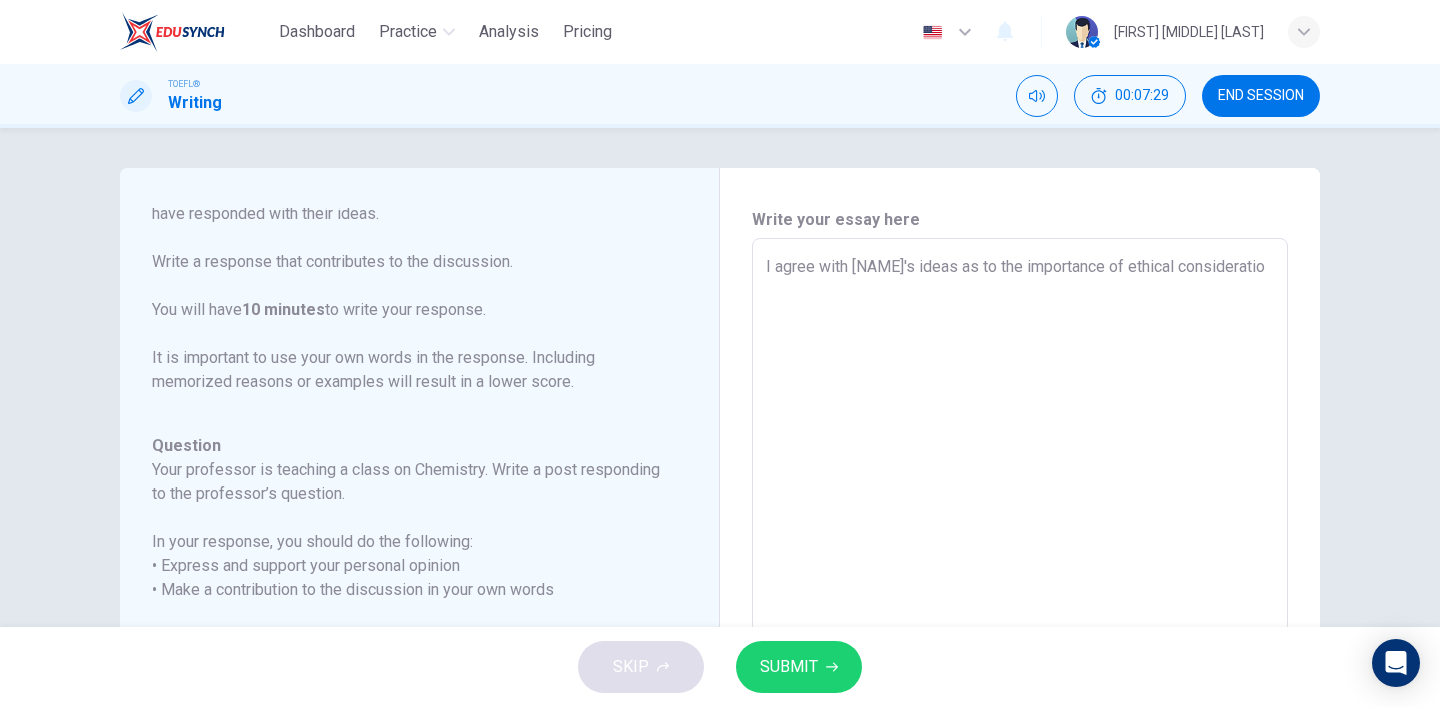 type on "x" 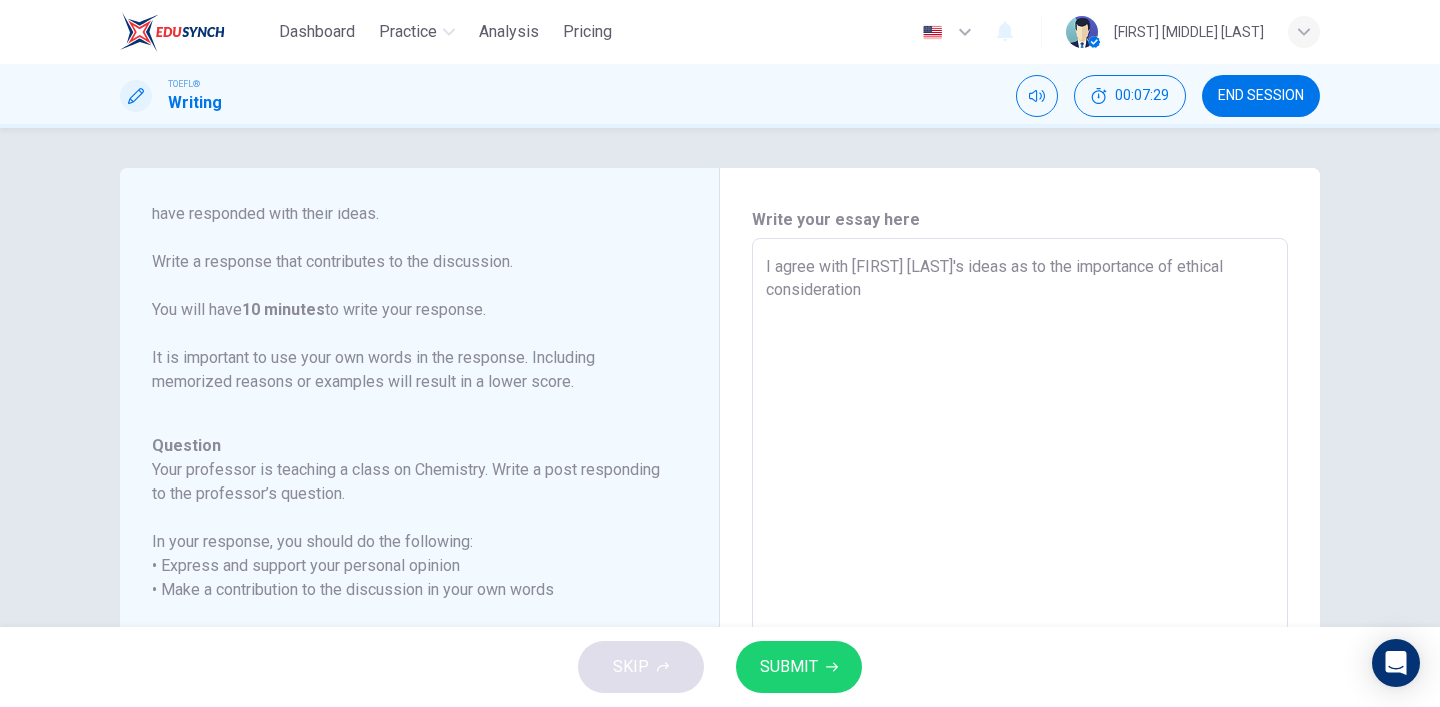 type on "I agree with [PERSON]'s ideas as to the importance of ethical considerations" 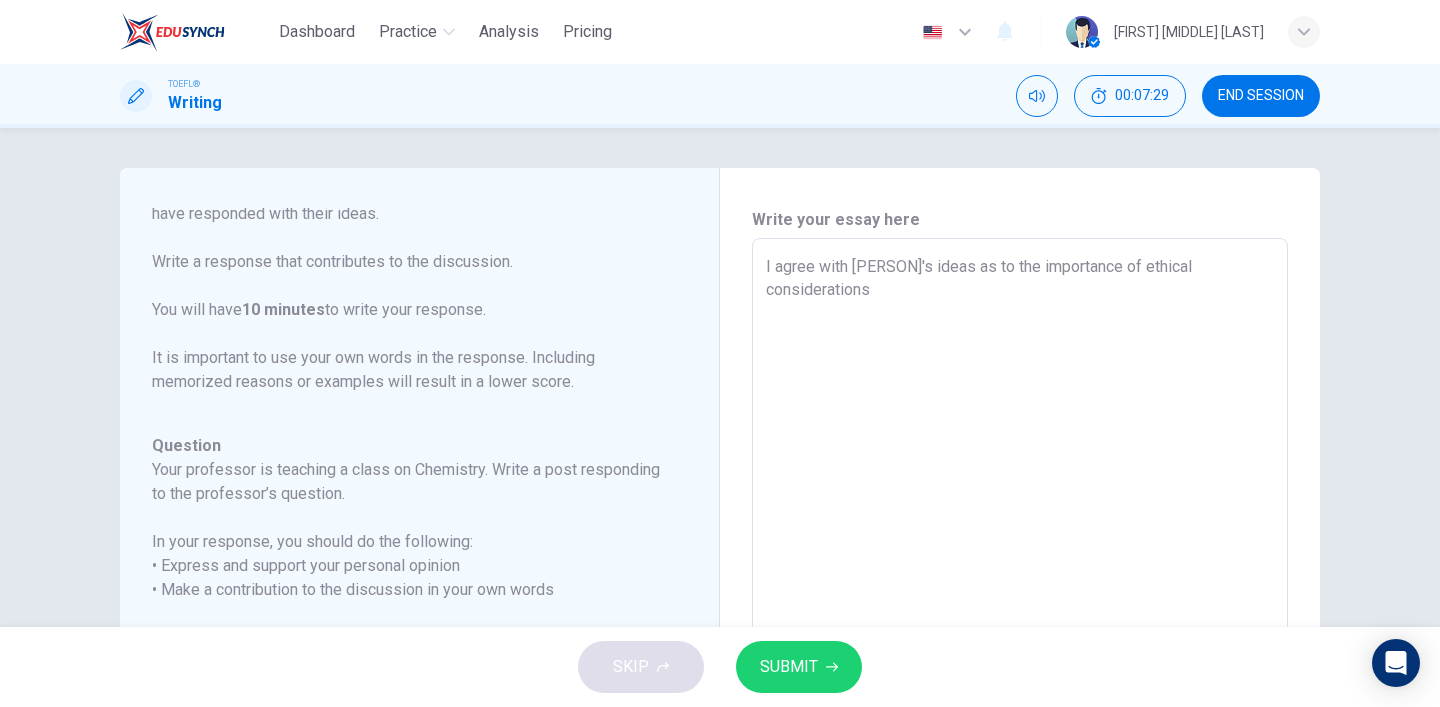 type on "x" 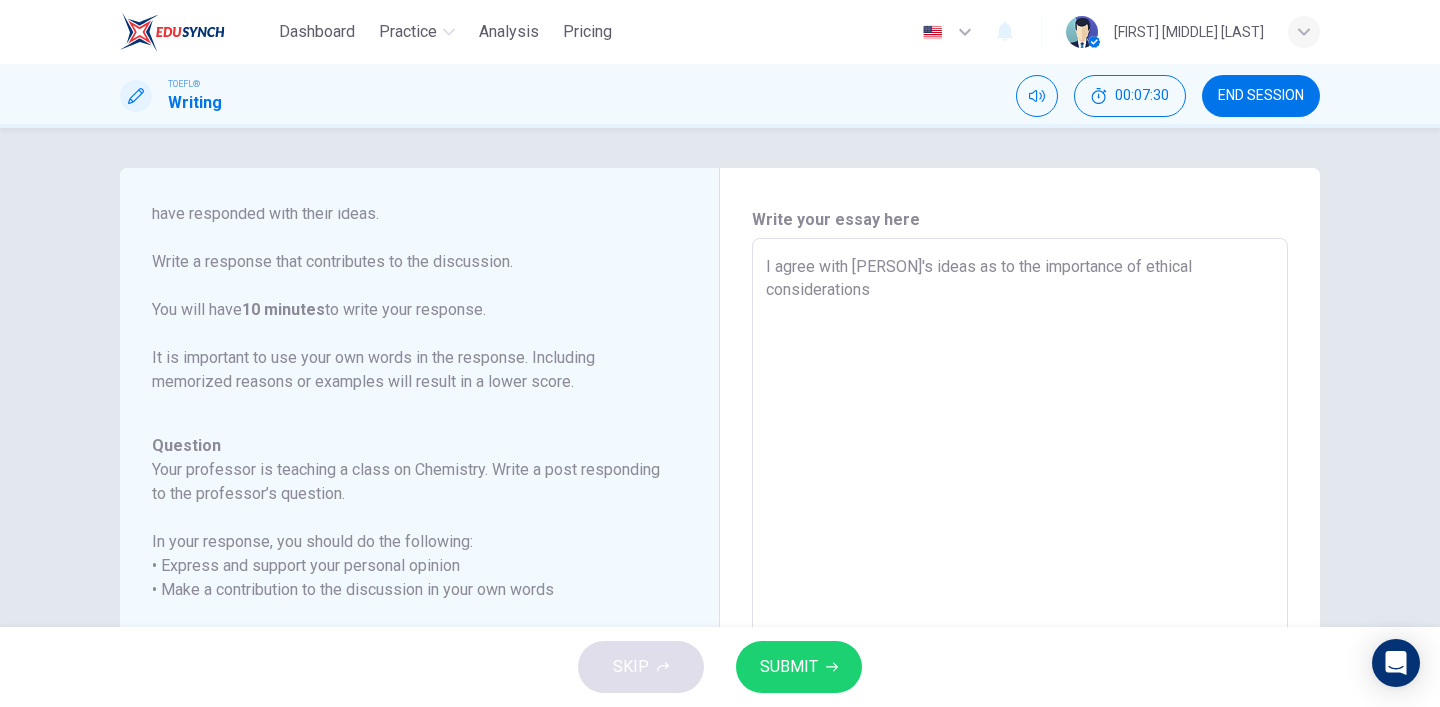 type on "I agree with [NAME]'s ideas as to the importance of ethical considerations o" 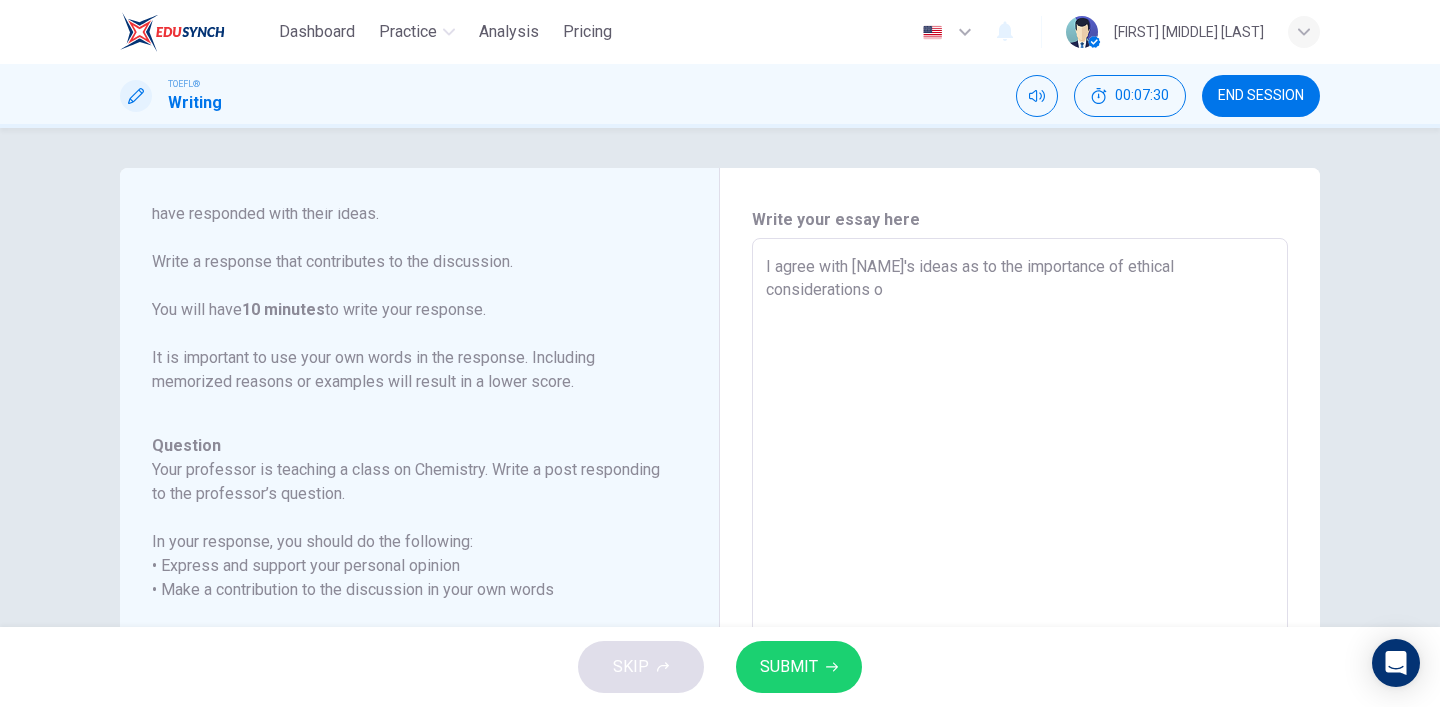 type on "x" 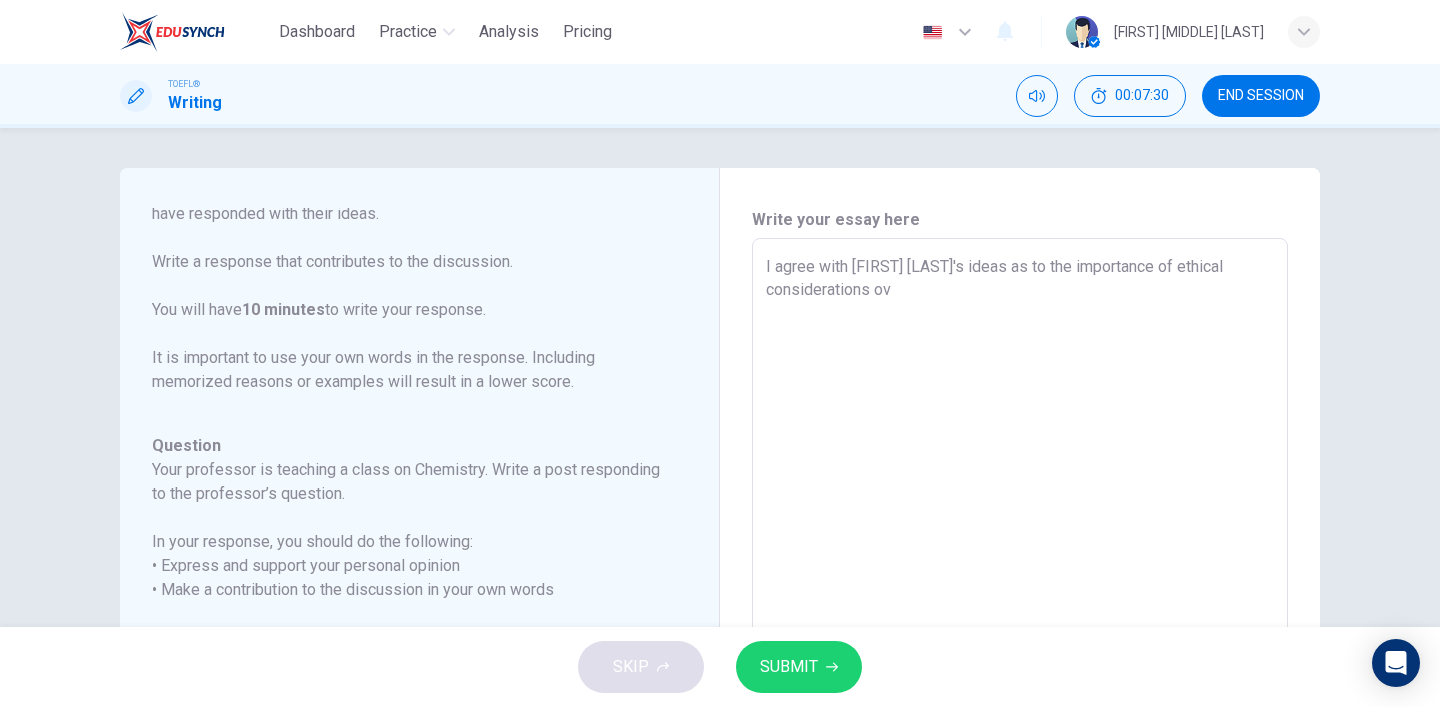 type on "I agree with [NAME]'s ideas as to the importance of ethical considerations ove" 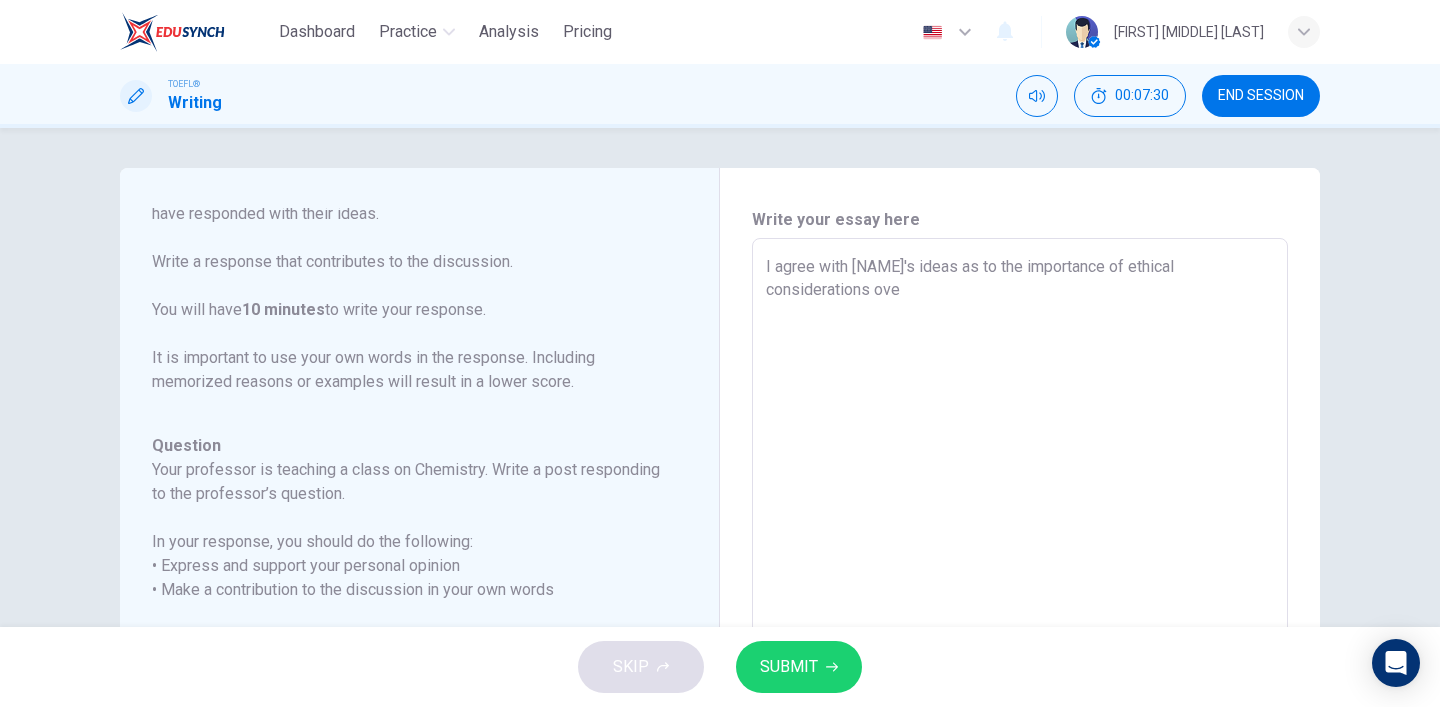 type on "x" 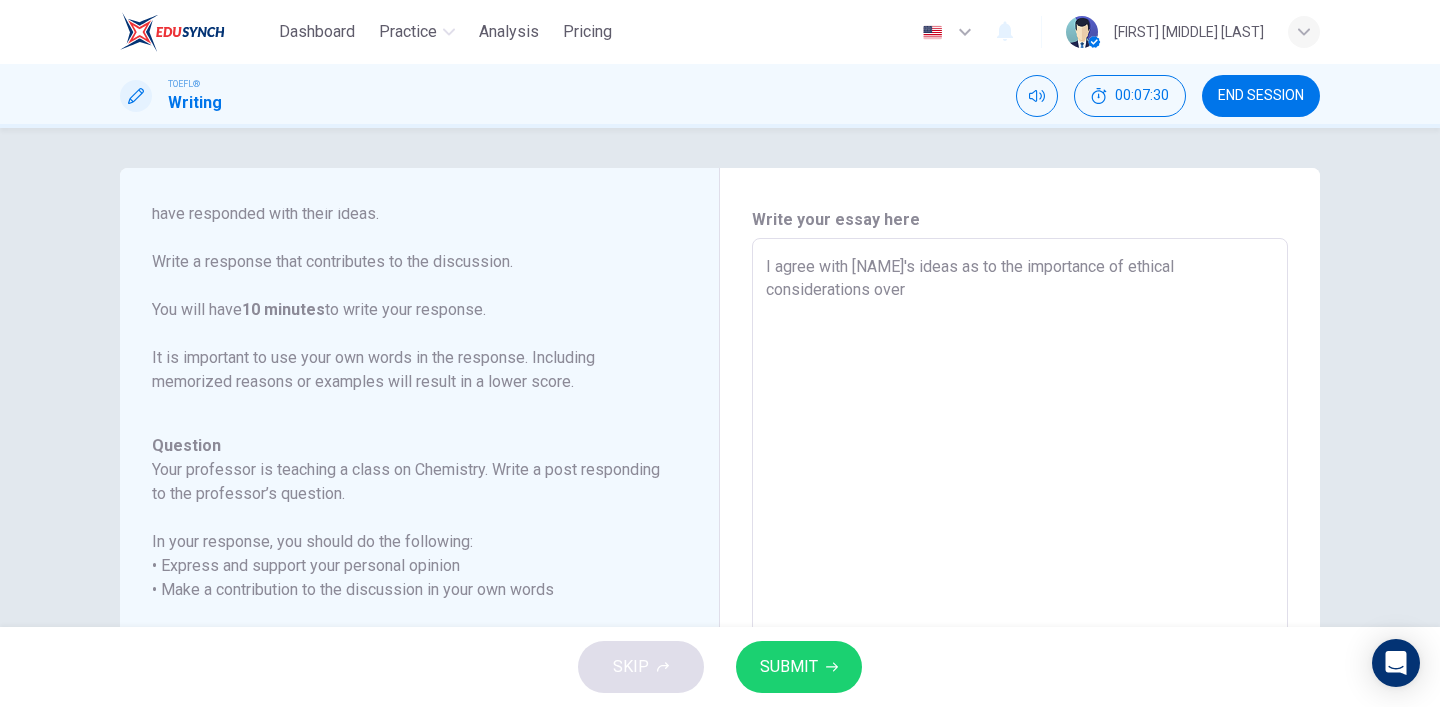 type on "x" 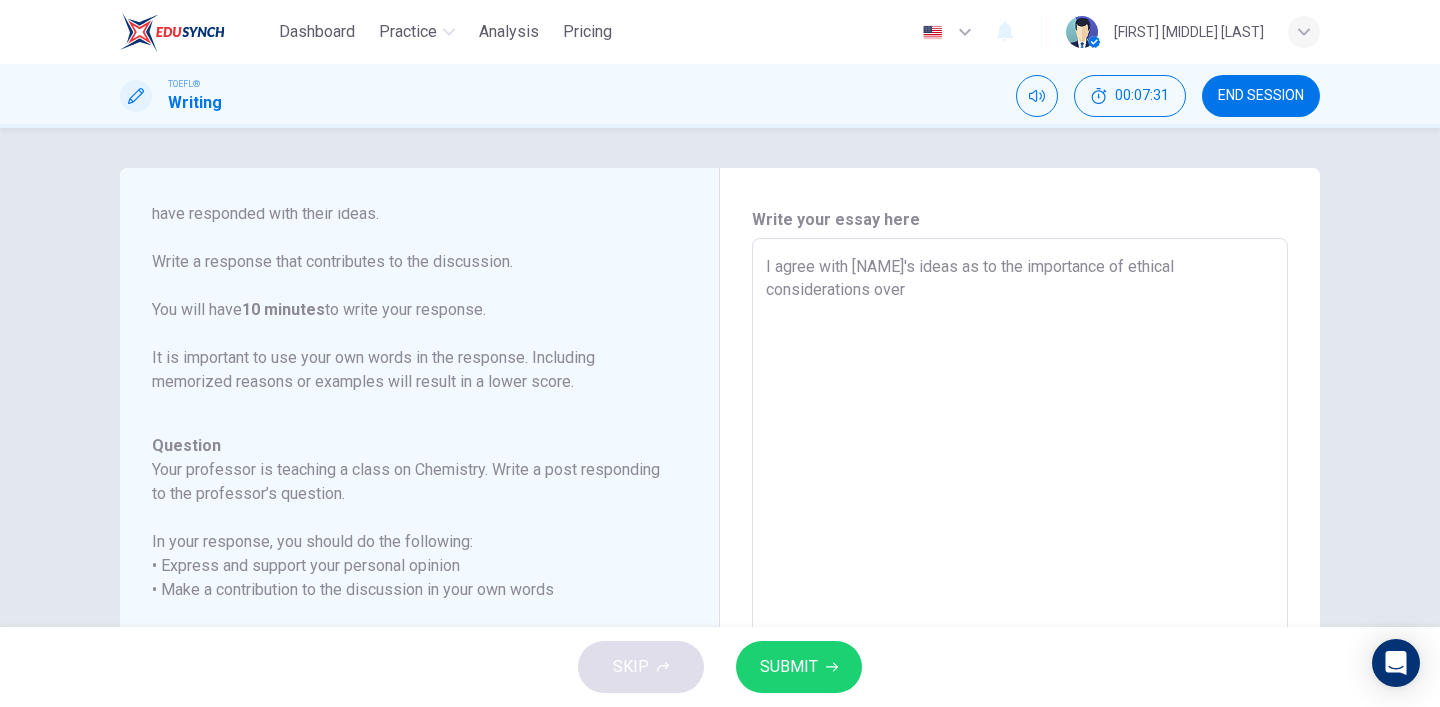 type on "I agree with [NAME]'s ideas as to the importance of ethical considerations over" 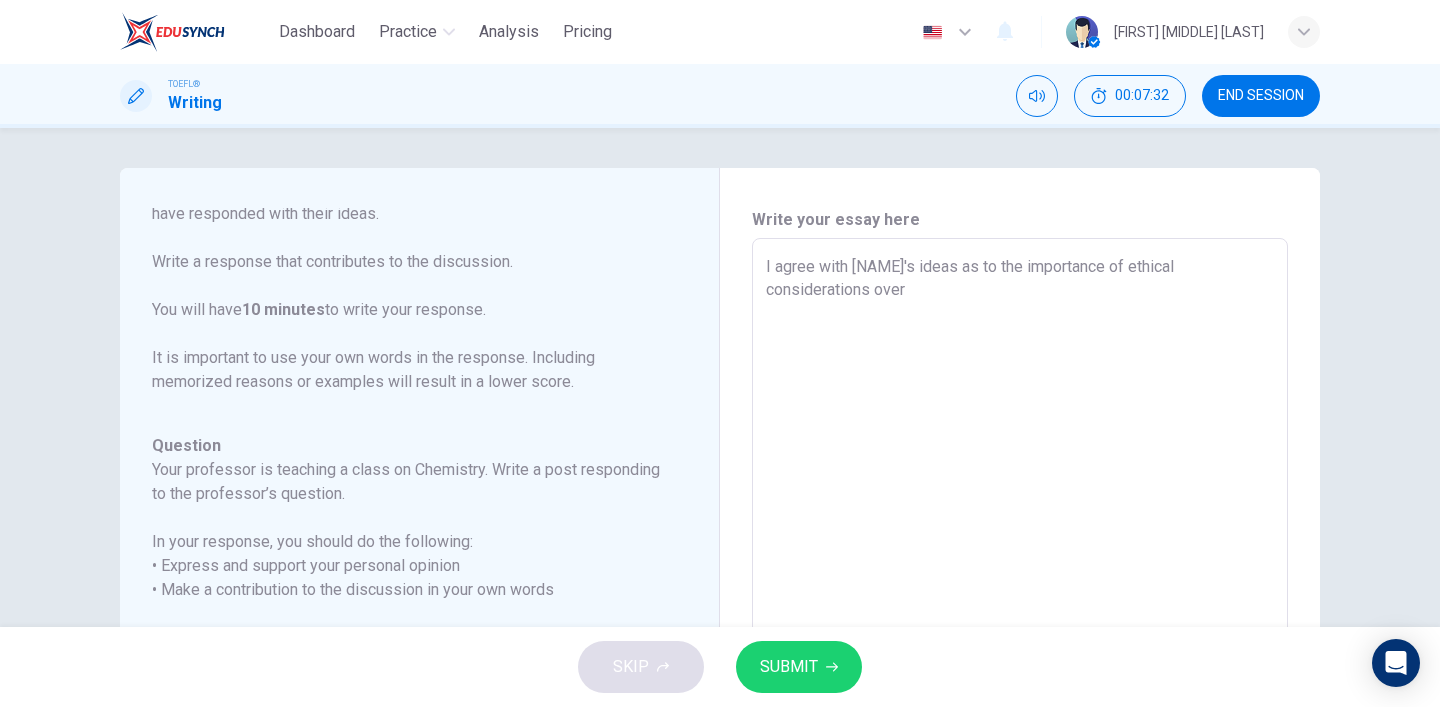 type on "I agree with [NAME]'s ideas as to the importance of ethical considerations over a" 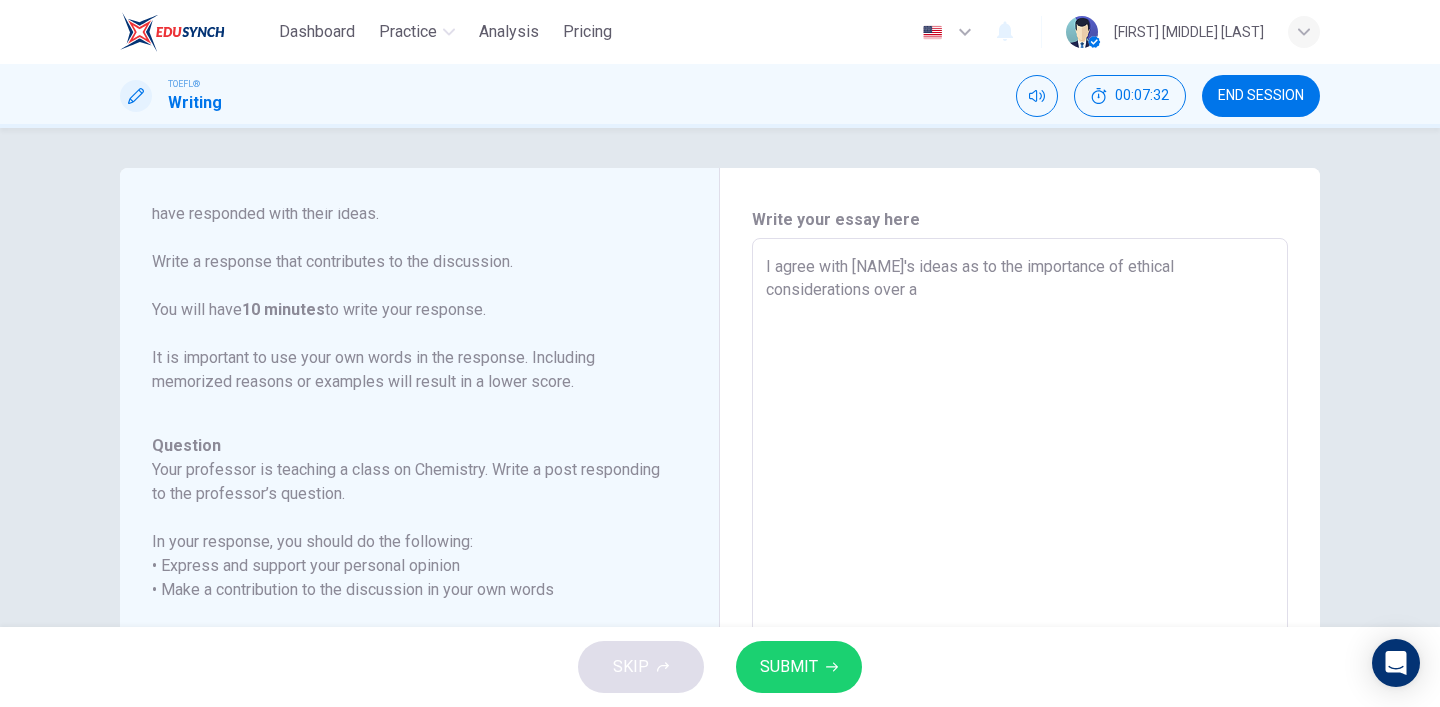 type on "I agree with [NAME] [LAST]'s ideas as to the importance of ethical considerations over an" 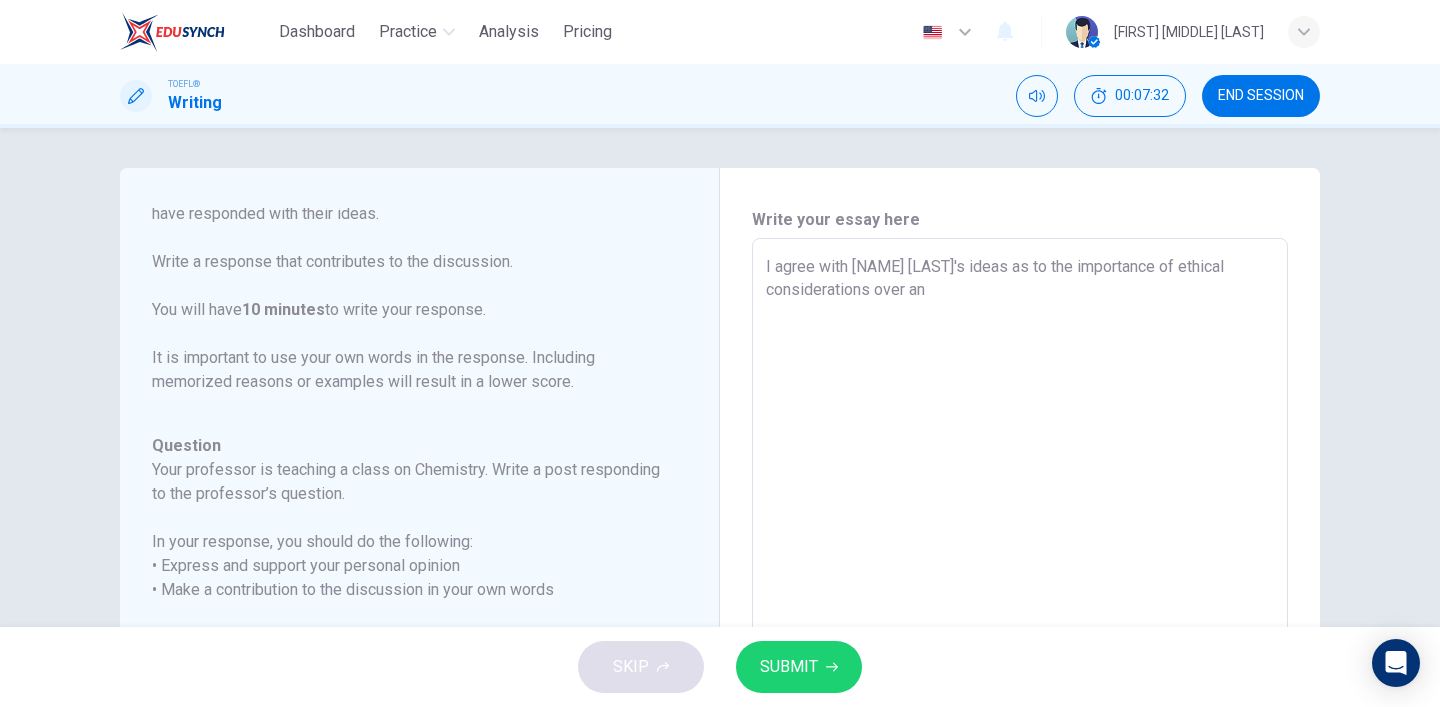 type on "I agree with [NAME]'s ideas as to the importance of ethical considerations over any" 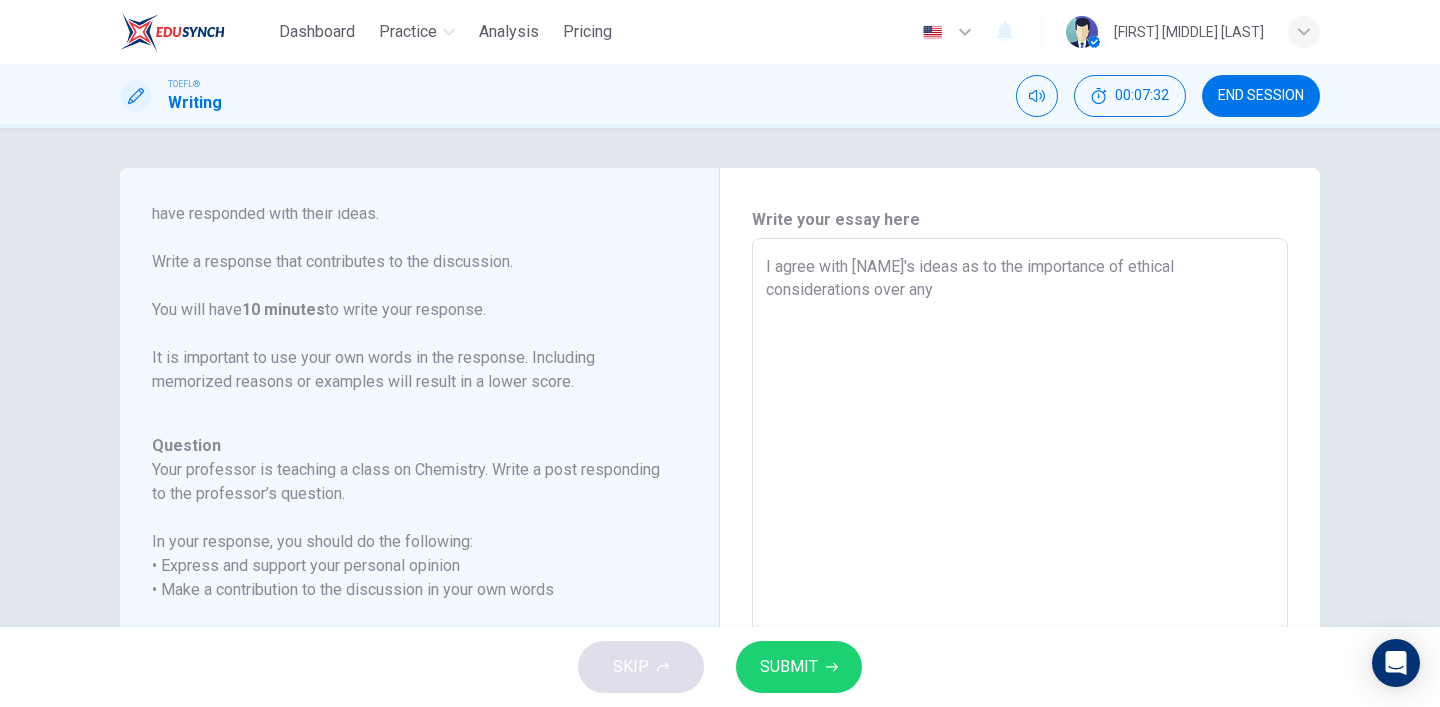 type on "x" 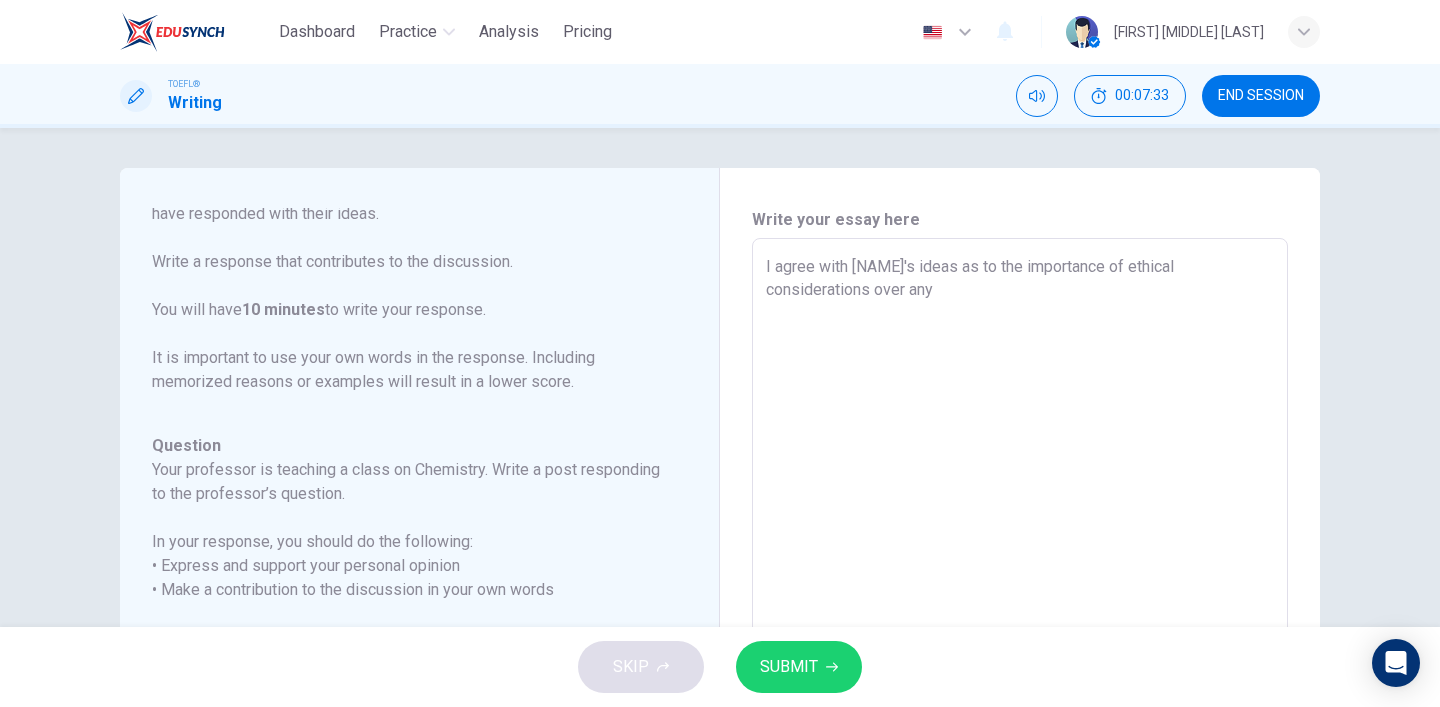 type on "I agree with [NAME]'s ideas as to the importance of ethical considerations over any h" 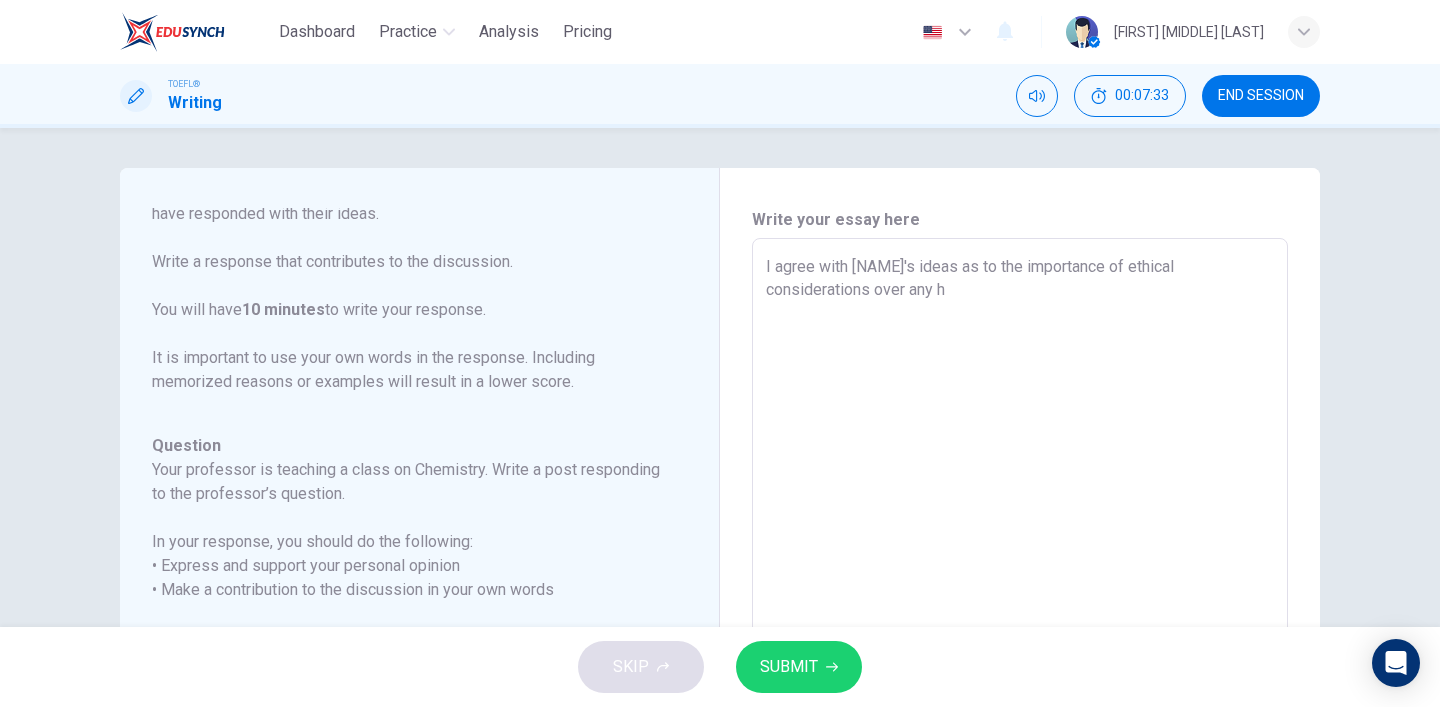 type on "x" 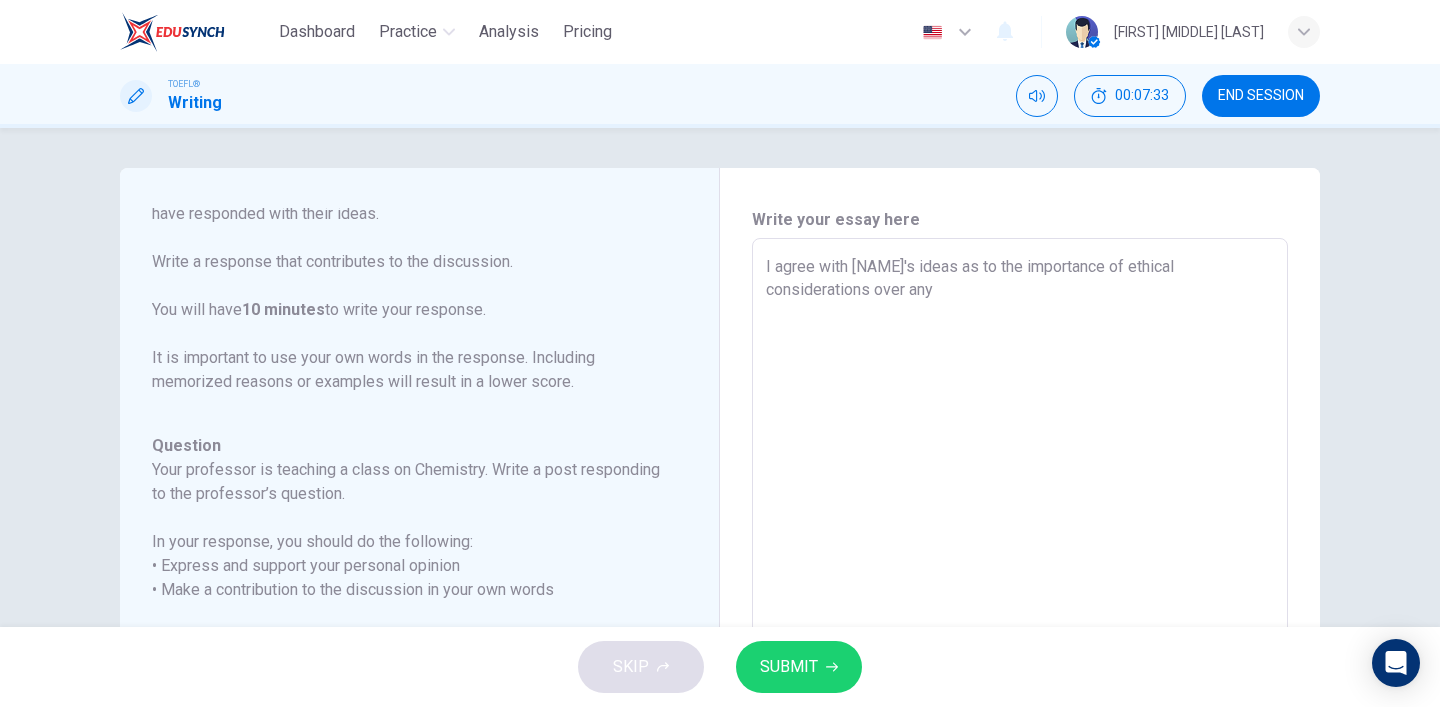 type on "I agree with [NAME]'s ideas as to the importance of ethical considerations over any c" 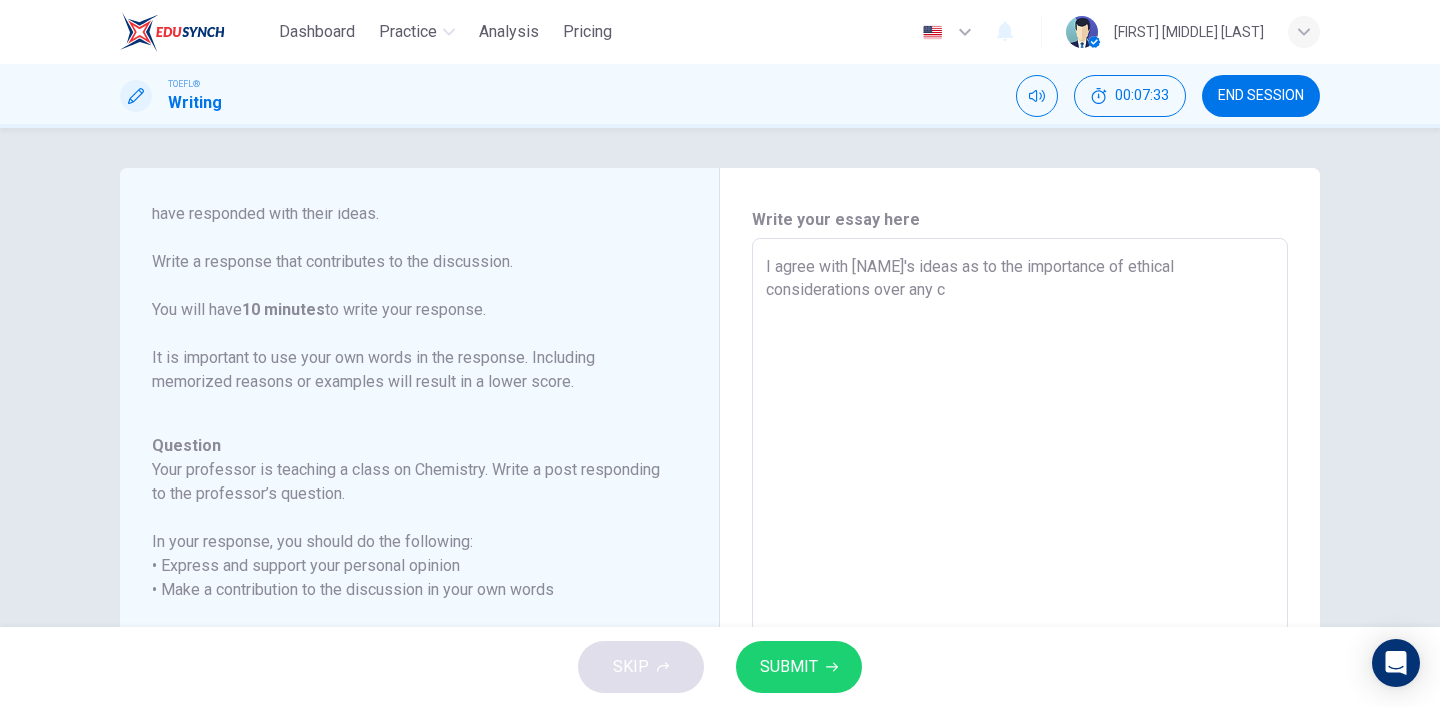 type on "x" 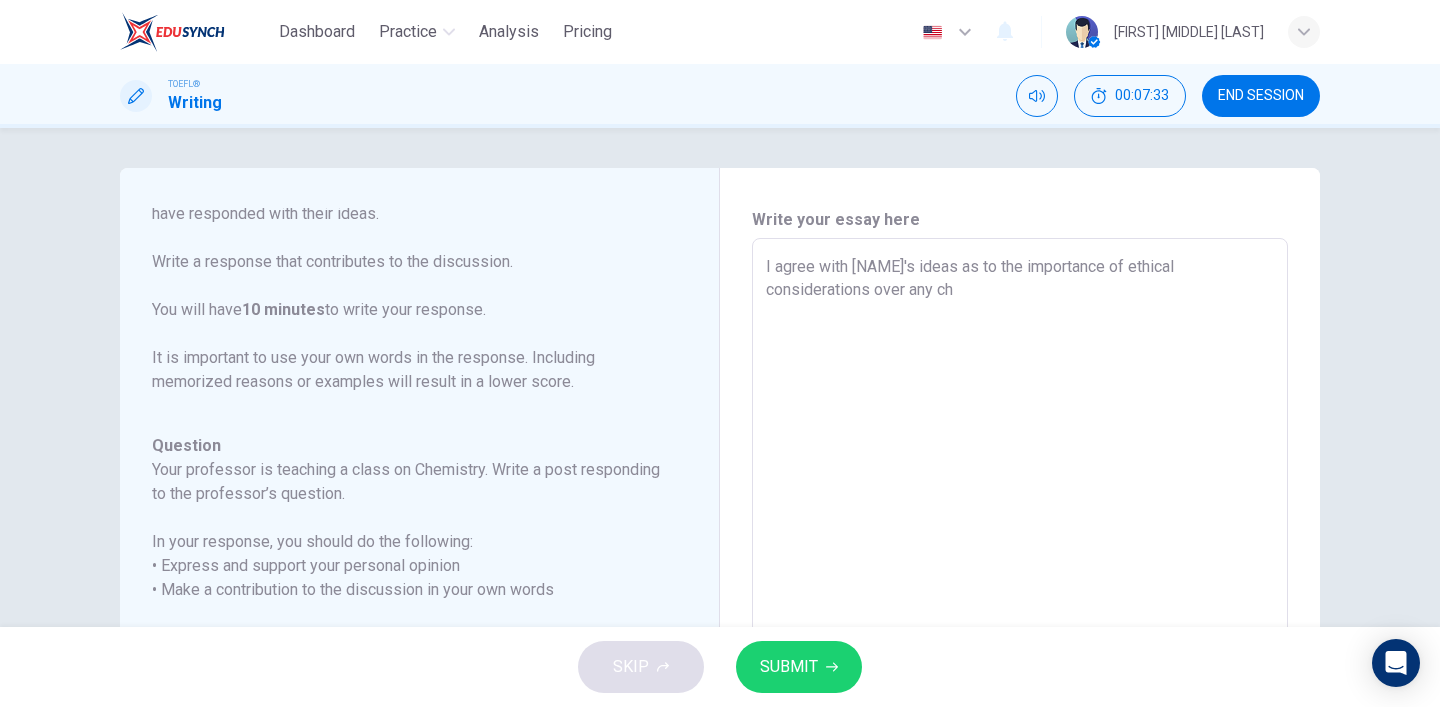 type on "x" 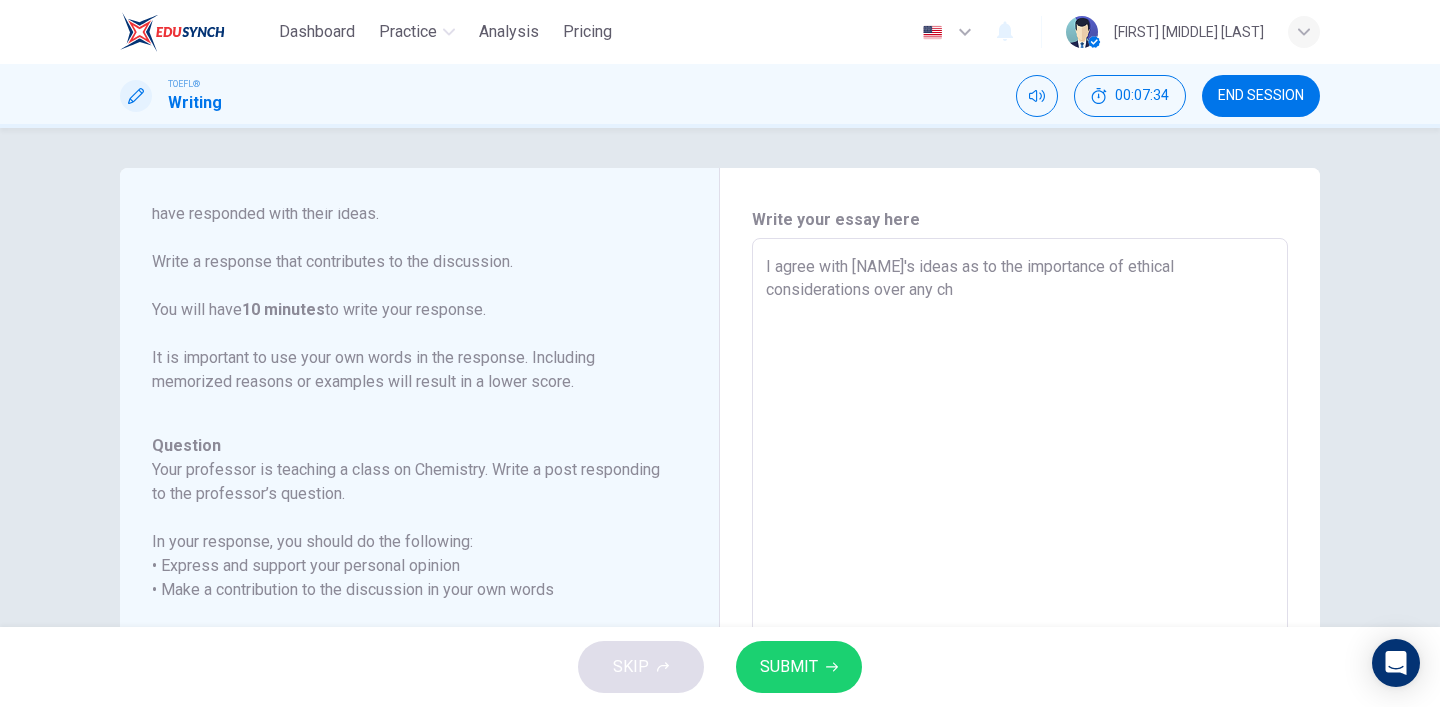 type on "I agree with [PERSON]'s ideas as to the importance of ethical considerations over any chi" 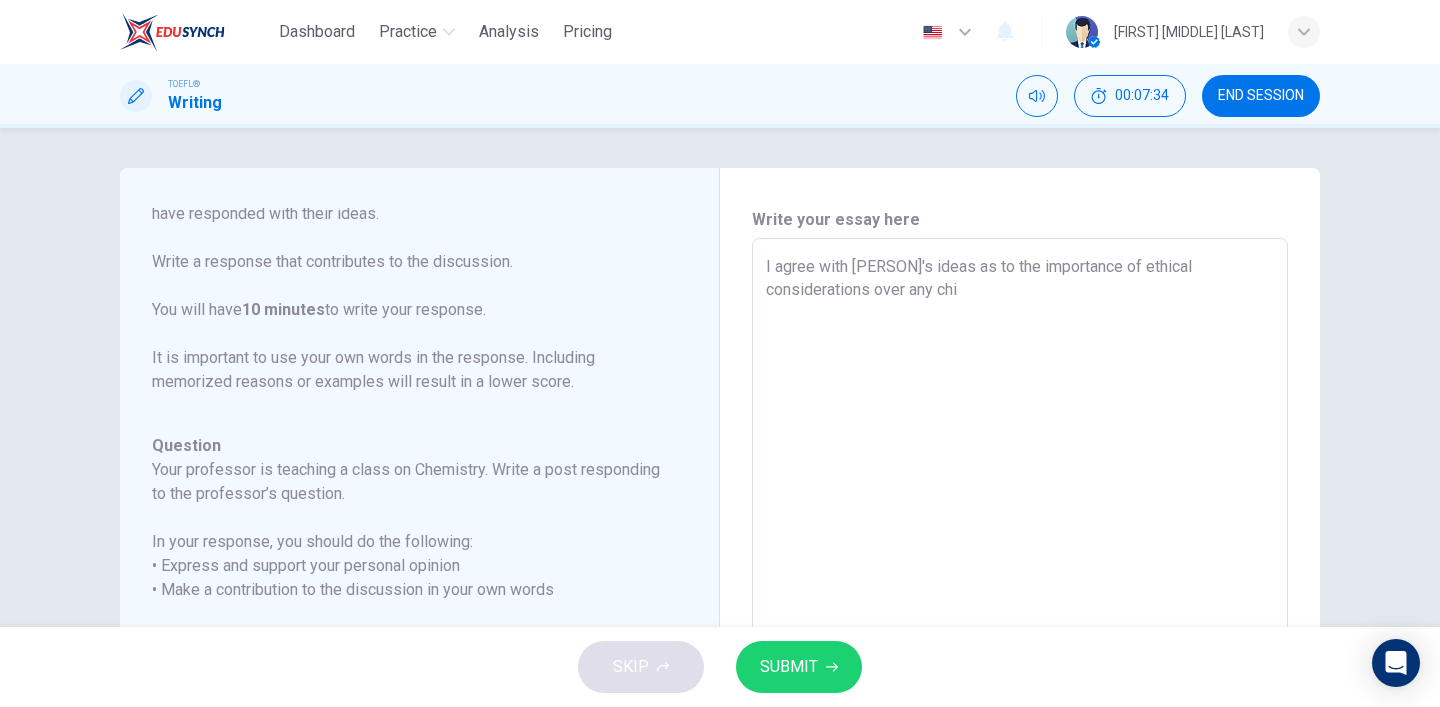 type on "I agree with [NAME]'s ideas as to the importance of ethical considerations over any chim" 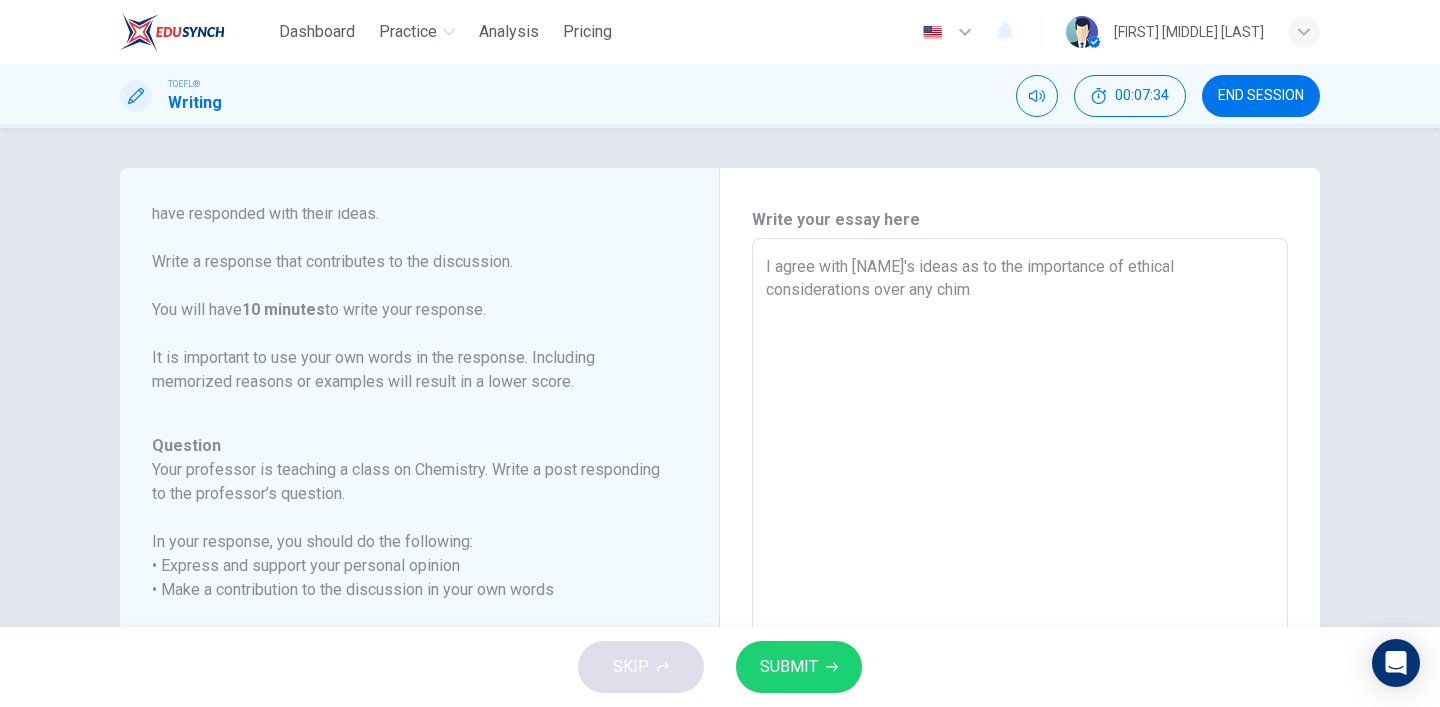 type on "x" 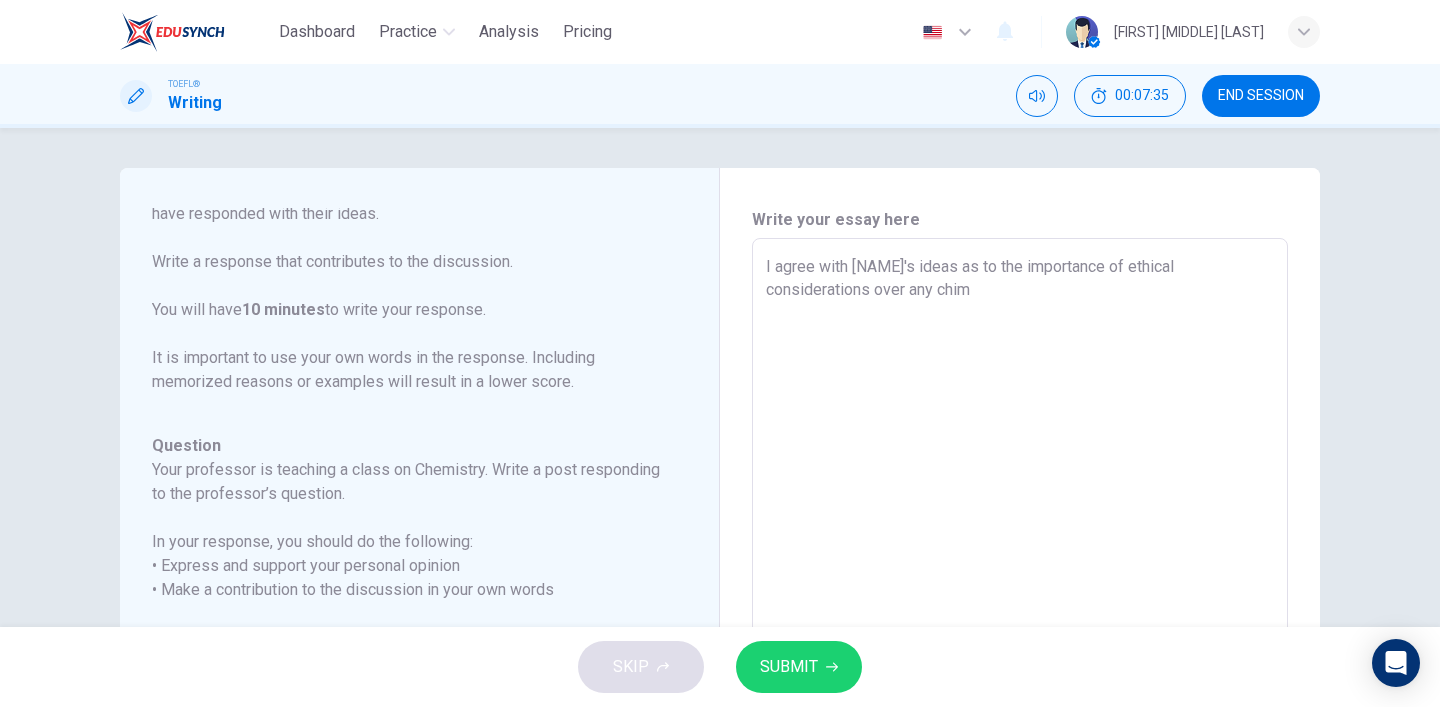type on "I agree with [PERSON]'s ideas as to the importance of ethical considerations over any chi" 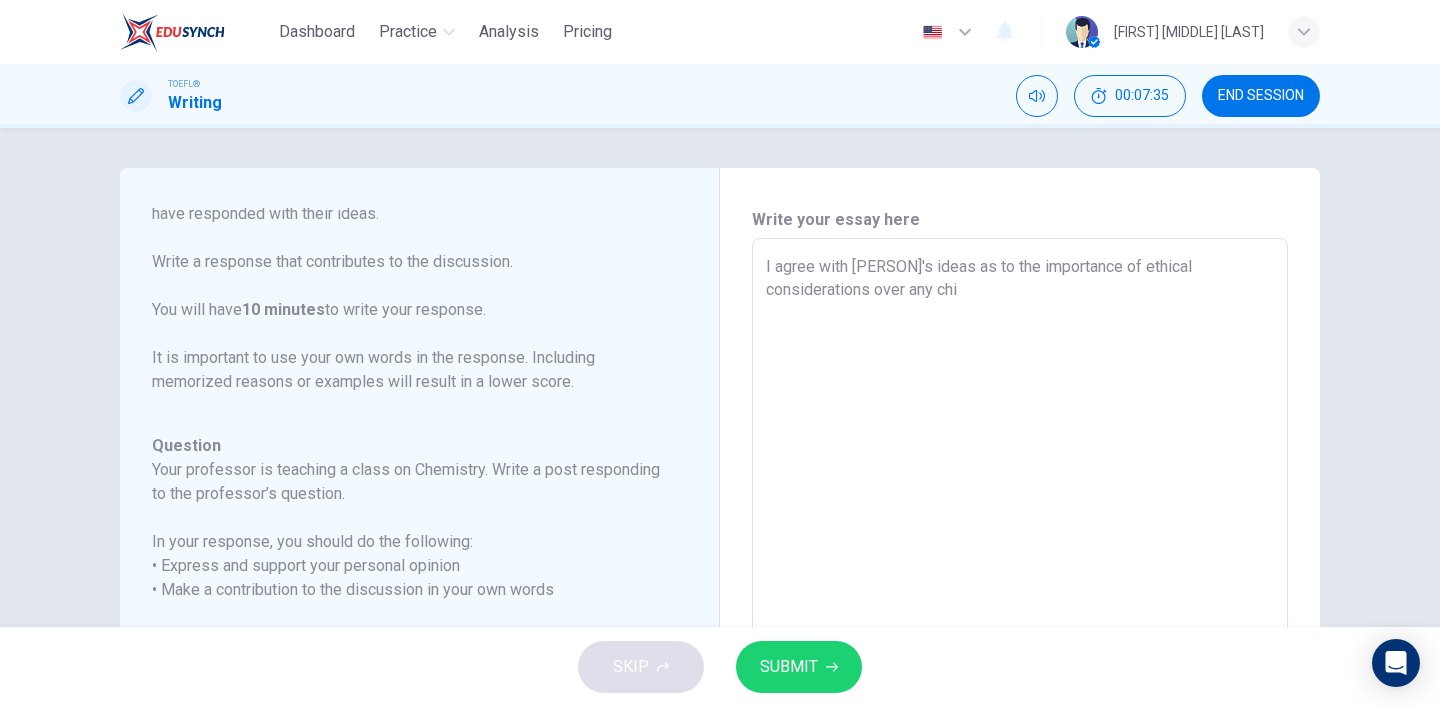 type on "I agree with [NAME]'s ideas as to the importance of ethical considerations over any ch" 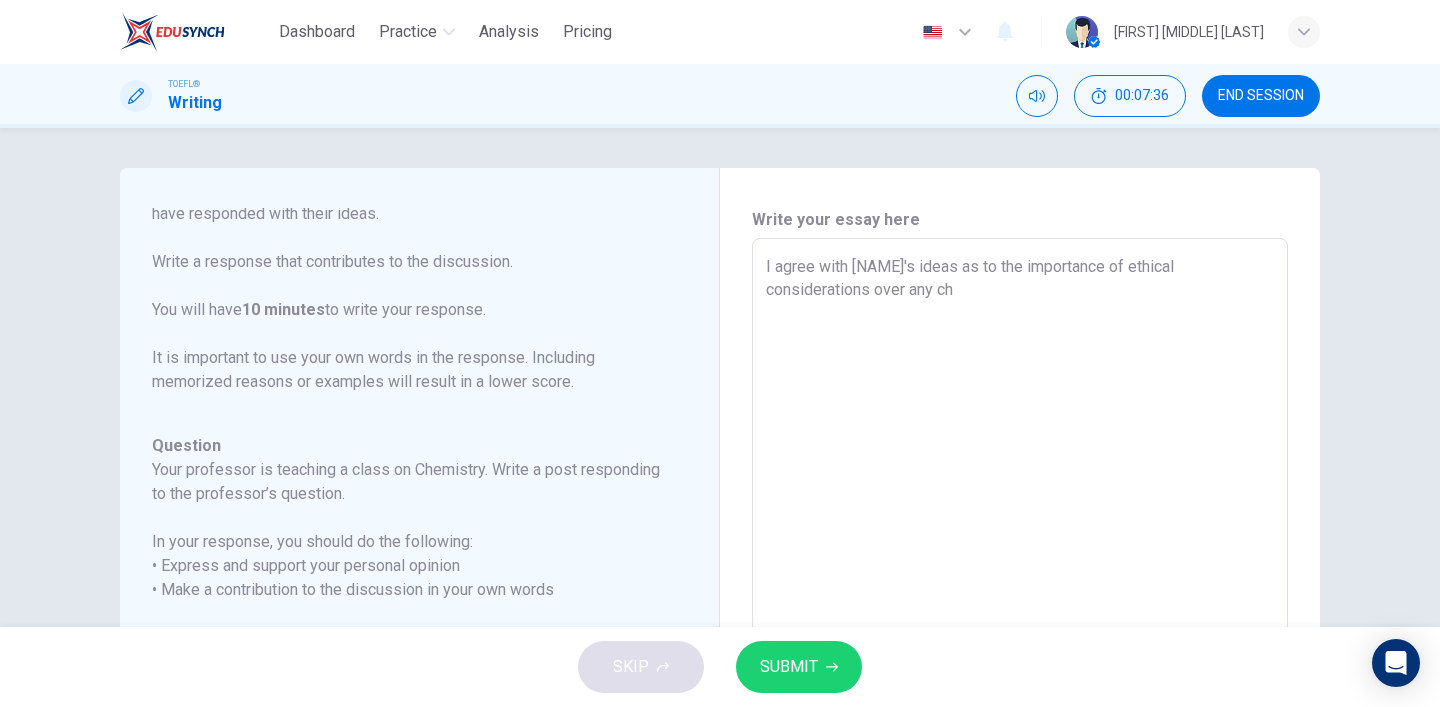 type on "I agree with [NAME]'s ideas as to the importance of ethical considerations over any che" 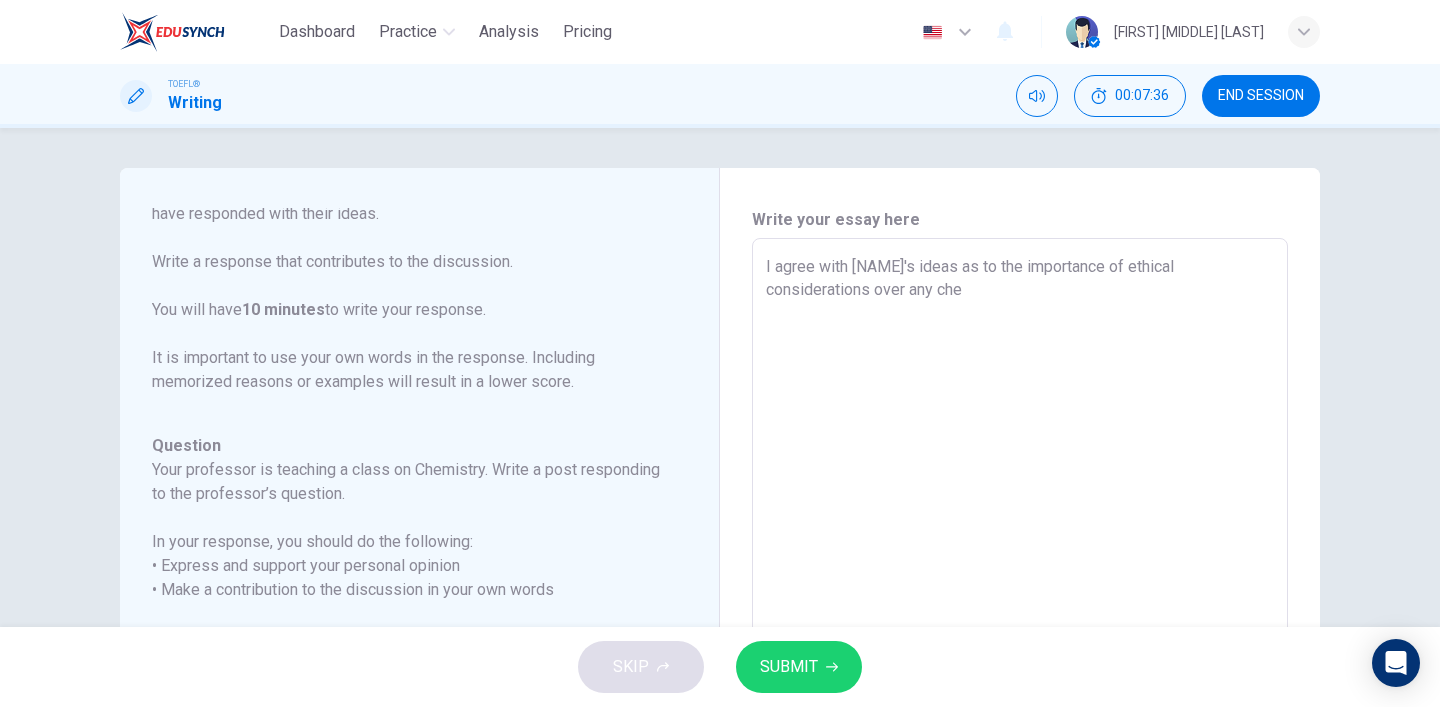 type on "x" 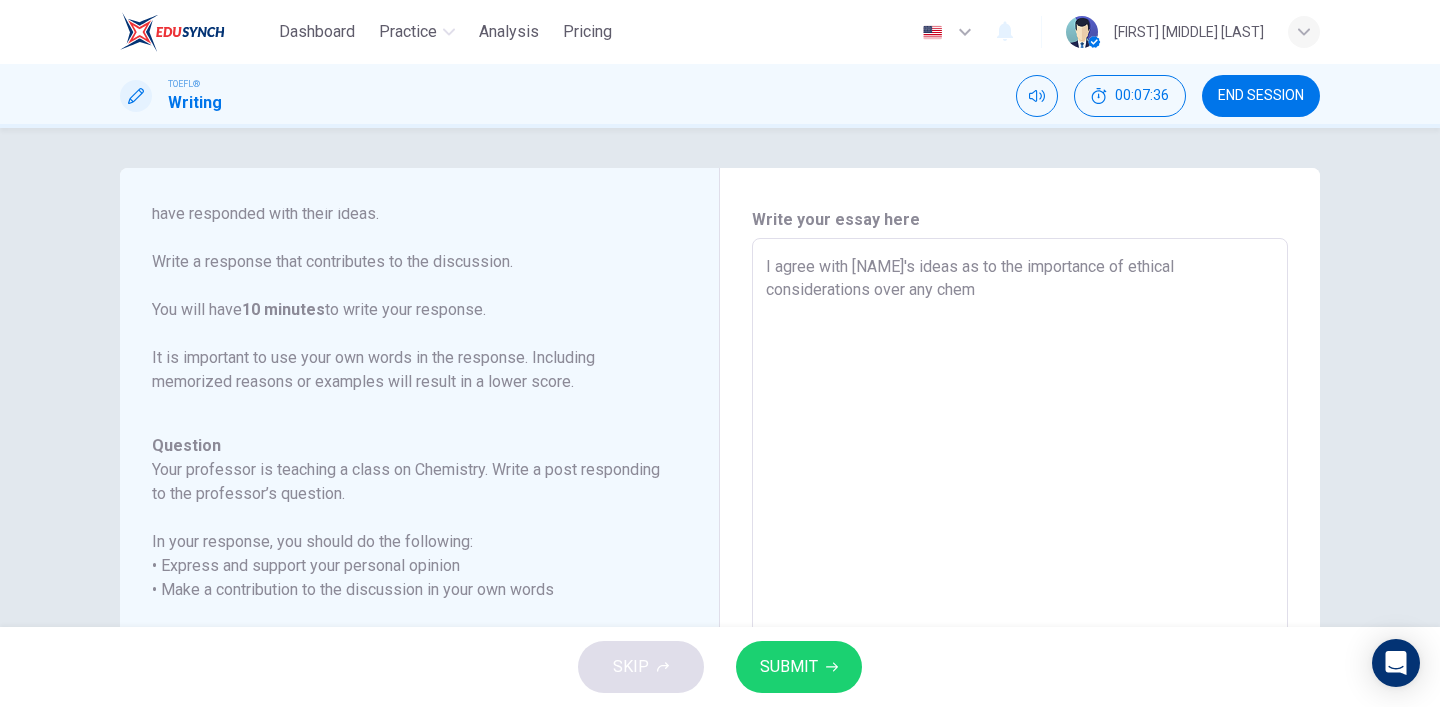 type on "I agree with [NAME]'s ideas as to the importance of ethical considerations over any chemi" 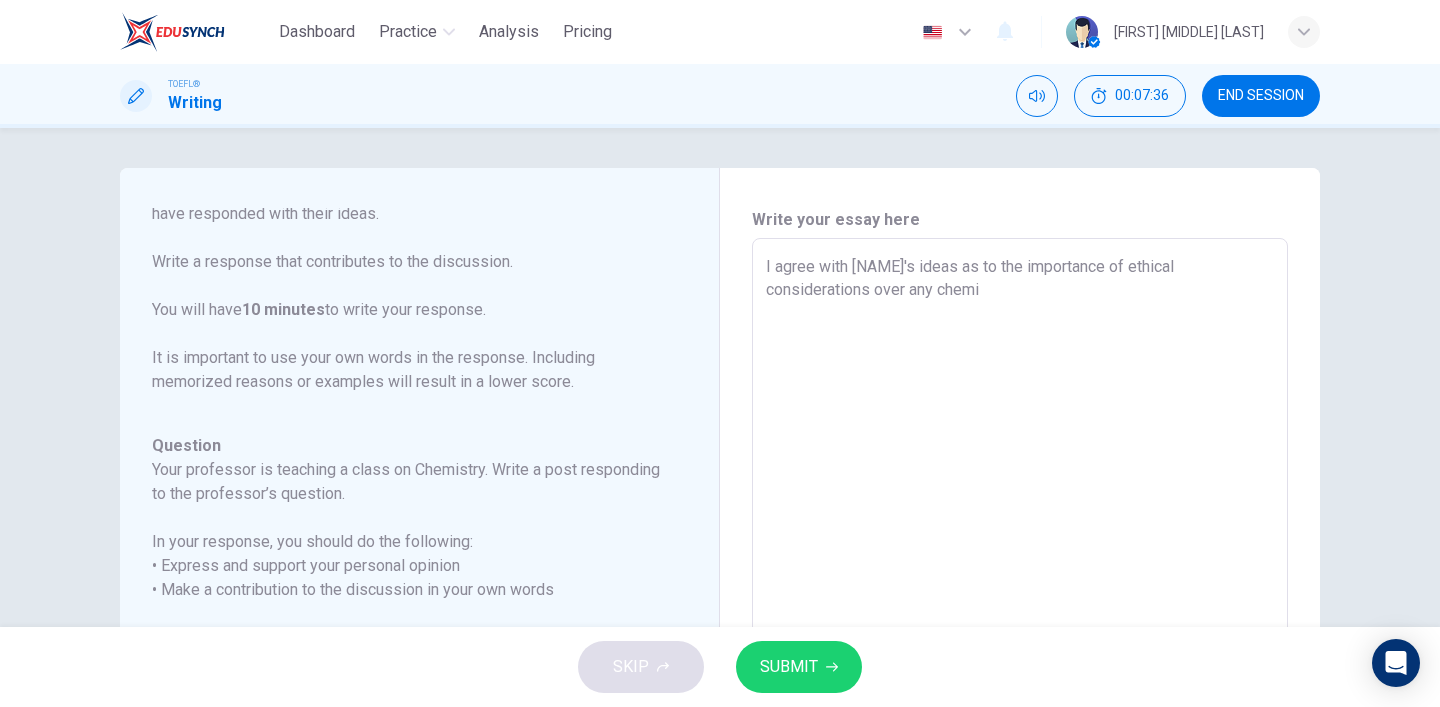 type on "x" 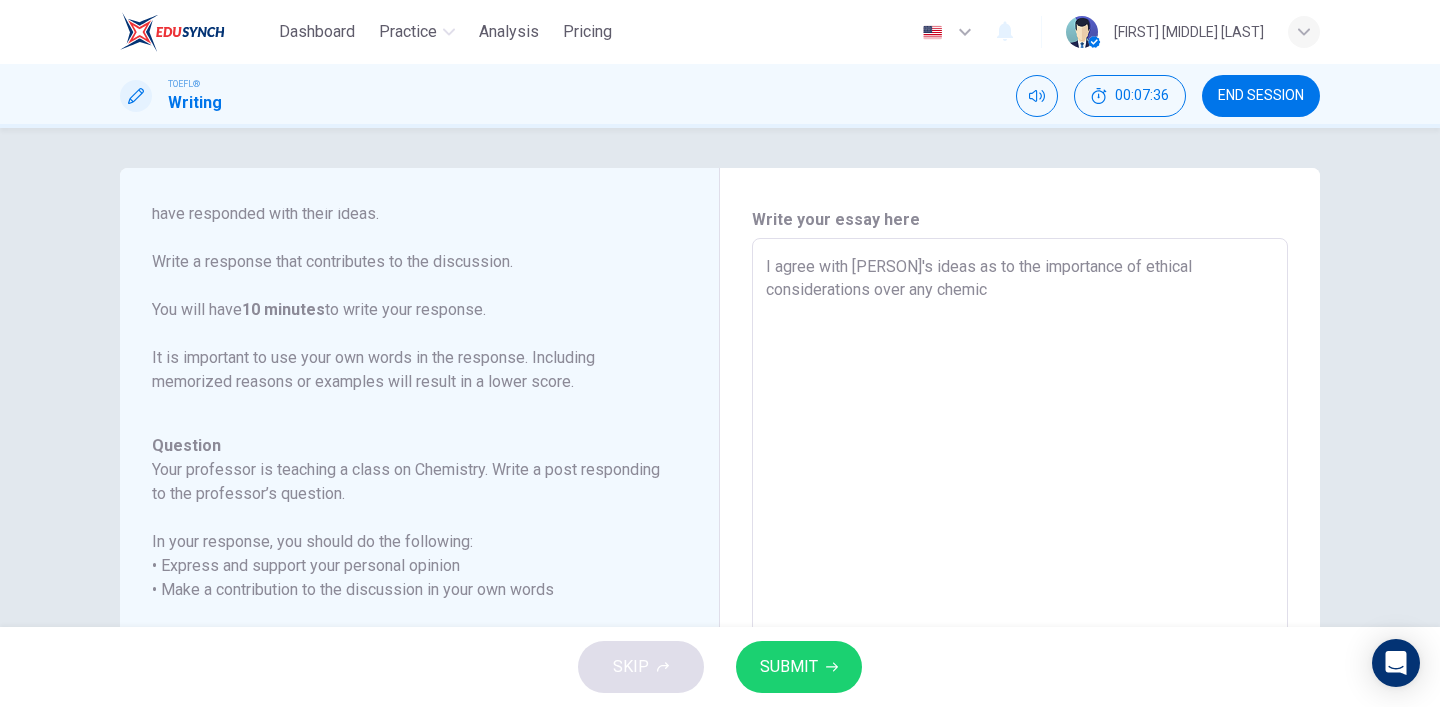 type on "x" 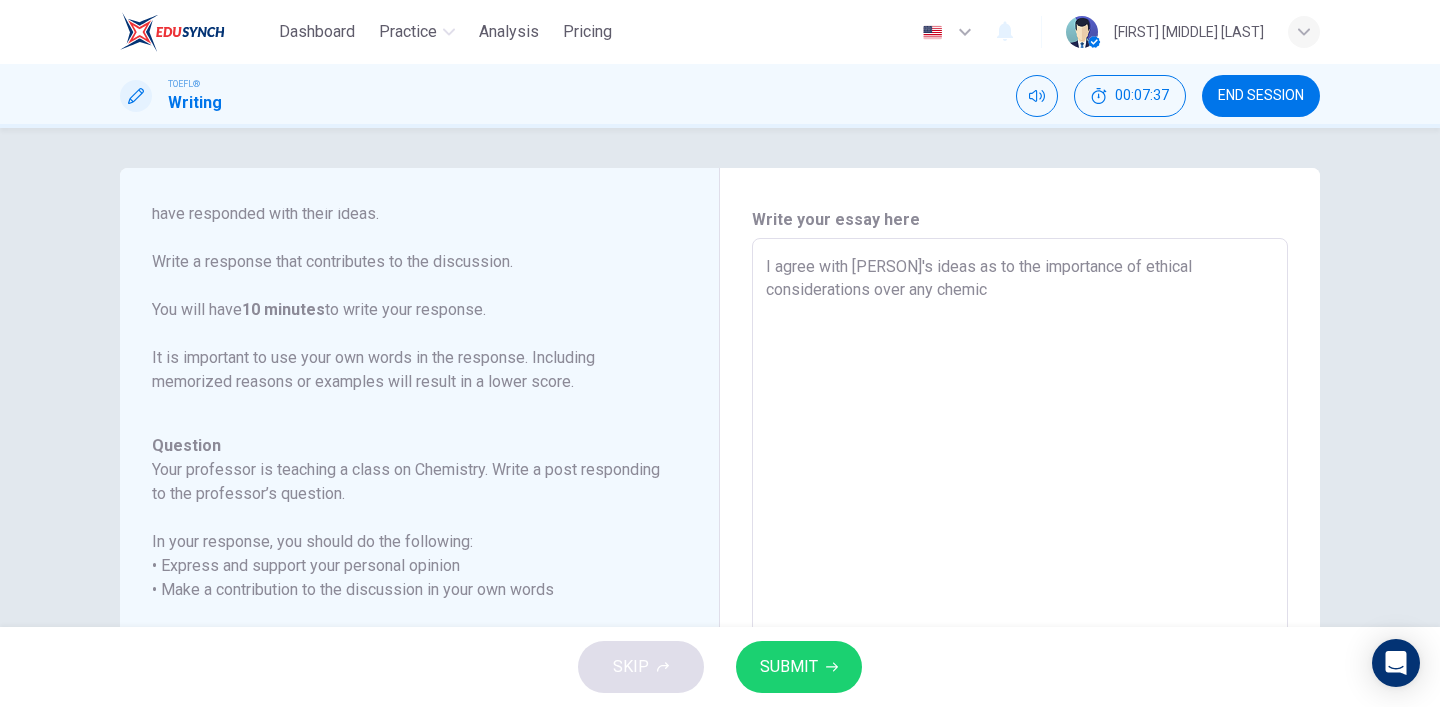 type on "I agree with [NAME]'s ideas as to the importance of ethical considerations over any chemica" 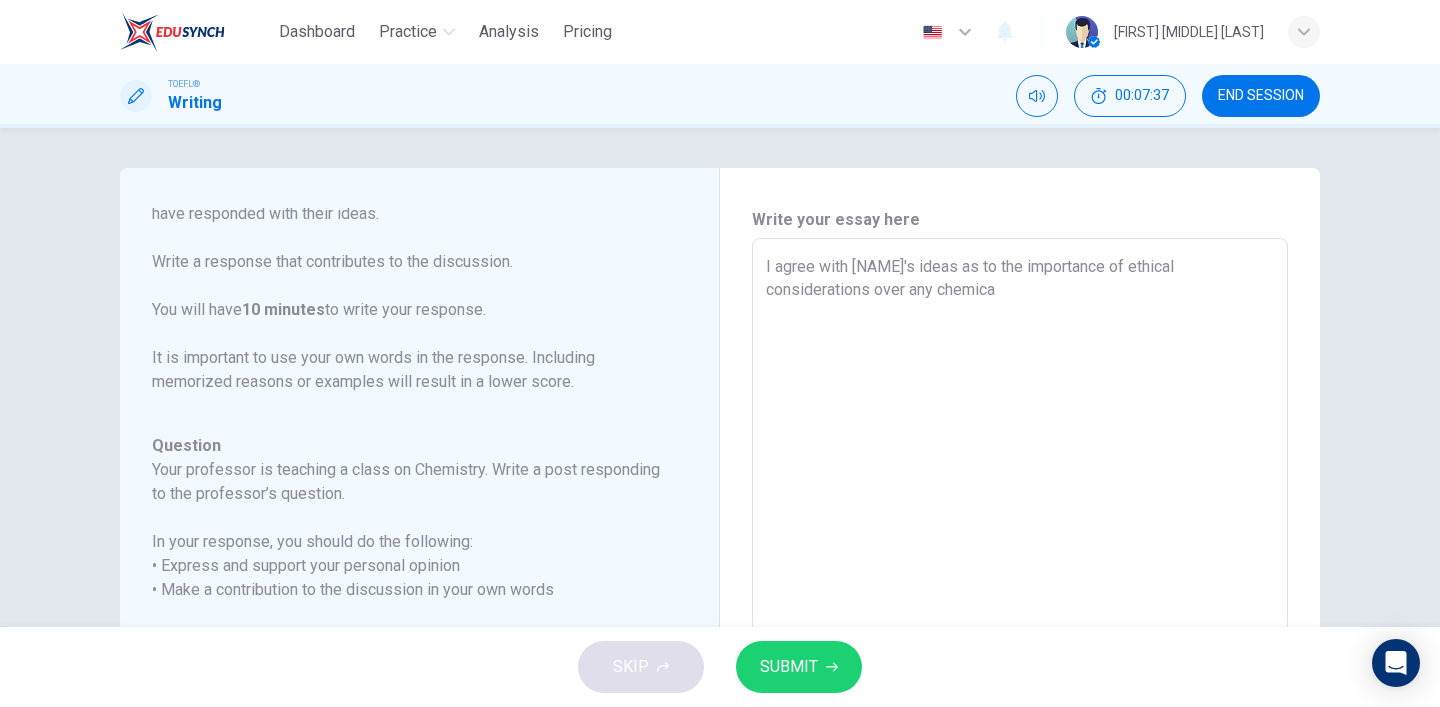 type on "x" 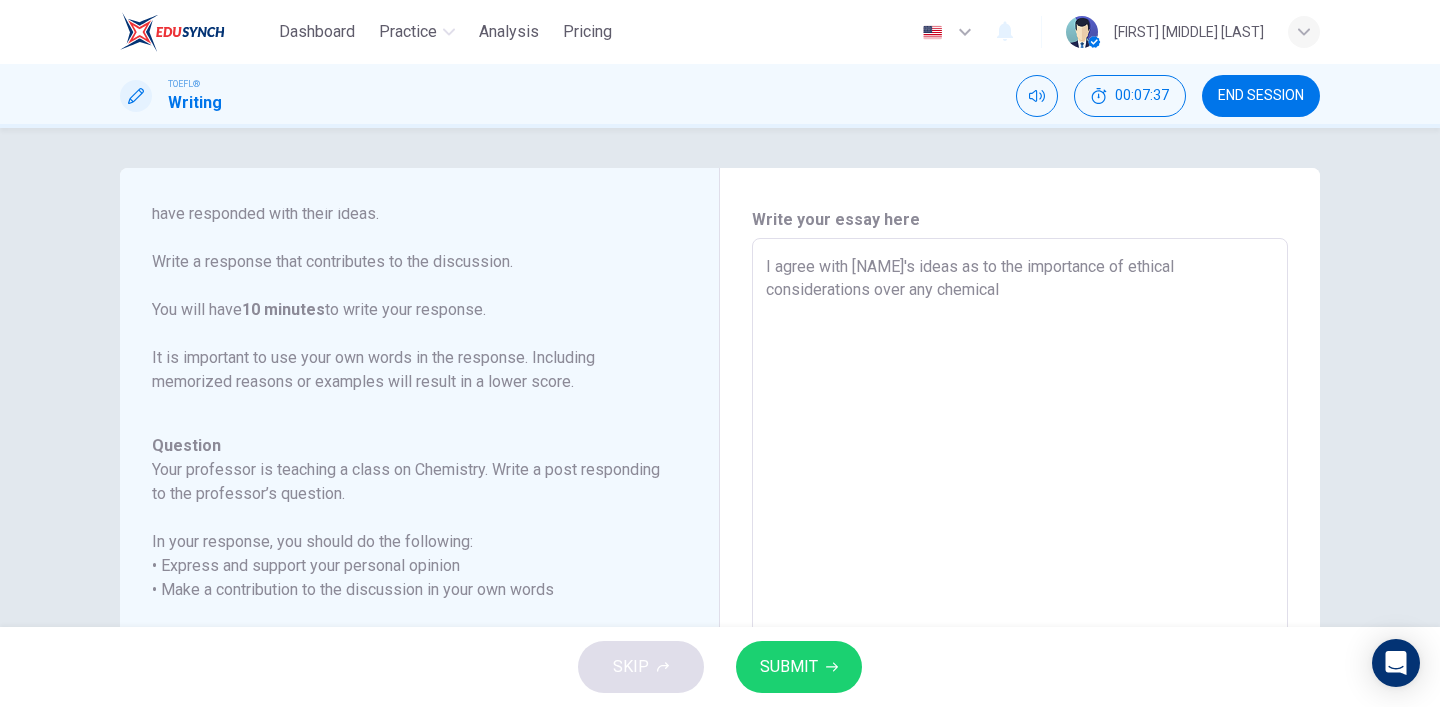 type on "x" 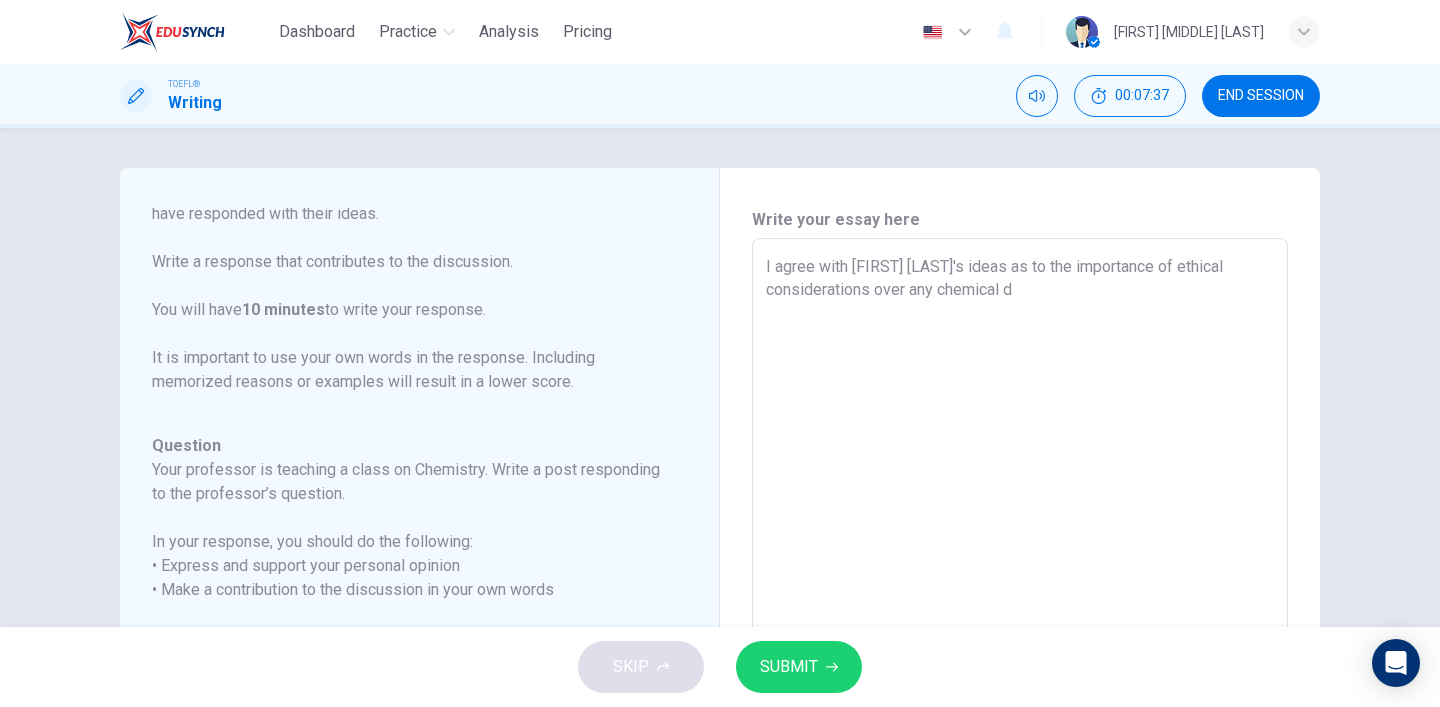 type on "x" 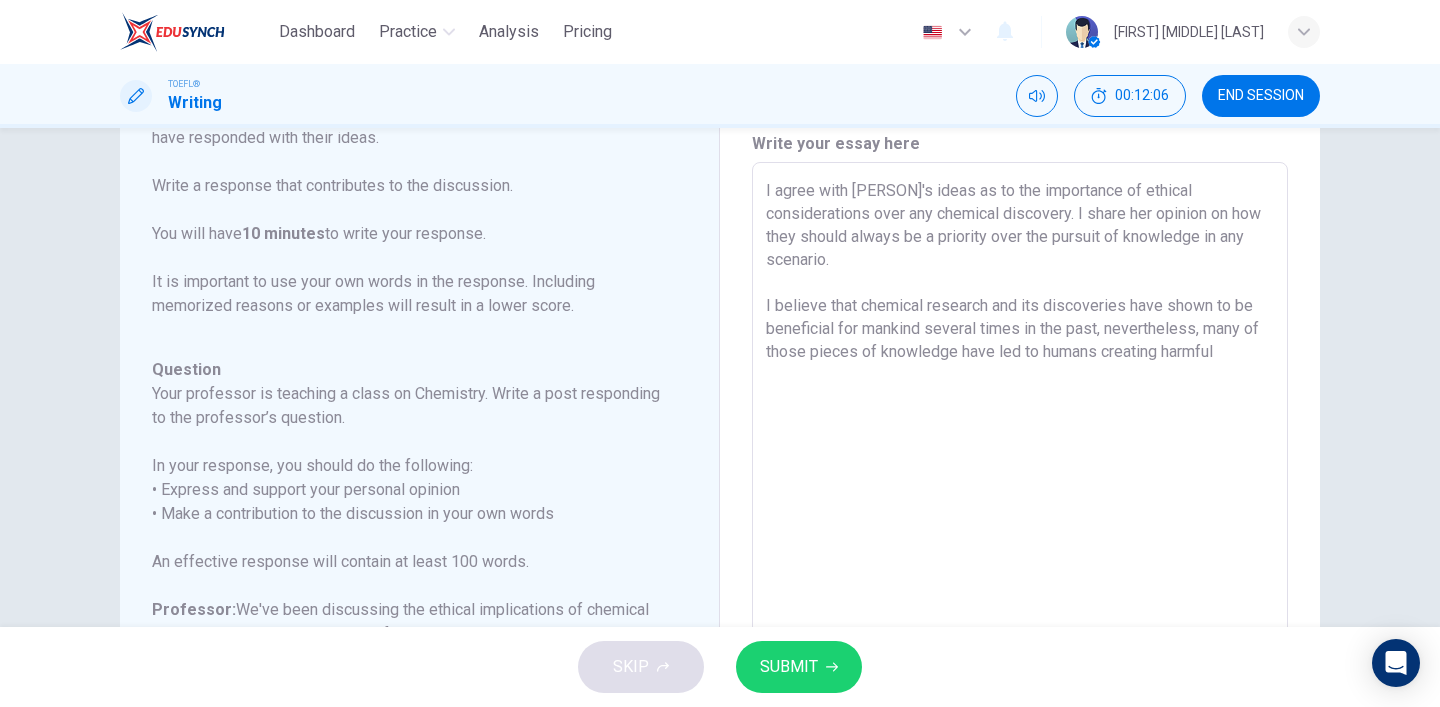 scroll, scrollTop: 68, scrollLeft: 0, axis: vertical 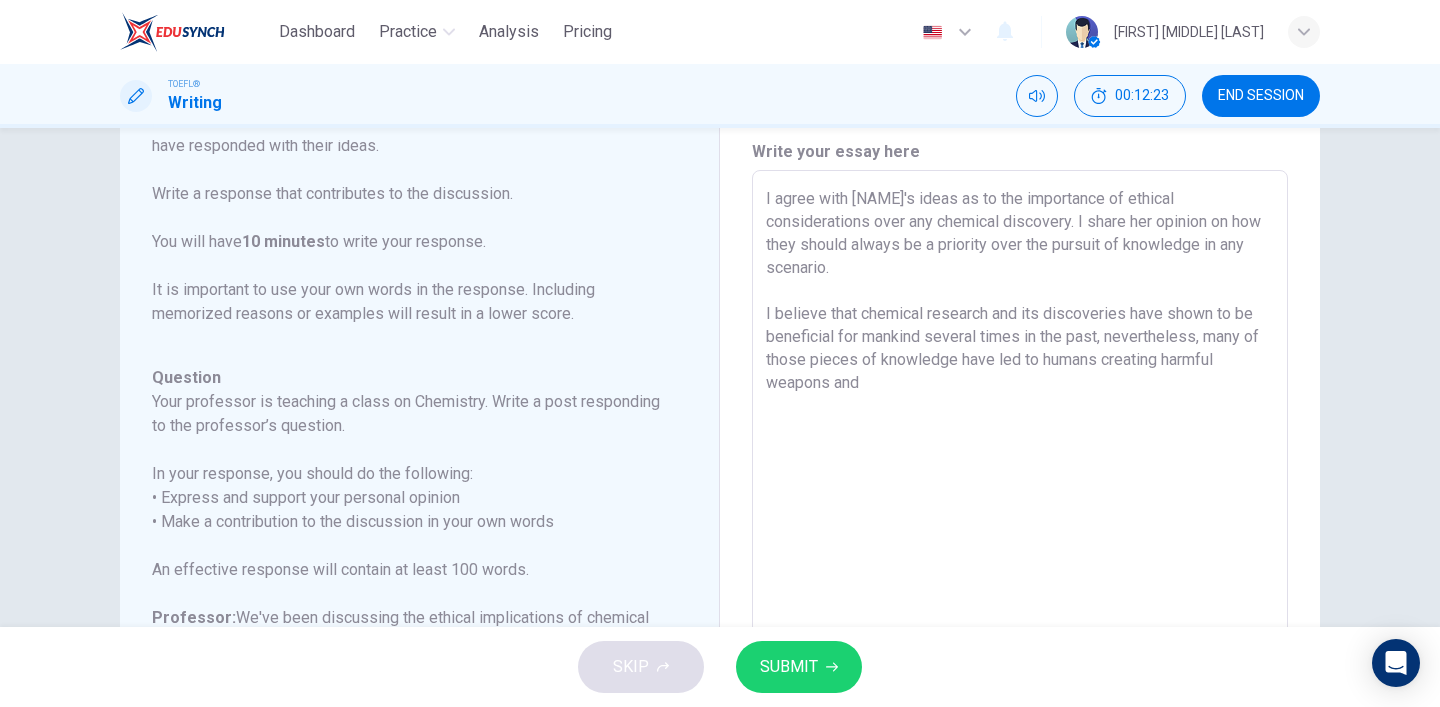 drag, startPoint x: 1160, startPoint y: 336, endPoint x: 1103, endPoint y: 339, distance: 57.07889 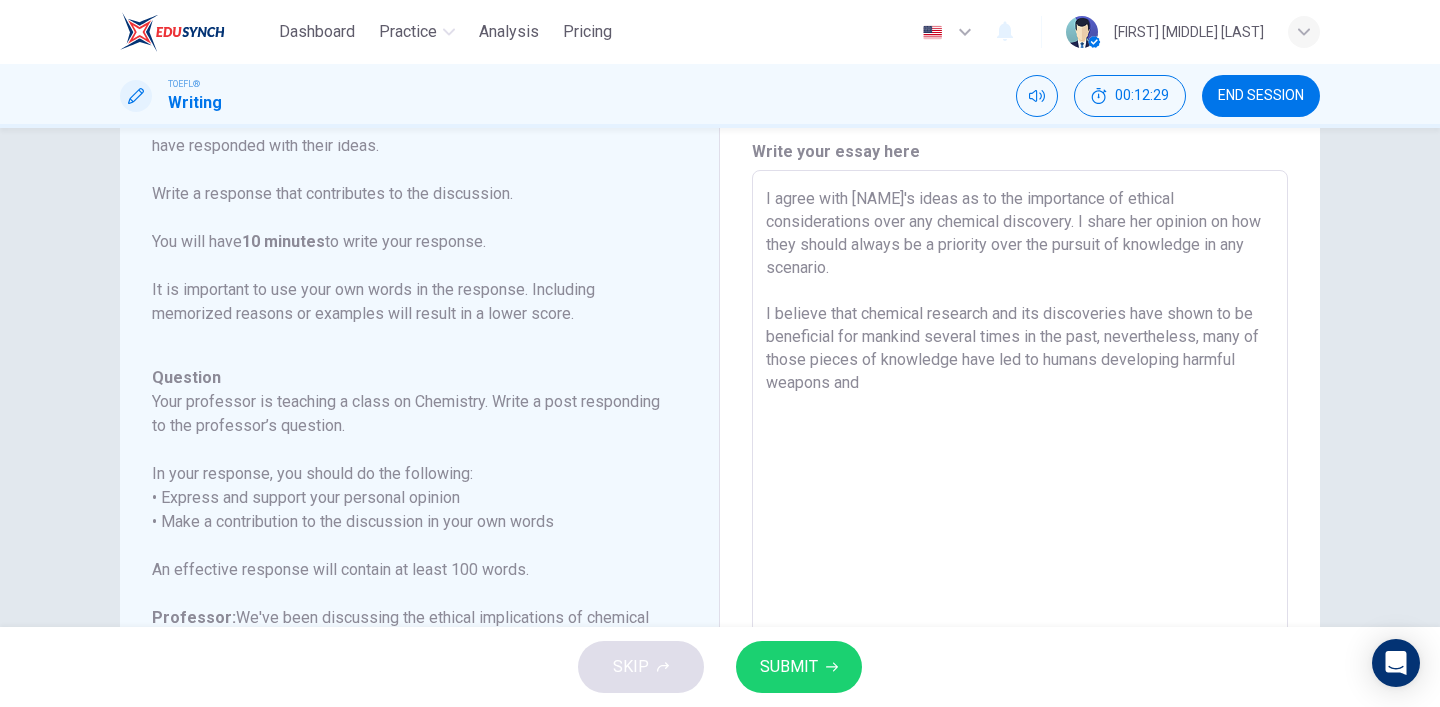 click on "I agree with [NAME]'s ideas as to the importance of ethical considerations over any chemical discovery. I share her opinion on how they should always be a priority over the pursuit of knowledge in any scenario.
I believe that chemical research and its discoveries have shown to be beneficial for mankind several times in the past, nevertheless, many of those pieces of knowledge have led to humans developing harmful weapons and" at bounding box center [1020, 504] 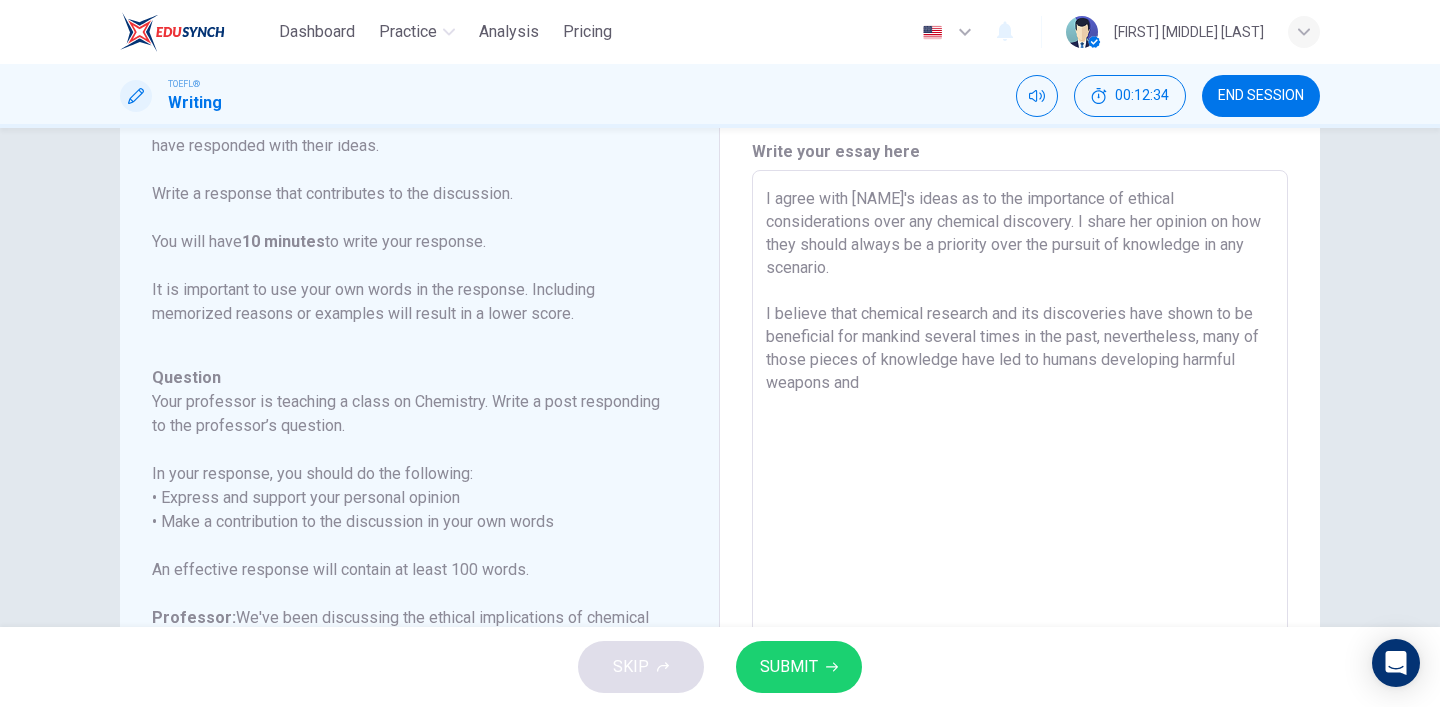 drag, startPoint x: 868, startPoint y: 364, endPoint x: 768, endPoint y: 370, distance: 100.17984 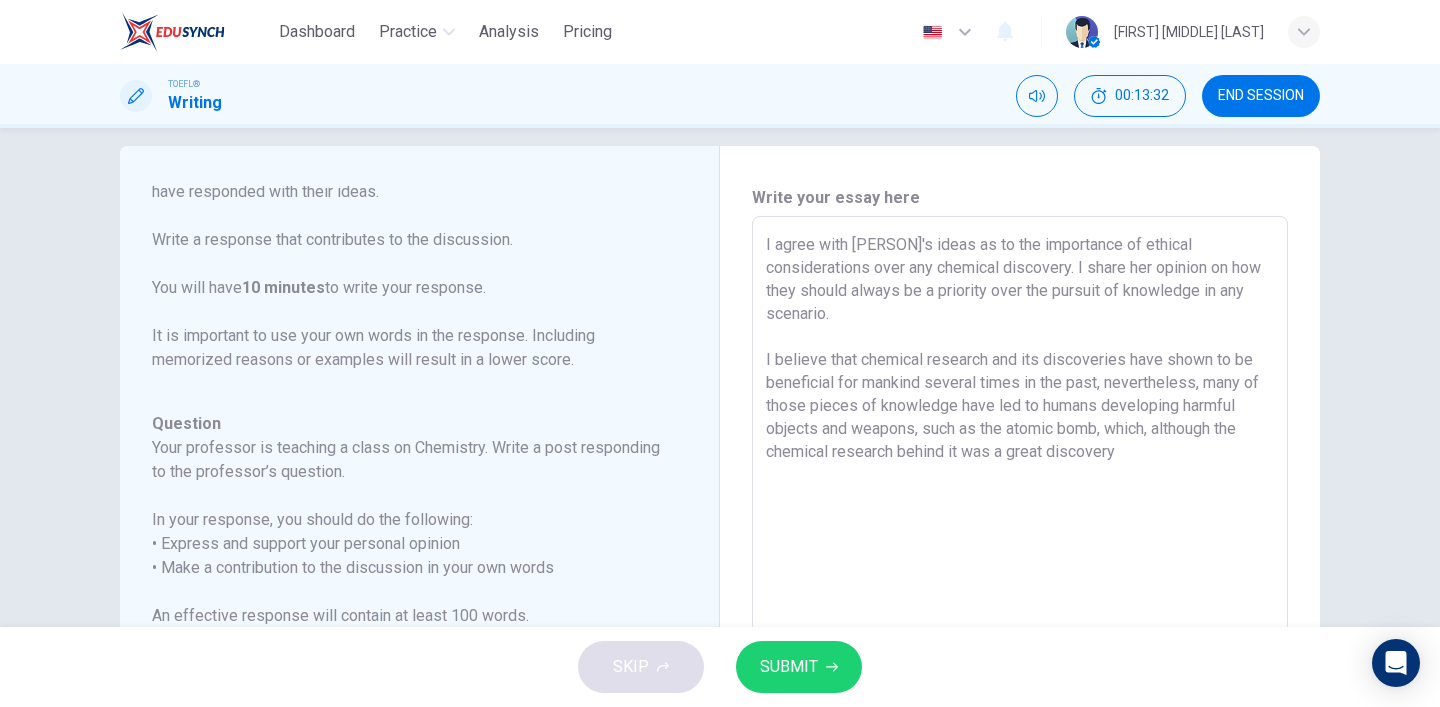 scroll, scrollTop: 33, scrollLeft: 0, axis: vertical 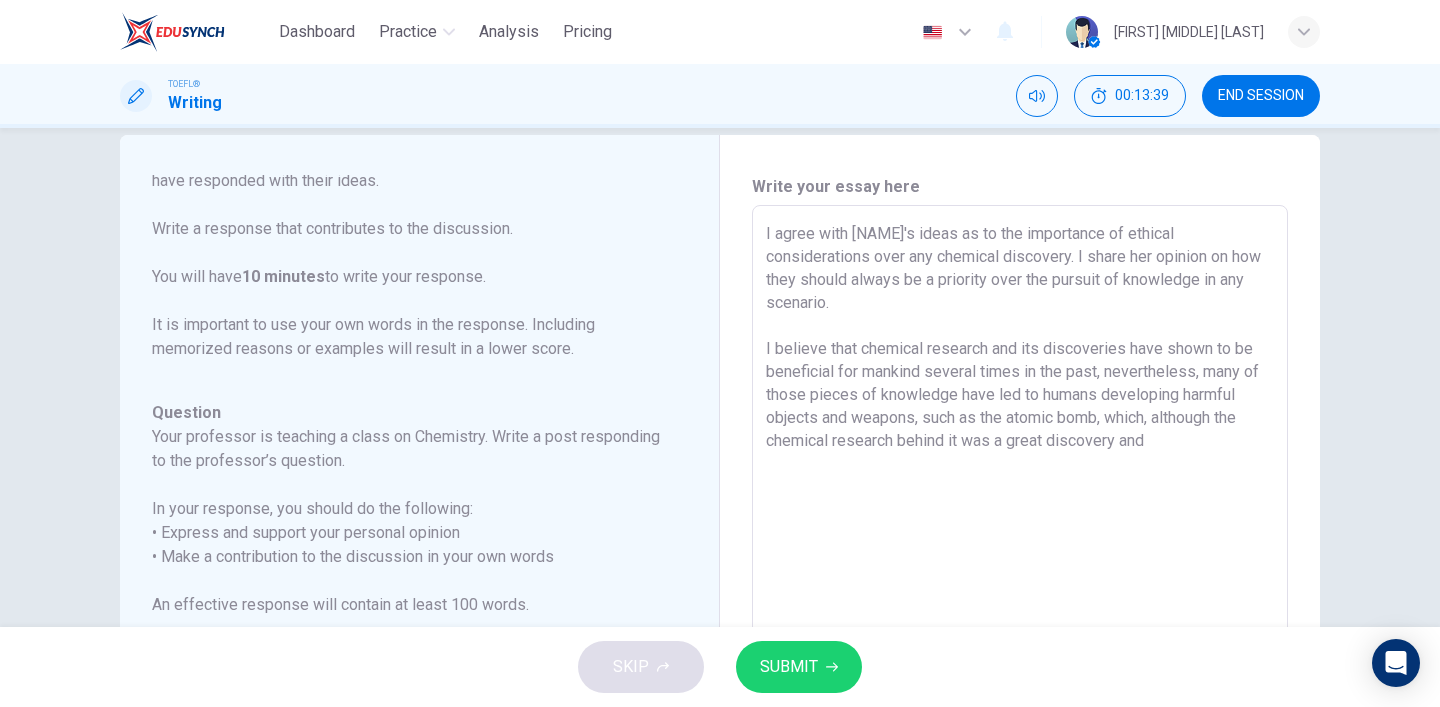 click on "I agree with [NAME]'s ideas as to the importance of ethical considerations over any chemical discovery. I share her opinion on how they should always be a priority over the pursuit of knowledge in any scenario.
I believe that chemical research and its discoveries have shown to be beneficial for mankind several times in the past, nevertheless, many of those pieces of knowledge have led to humans developing harmful objects and weapons, such as the atomic bomb, which, although the chemical research behind it was a great discovery and" at bounding box center [1020, 539] 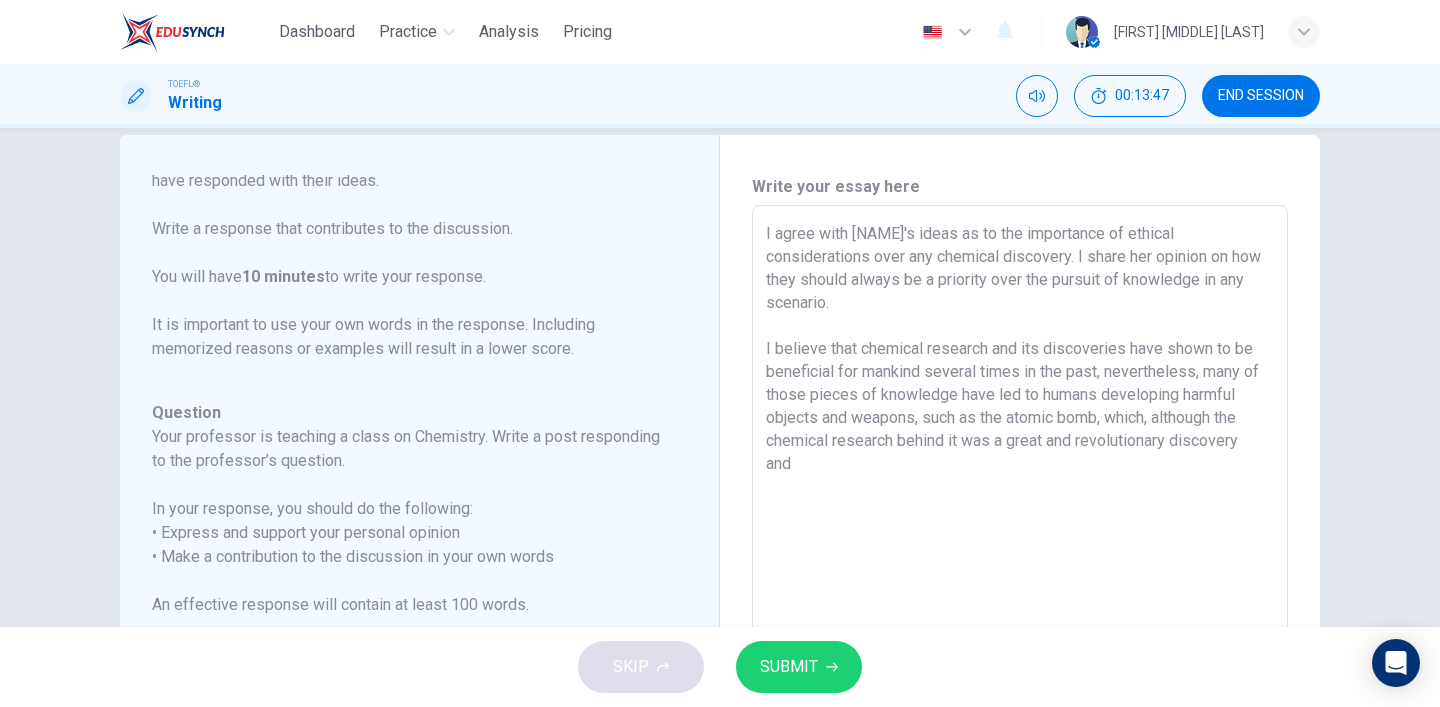 drag, startPoint x: 1174, startPoint y: 422, endPoint x: 1054, endPoint y: 420, distance: 120.01666 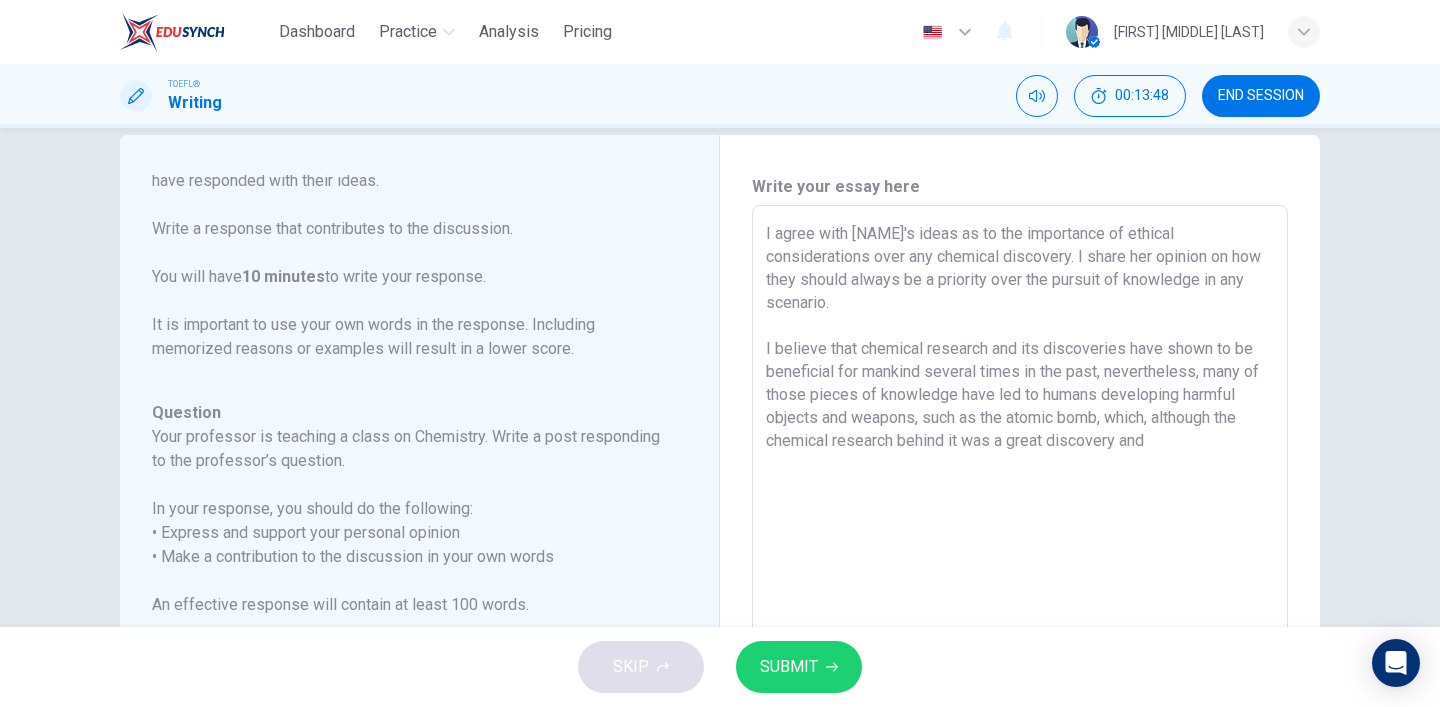 click on "I agree with [NAME]'s ideas as to the importance of ethical considerations over any chemical discovery. I share her opinion on how they should always be a priority over the pursuit of knowledge in any scenario.
I believe that chemical research and its discoveries have shown to be beneficial for mankind several times in the past, nevertheless, many of those pieces of knowledge have led to humans developing harmful objects and weapons, such as the atomic bomb, which, although the chemical research behind it was a great discovery and" at bounding box center [1020, 539] 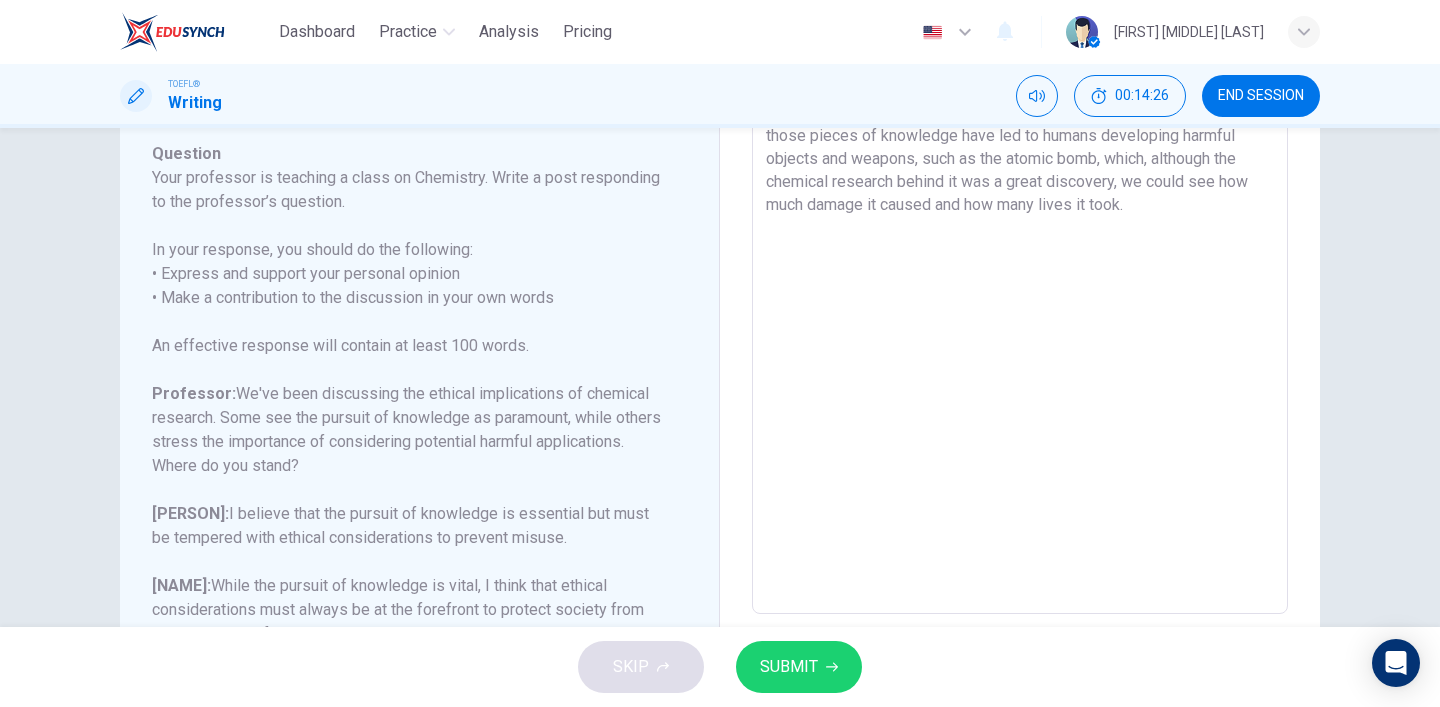 scroll, scrollTop: 391, scrollLeft: 0, axis: vertical 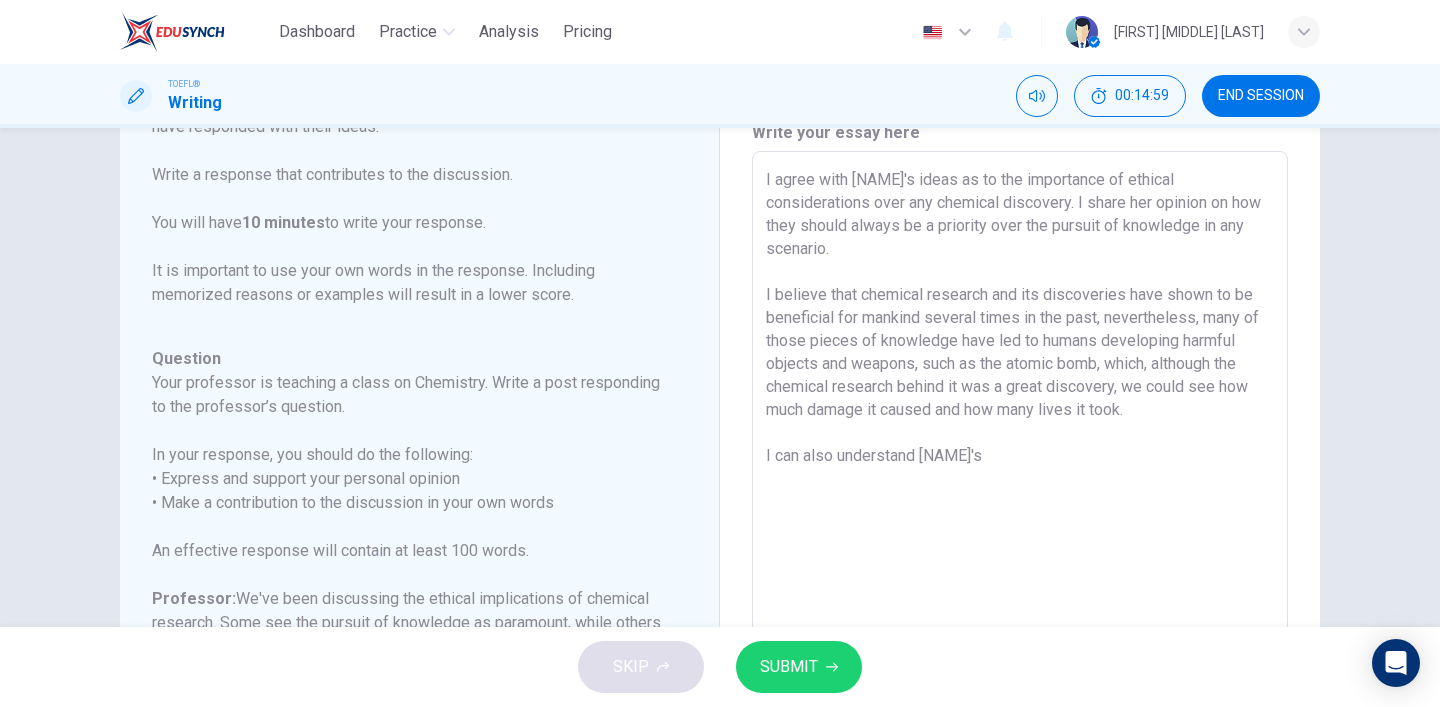 drag, startPoint x: 1004, startPoint y: 429, endPoint x: 764, endPoint y: 429, distance: 240 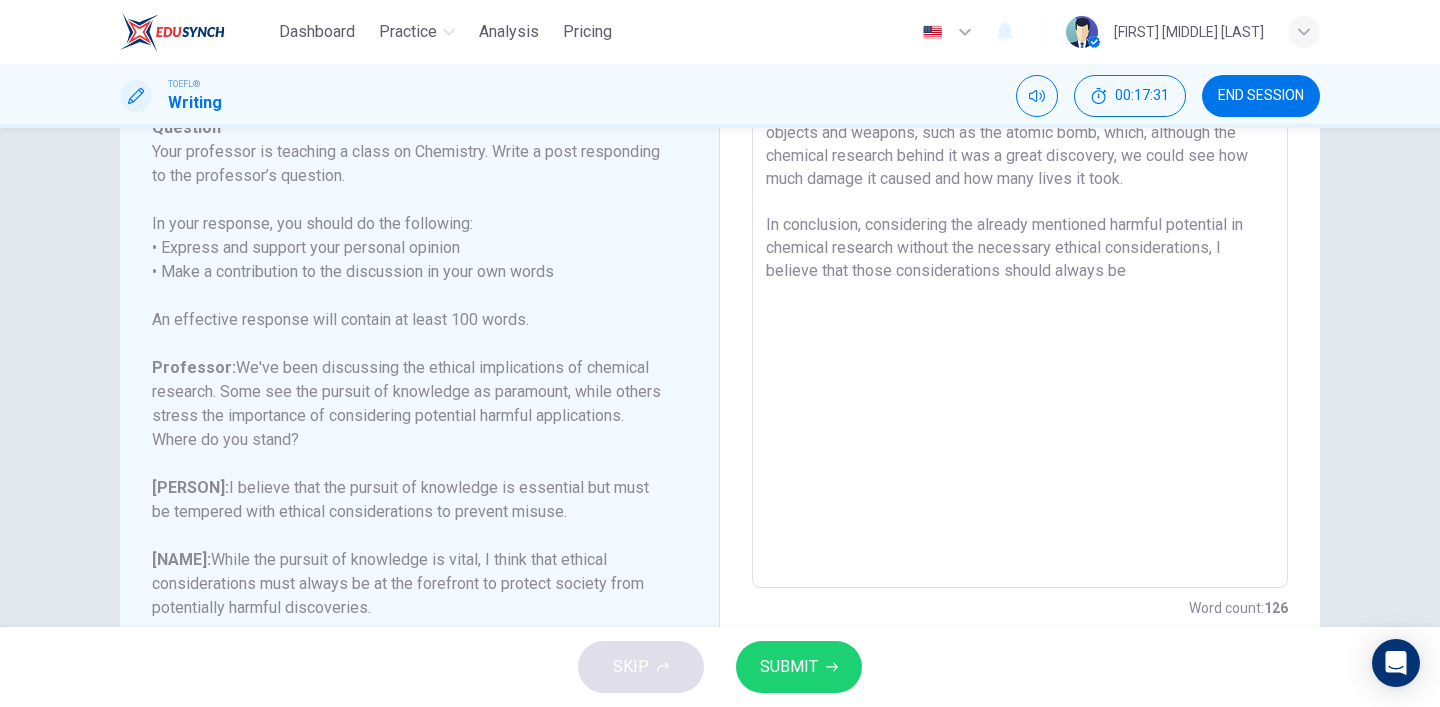 scroll, scrollTop: 391, scrollLeft: 0, axis: vertical 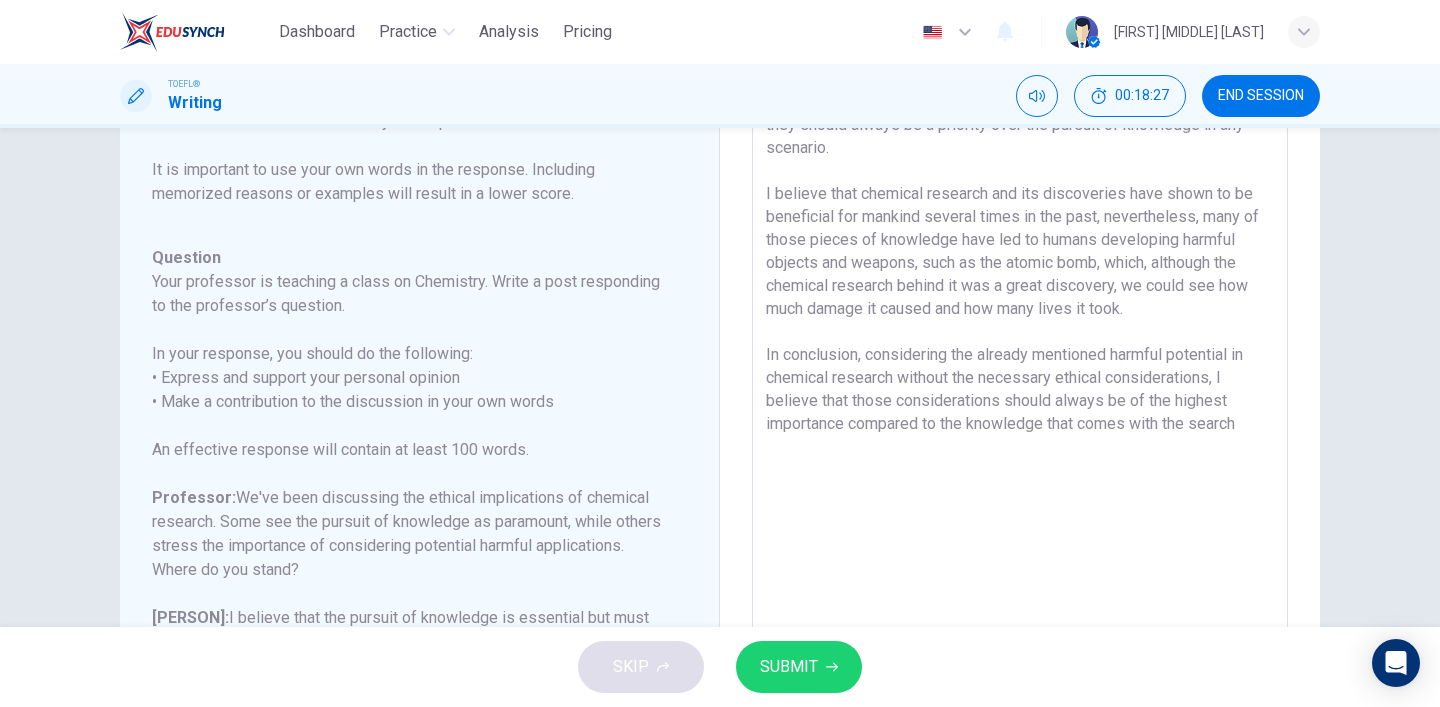 click on "I agree with [PERSON]'s ideas as to the importance of ethical considerations over any chemical discovery. I share her opinion on how they should always be a priority over the pursuit of knowledge in any scenario.
I believe that chemical research and its discoveries have shown to be beneficial for mankind several times in the past, nevertheless, many of those pieces of knowledge have led to humans developing harmful objects and weapons, such as the atomic bomb, which, although the chemical research behind it was a great discovery, we could see how much damage it caused and how many lives it took.
In conclusion, considering the already mentioned harmful potential in chemical research without the necessary ethical considerations, I believe that those considerations should always be of the highest importance compared to the knowledge that comes with the search" at bounding box center [1020, 384] 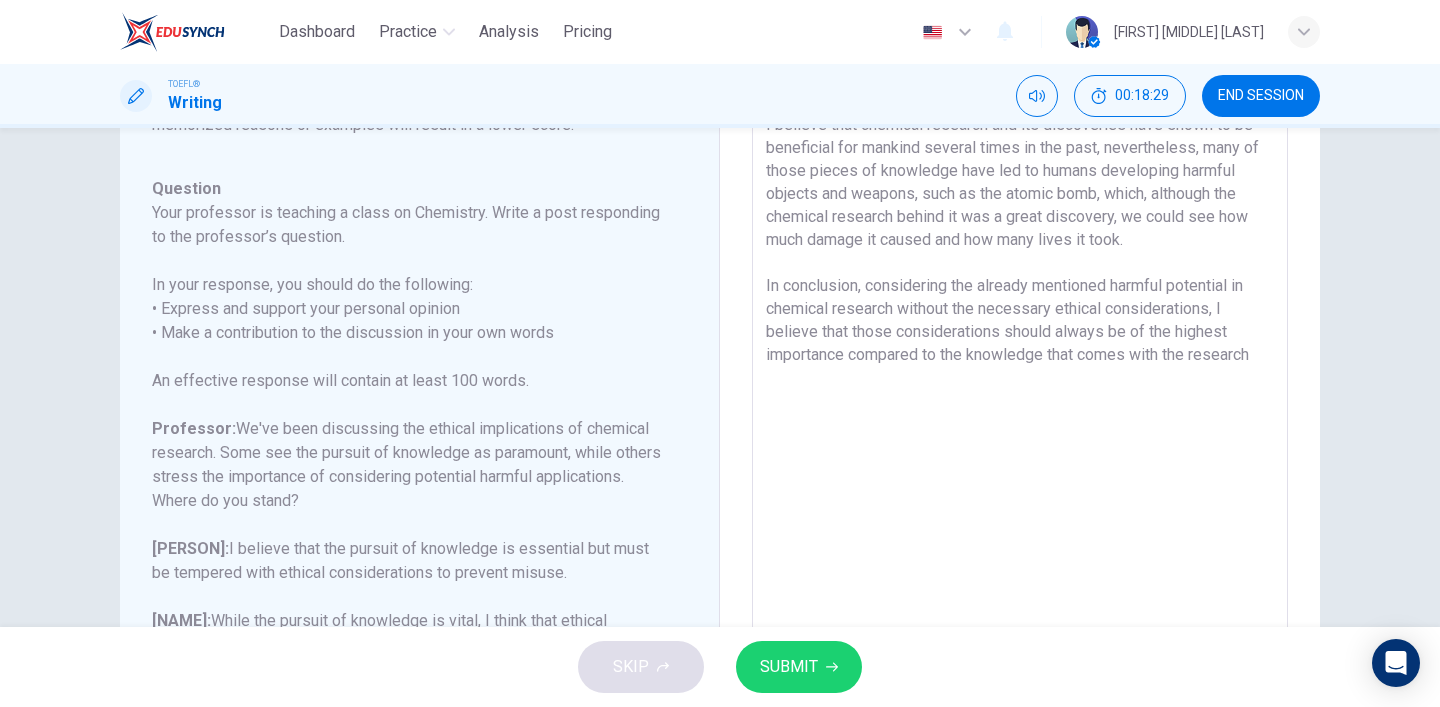 scroll, scrollTop: 260, scrollLeft: 0, axis: vertical 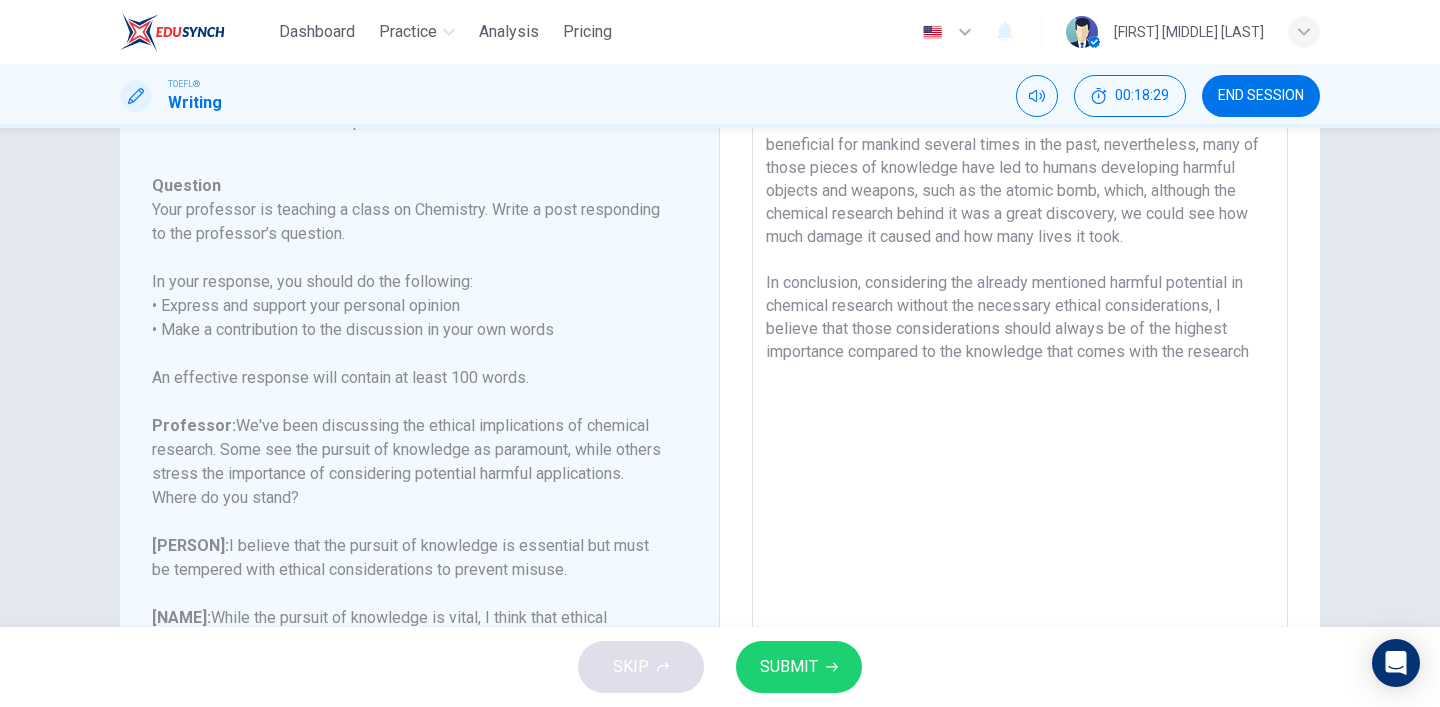 click on "I agree with [NAME]'s ideas as to the importance of ethical considerations over any chemical discovery. I share her opinion on how they should always be a priority over the pursuit of knowledge in any scenario.
I believe that chemical research and its discoveries have shown to be beneficial for mankind several times in the past, nevertheless, many of those pieces of knowledge have led to humans developing harmful objects and weapons, such as the atomic bomb, which, although the chemical research behind it was a great discovery, we could see how much damage it caused and how many lives it took.
In conclusion, considering the already mentioned harmful potential in chemical research without the necessary ethical considerations, I believe that those considerations should always be of the highest importance compared to the knowledge that comes with the research x ​" at bounding box center [1020, 312] 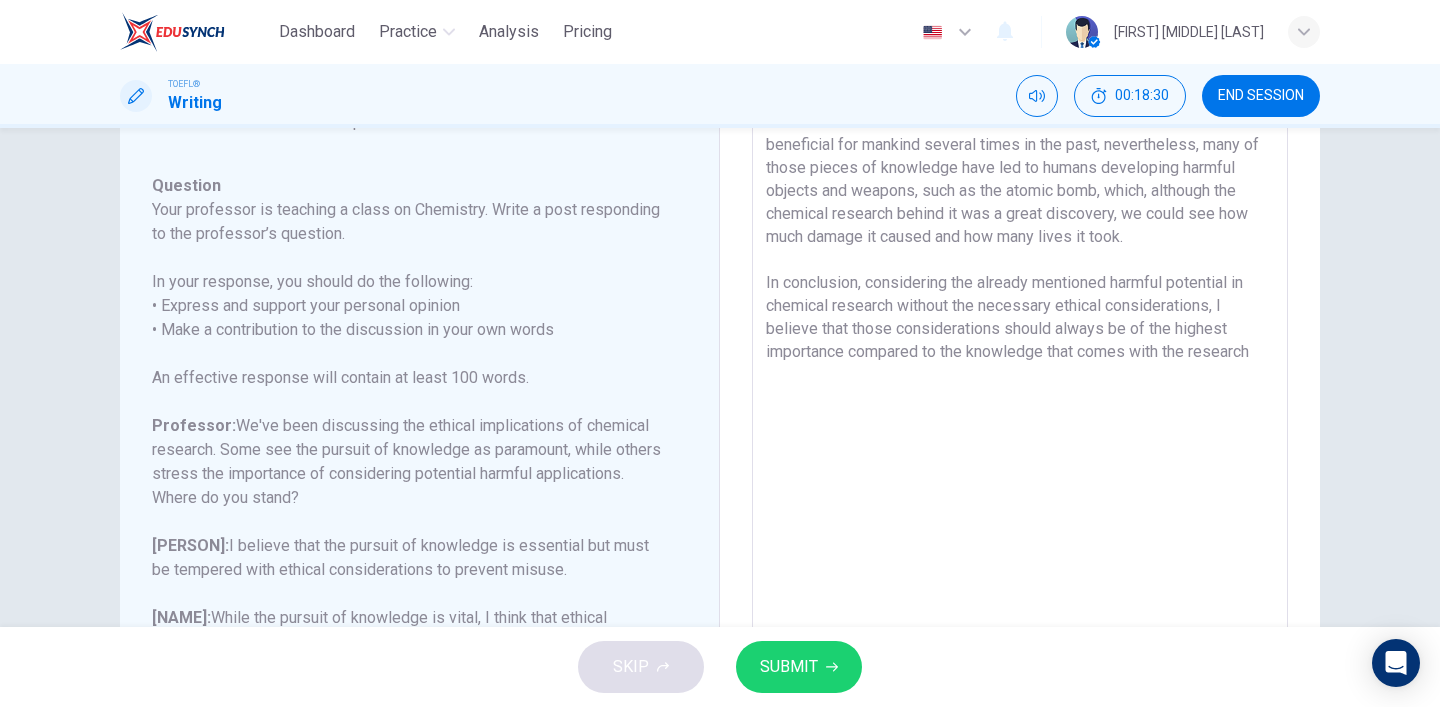 click on "I agree with [NAME]'s ideas as to the importance of ethical considerations over any chemical discovery. I share her opinion on how they should always be a priority over the pursuit of knowledge in any scenario.
I believe that chemical research and its discoveries have shown to be beneficial for mankind several times in the past, nevertheless, many of those pieces of knowledge have led to humans developing harmful objects and weapons, such as the atomic bomb, which, although the chemical research behind it was a great discovery, we could see how much damage it caused and how many lives it took.
In conclusion, considering the already mentioned harmful potential in chemical research without the necessary ethical considerations, I believe that those considerations should always be of the highest importance compared to the knowledge that comes with the research" at bounding box center [1020, 312] 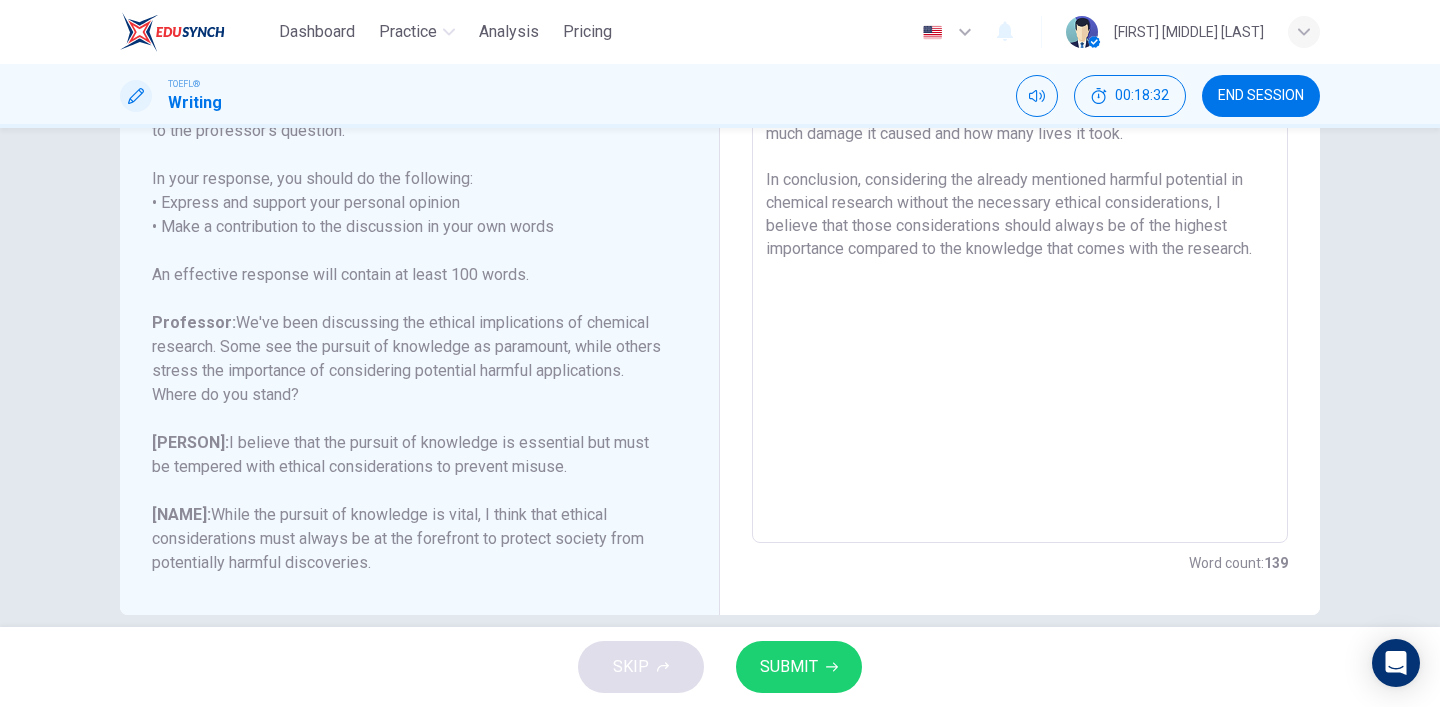 scroll, scrollTop: 391, scrollLeft: 0, axis: vertical 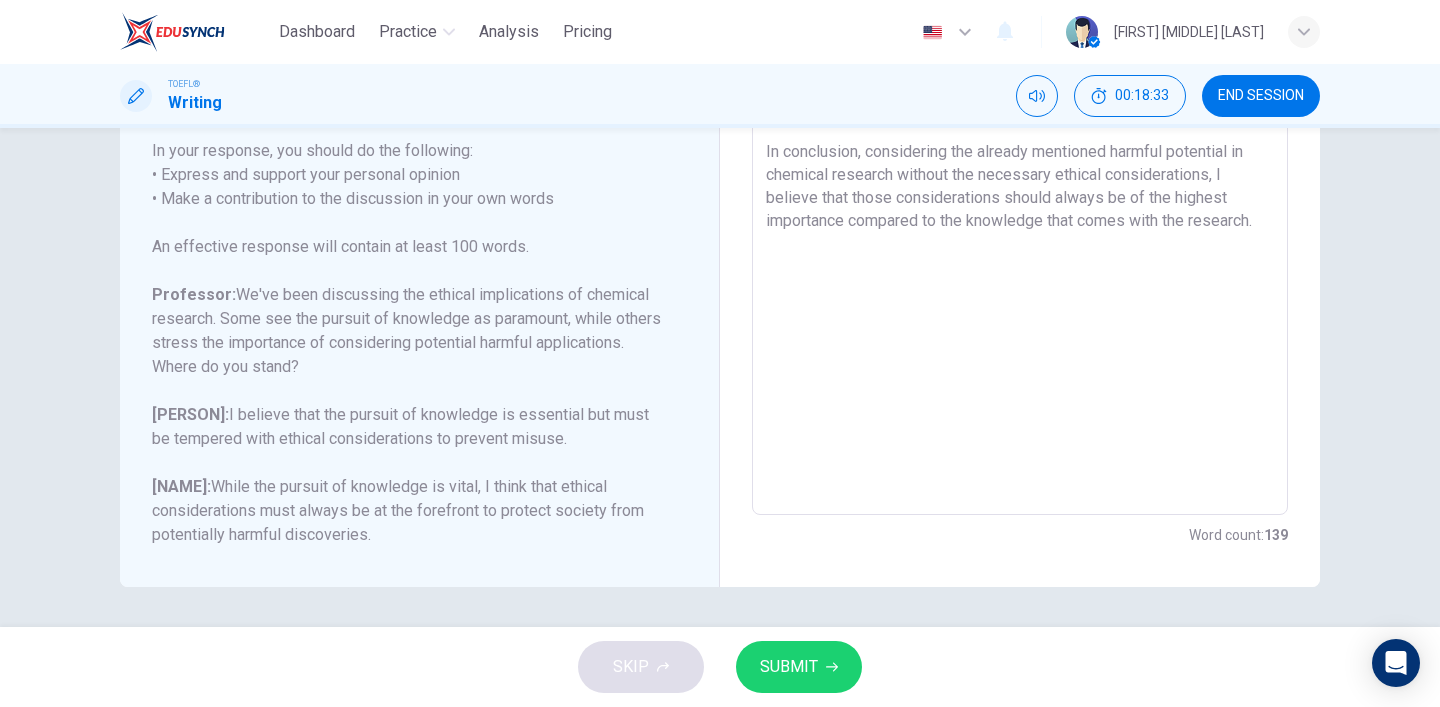 click on "SUBMIT" at bounding box center (799, 667) 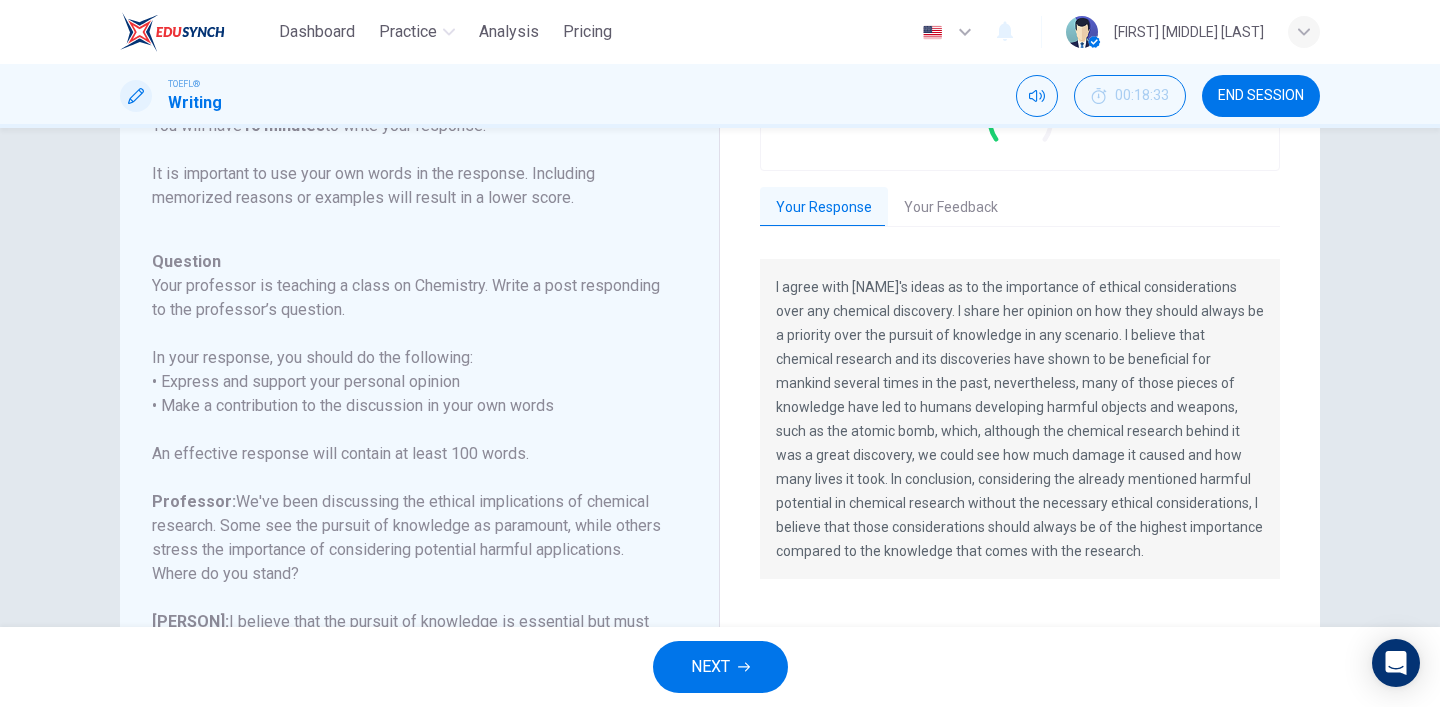 scroll, scrollTop: 182, scrollLeft: 0, axis: vertical 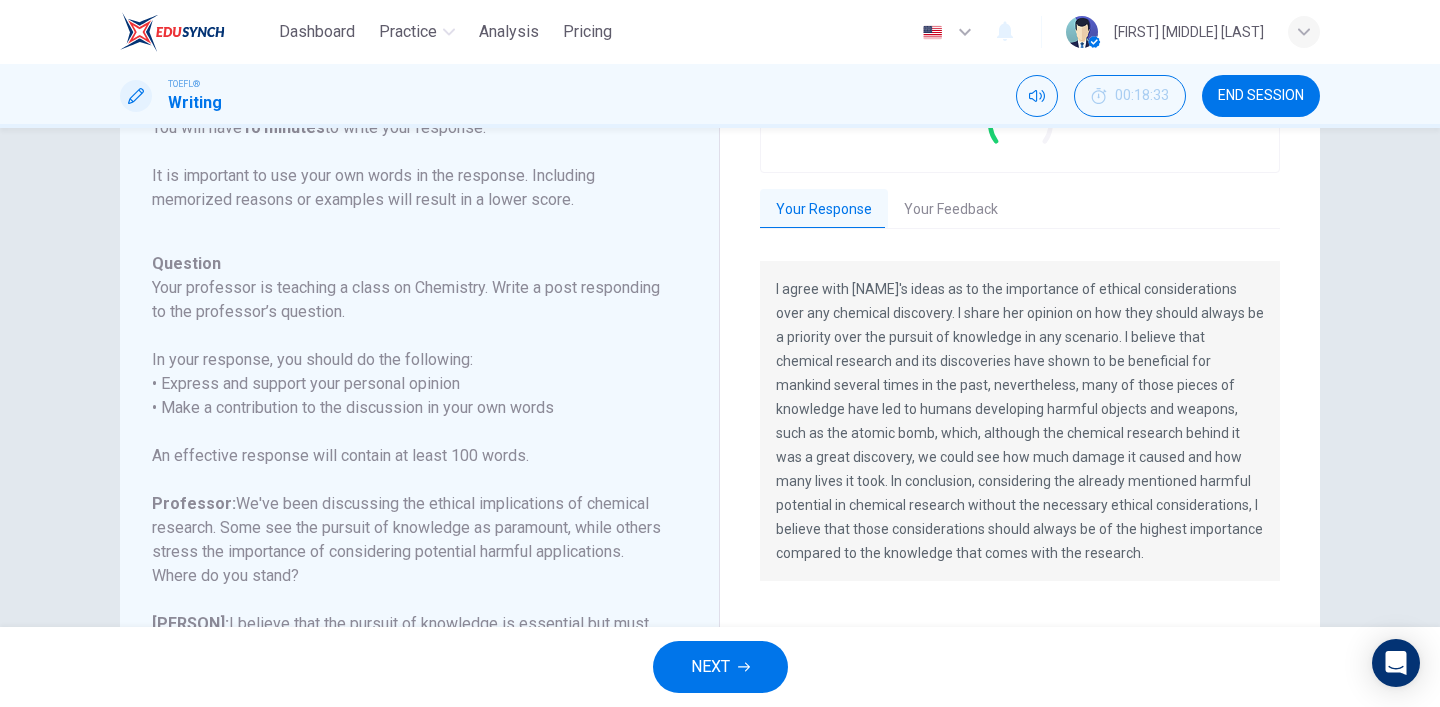 click on "Your Feedback" at bounding box center [951, 210] 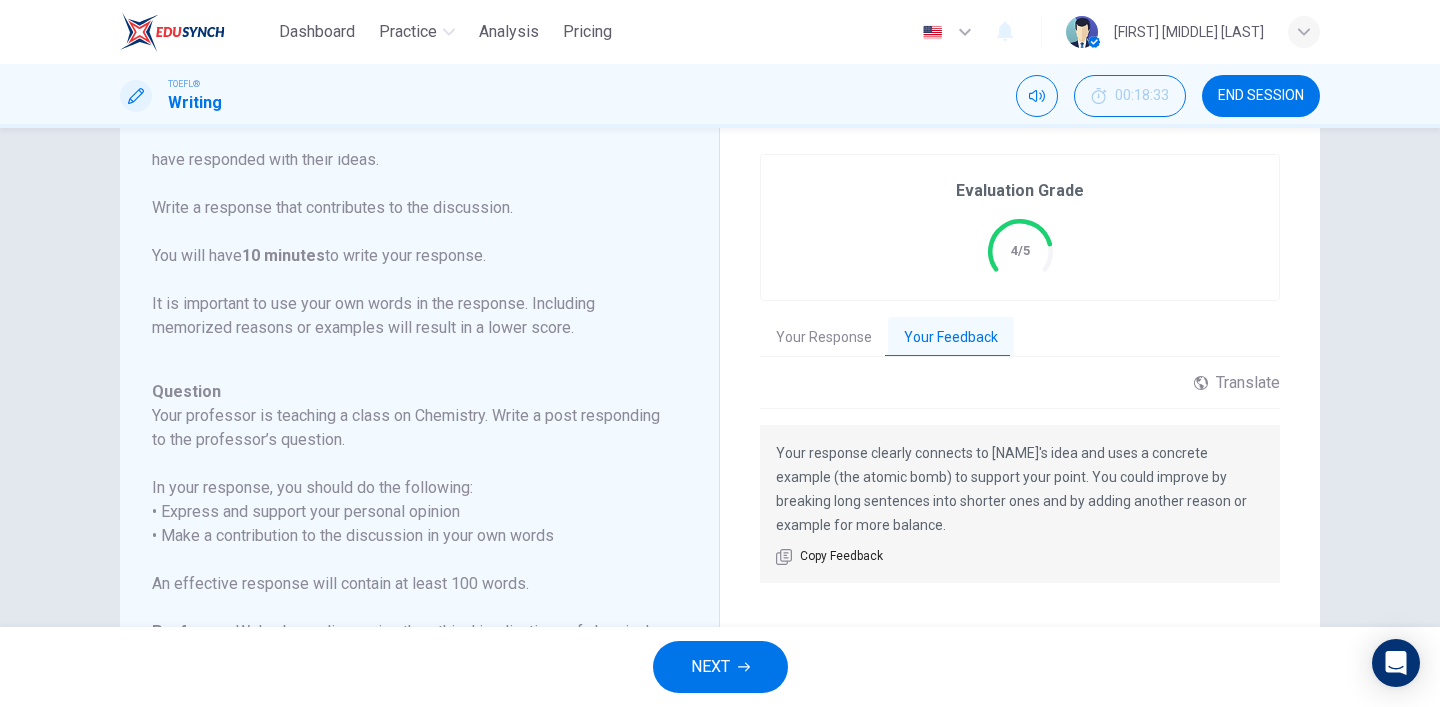 scroll, scrollTop: 0, scrollLeft: 0, axis: both 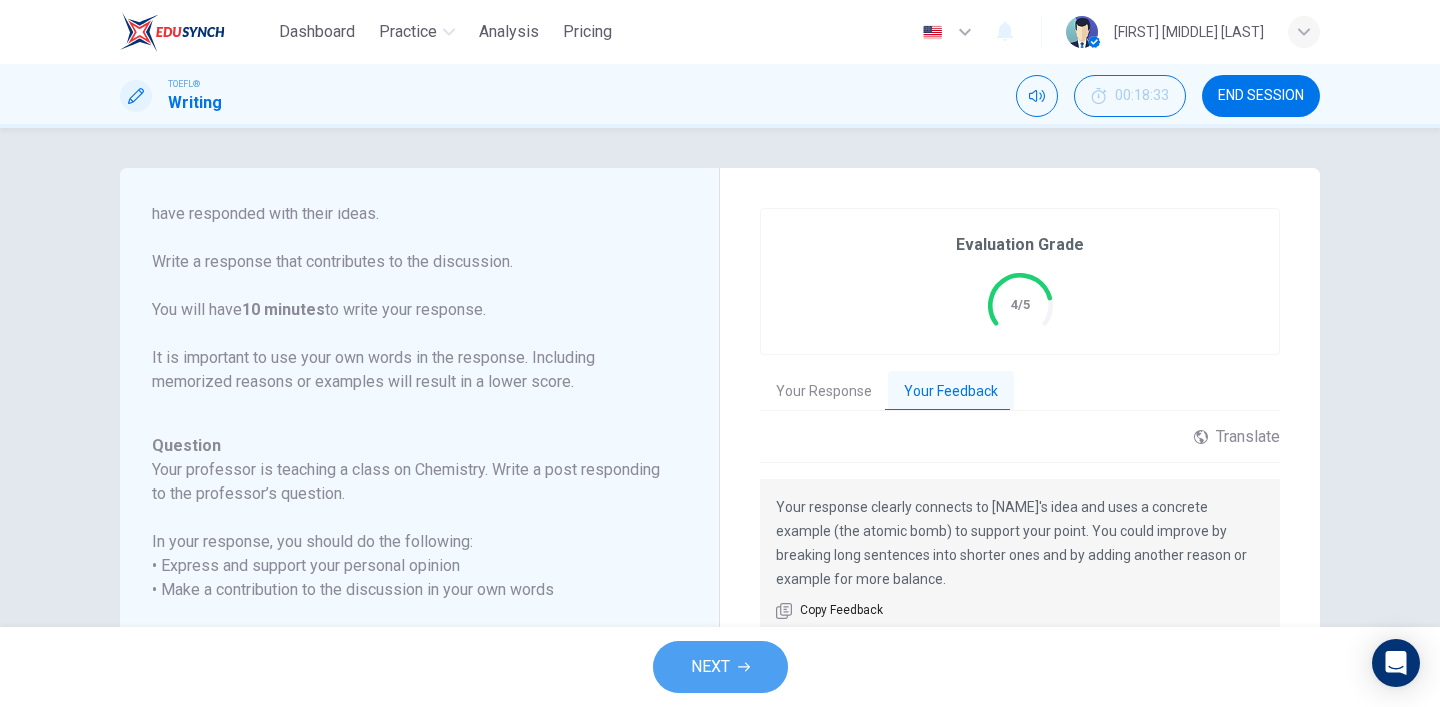 click on "NEXT" at bounding box center [710, 667] 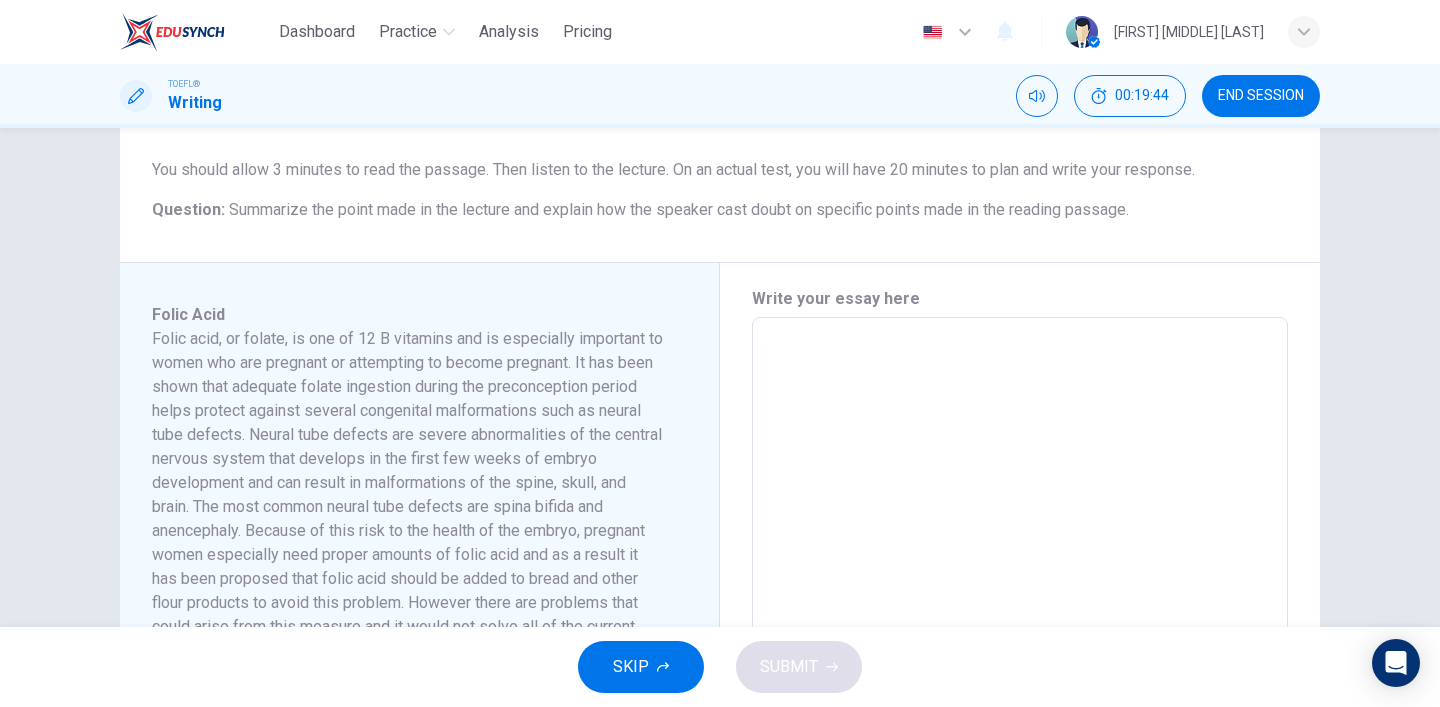 scroll, scrollTop: 287, scrollLeft: 0, axis: vertical 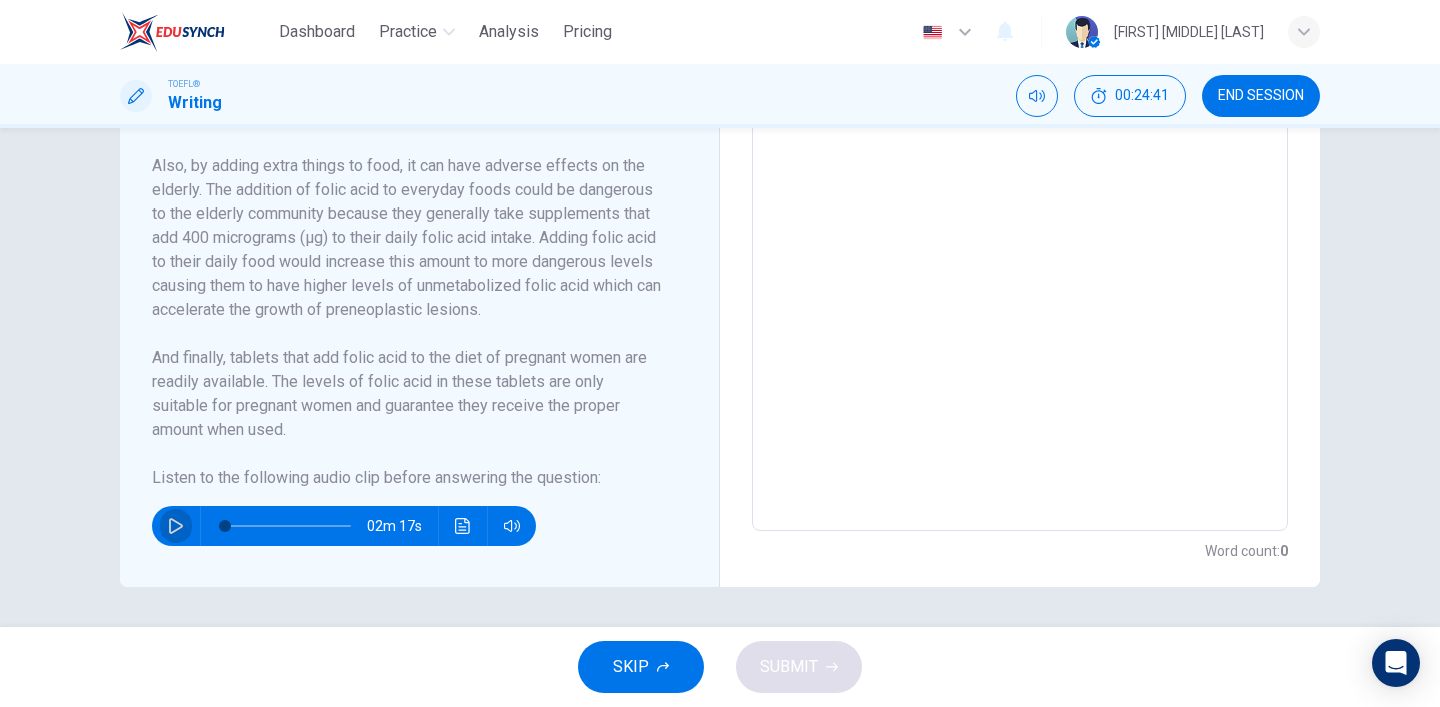 click at bounding box center (176, 526) 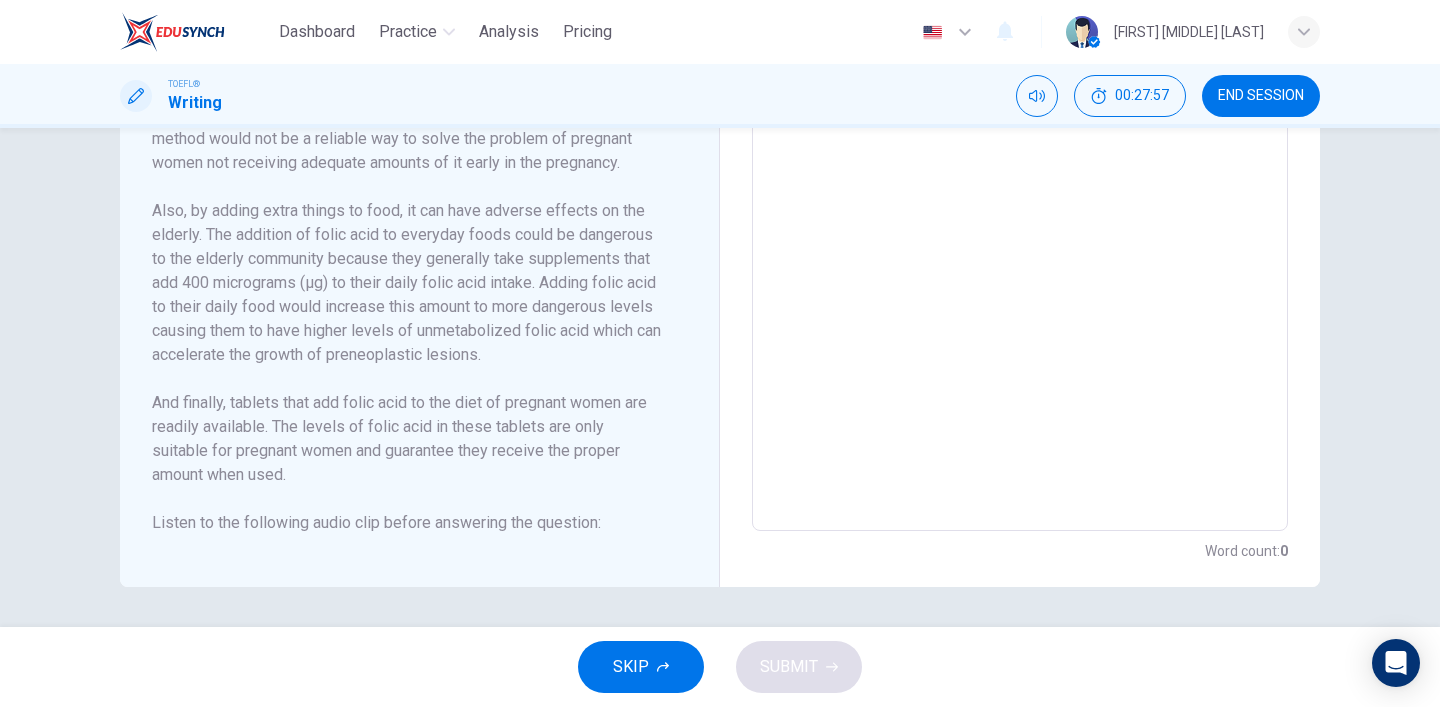 scroll, scrollTop: 345, scrollLeft: 0, axis: vertical 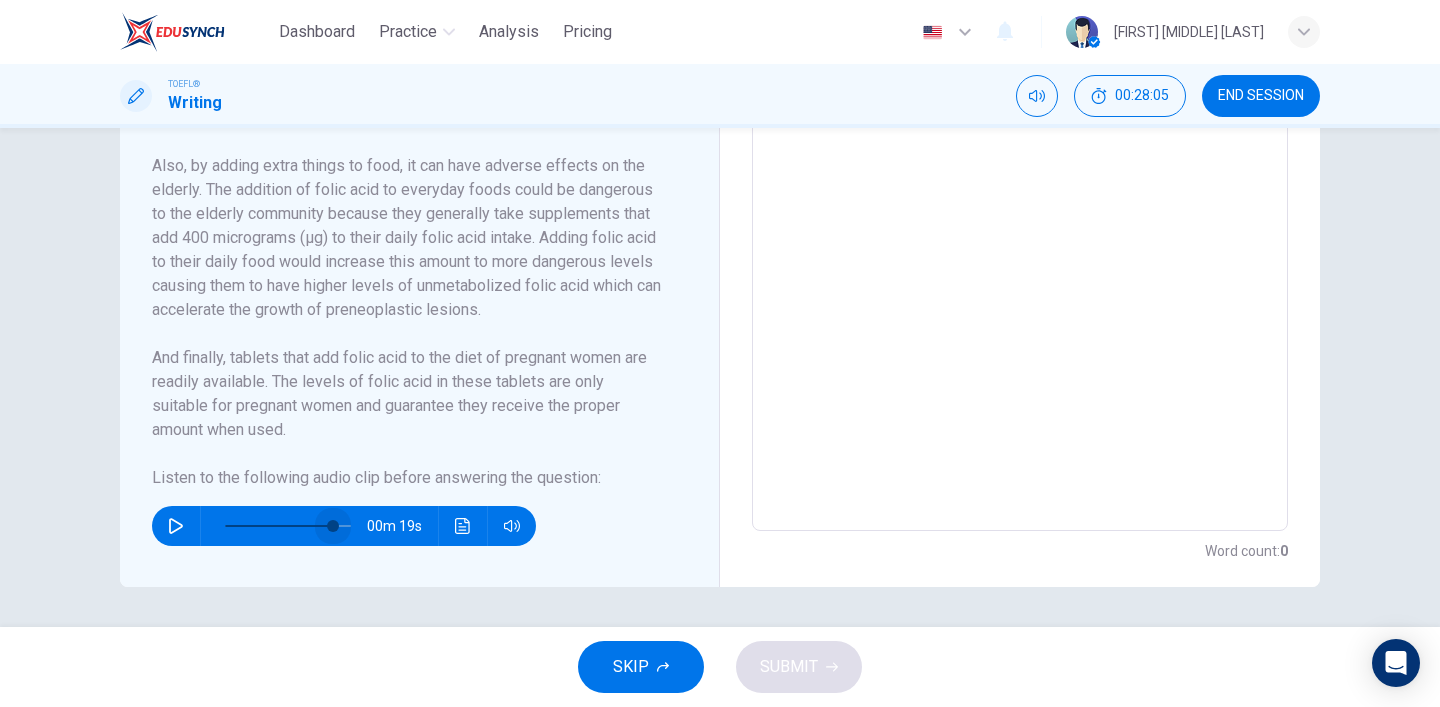 drag, startPoint x: 226, startPoint y: 522, endPoint x: 333, endPoint y: 528, distance: 107.16809 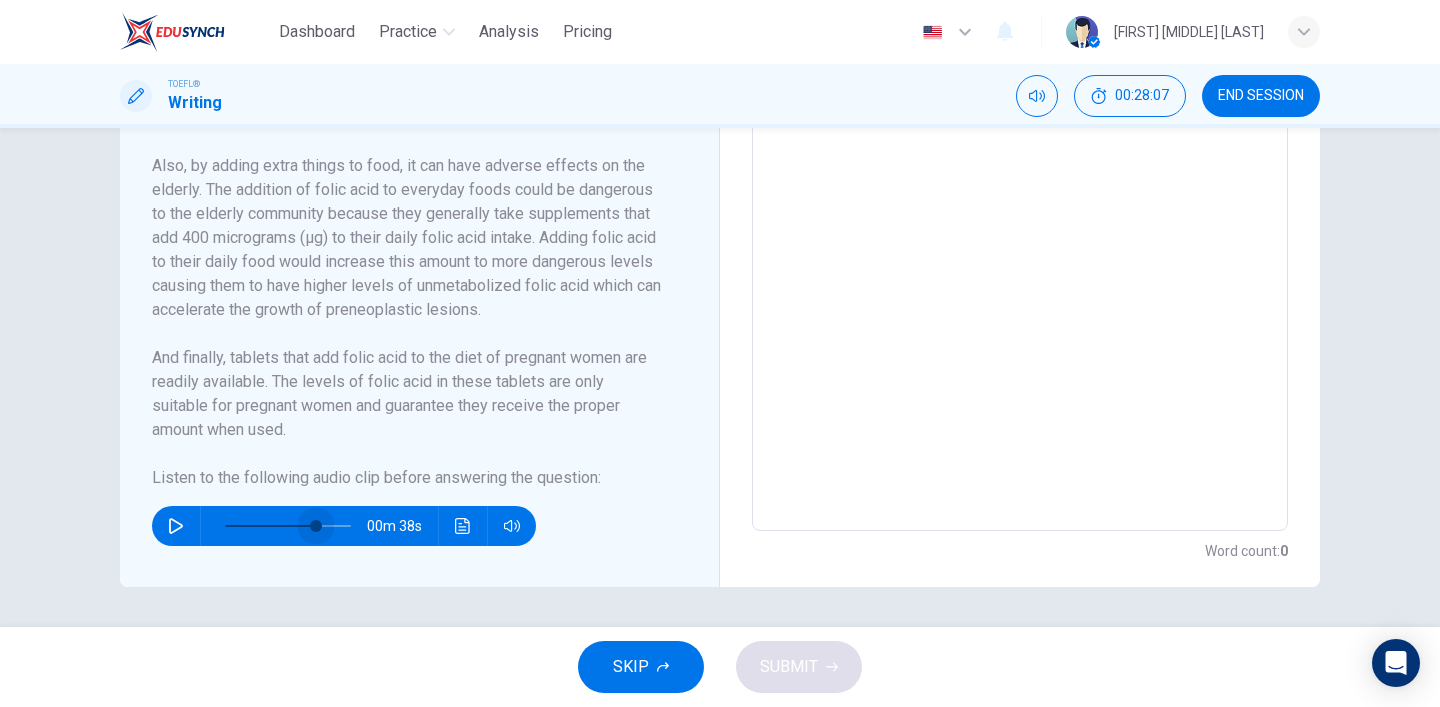 drag, startPoint x: 341, startPoint y: 529, endPoint x: 315, endPoint y: 523, distance: 26.683329 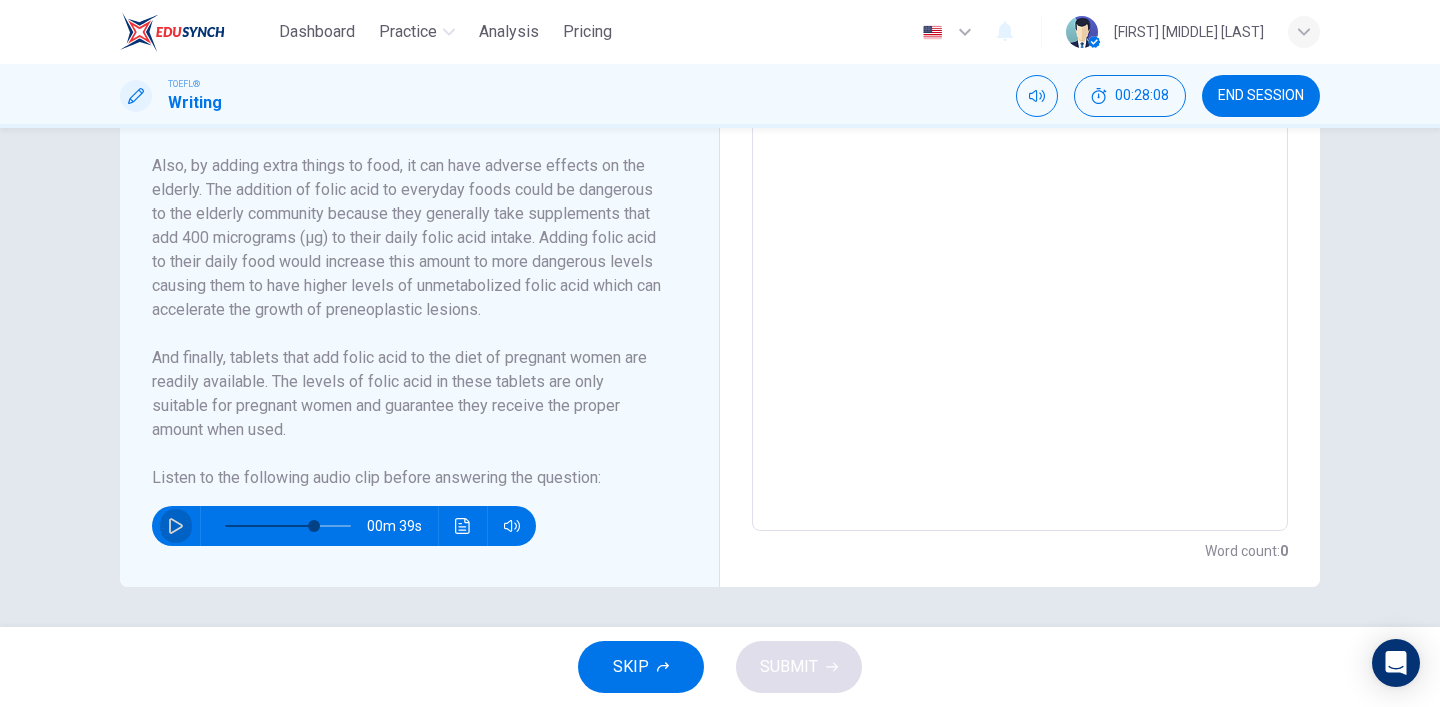 click 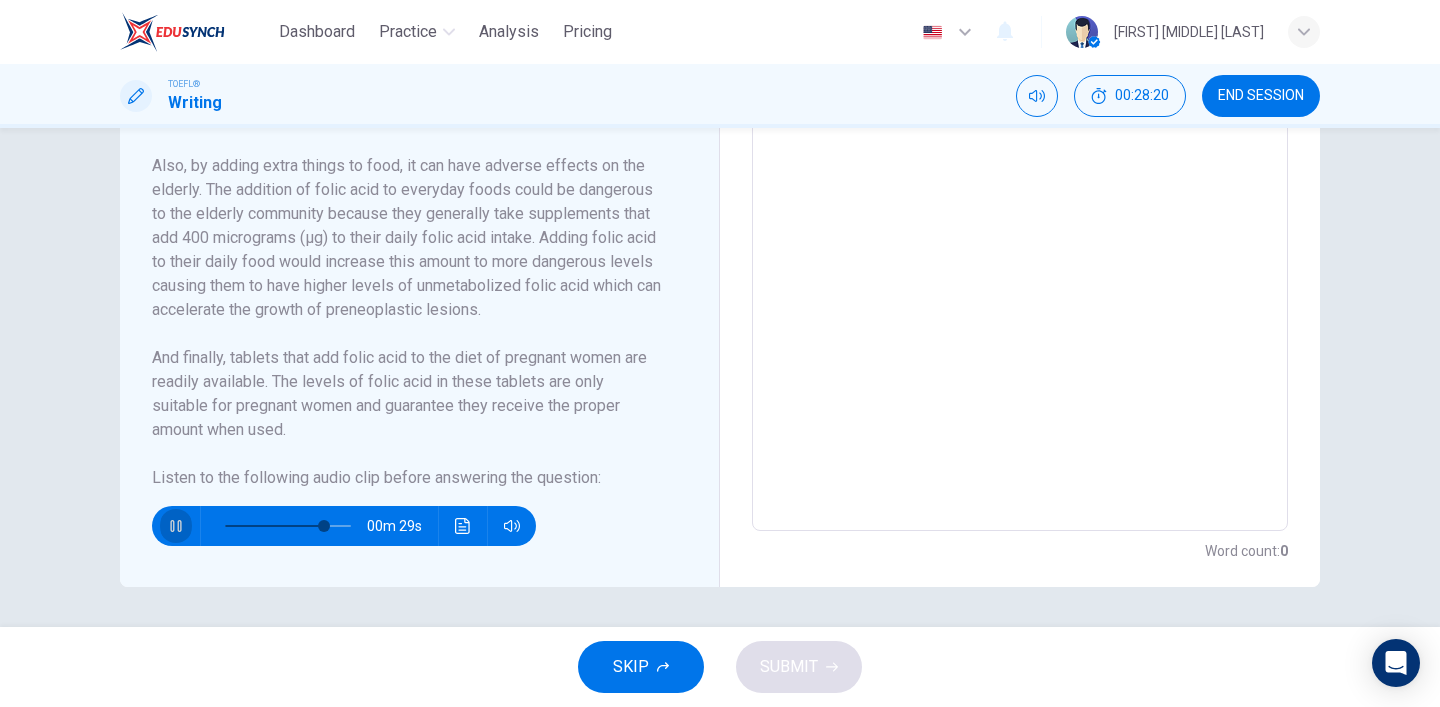 click 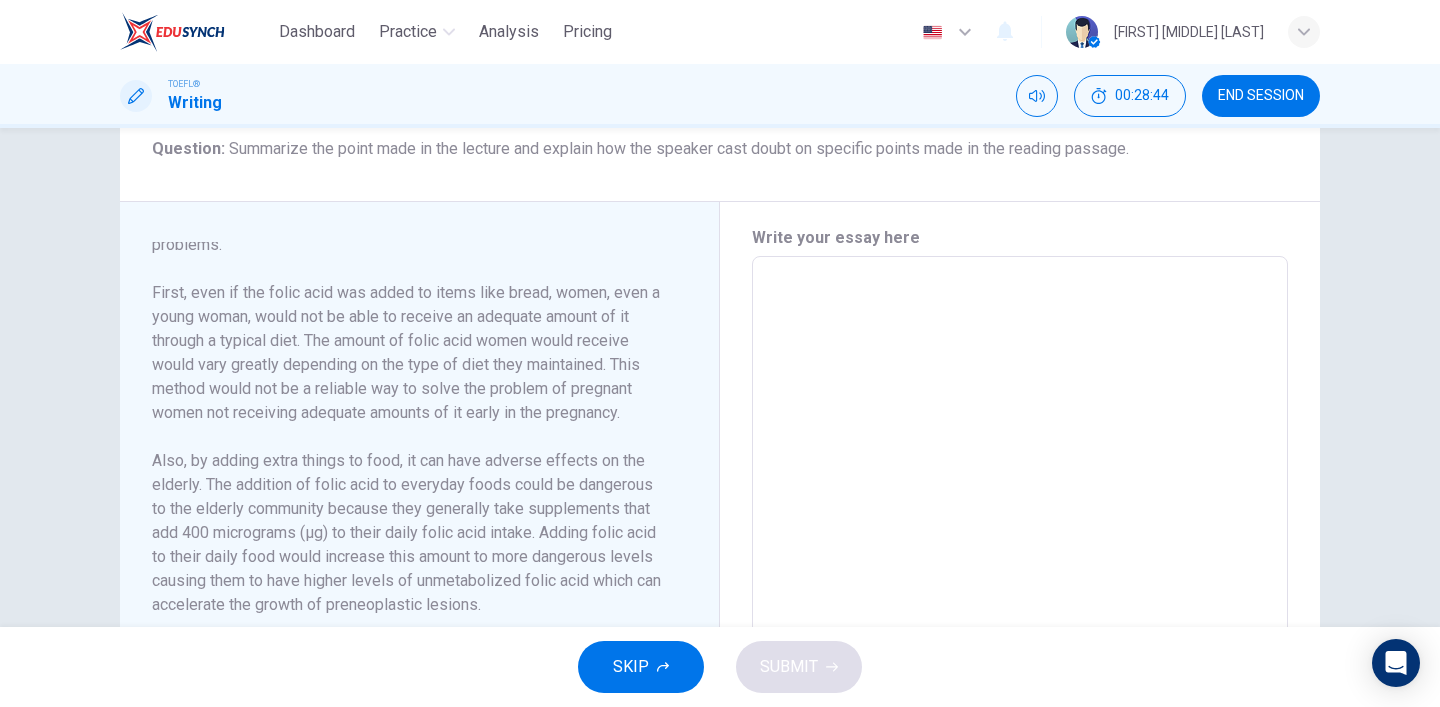 scroll, scrollTop: 350, scrollLeft: 0, axis: vertical 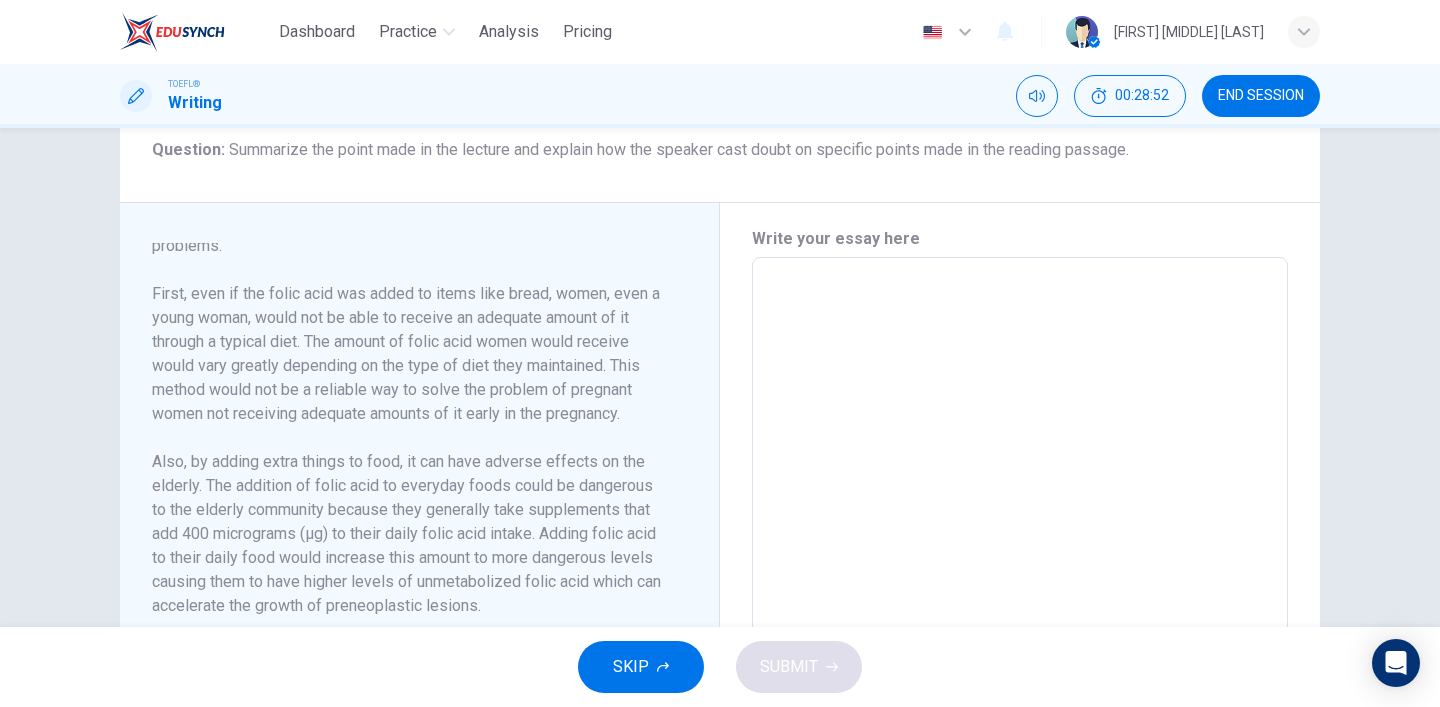 click at bounding box center (1020, 542) 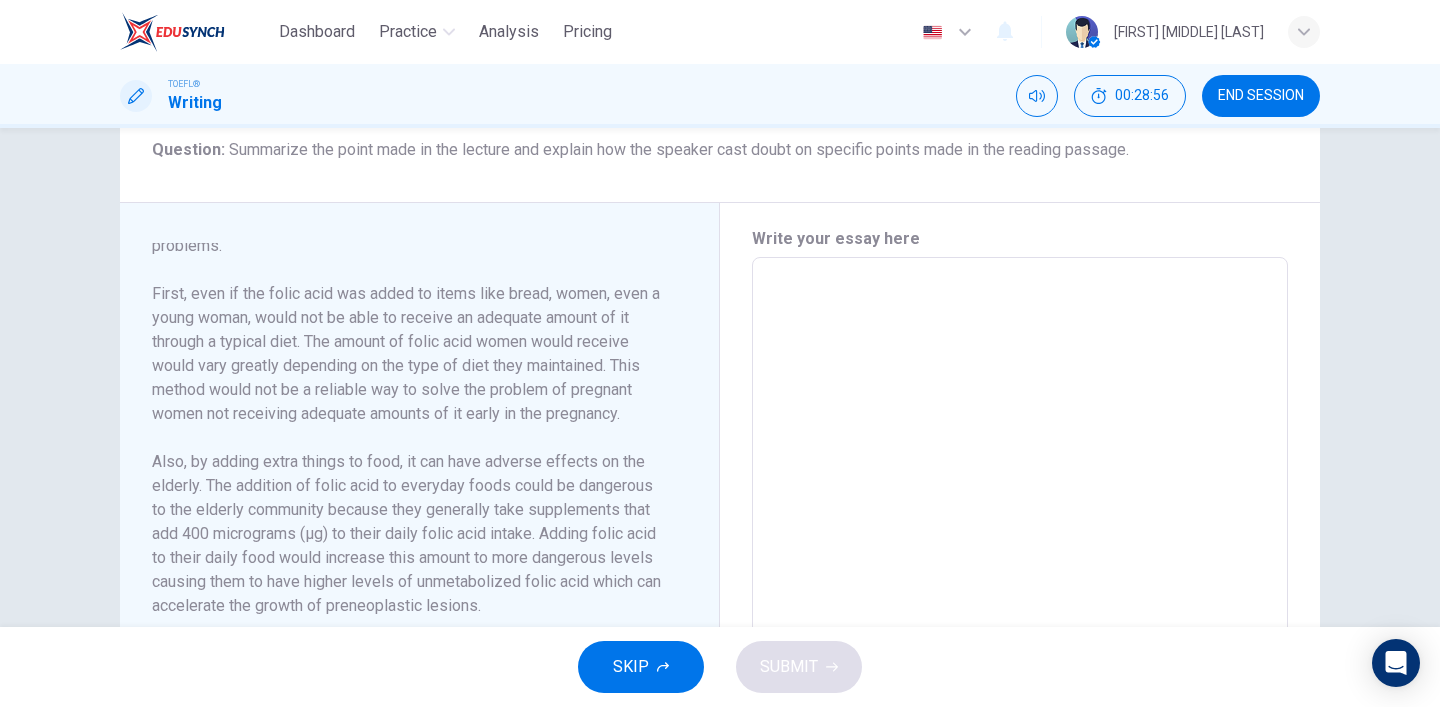 scroll, scrollTop: 309, scrollLeft: 0, axis: vertical 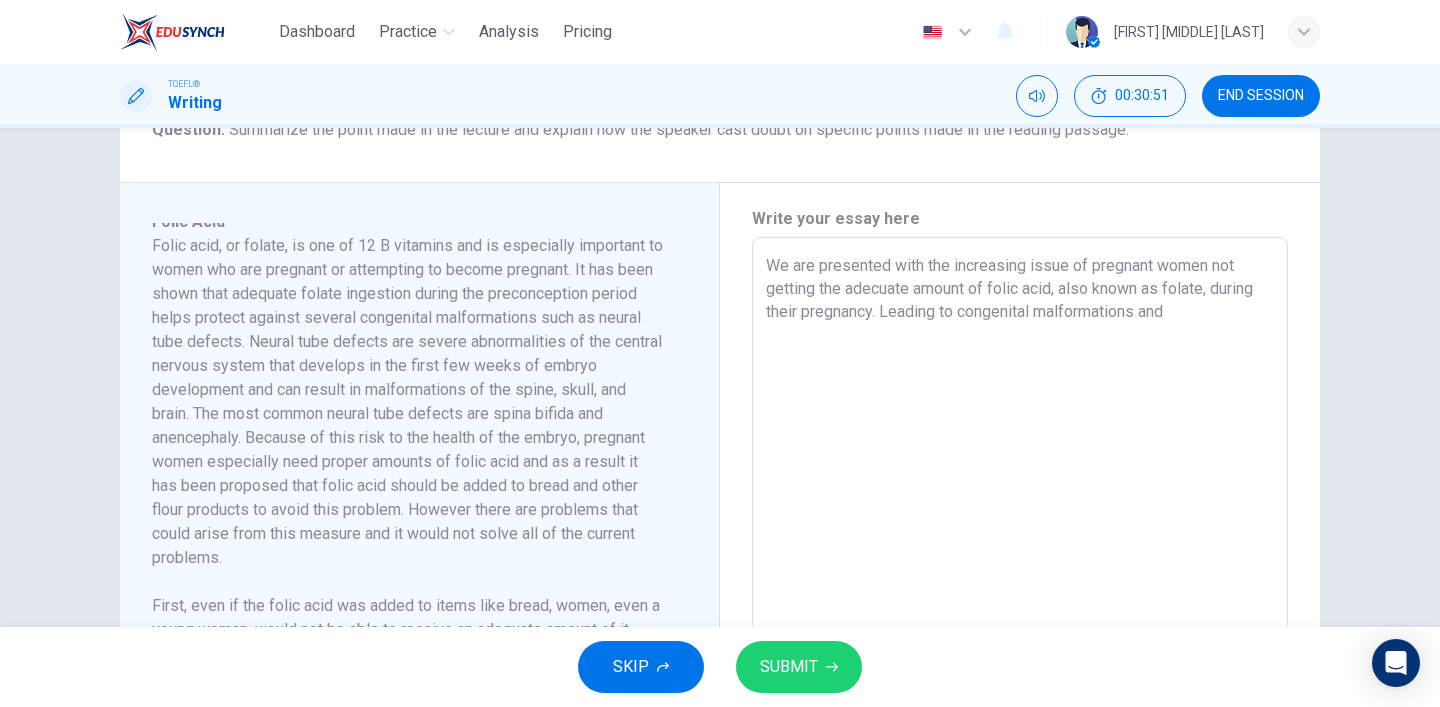 click on "We are presented with the increasing issue of pregnant women not getting the adecuate amount of folic acid, also known as folate, during their pregnancy. Leading to congenital malformations and" at bounding box center (1020, 522) 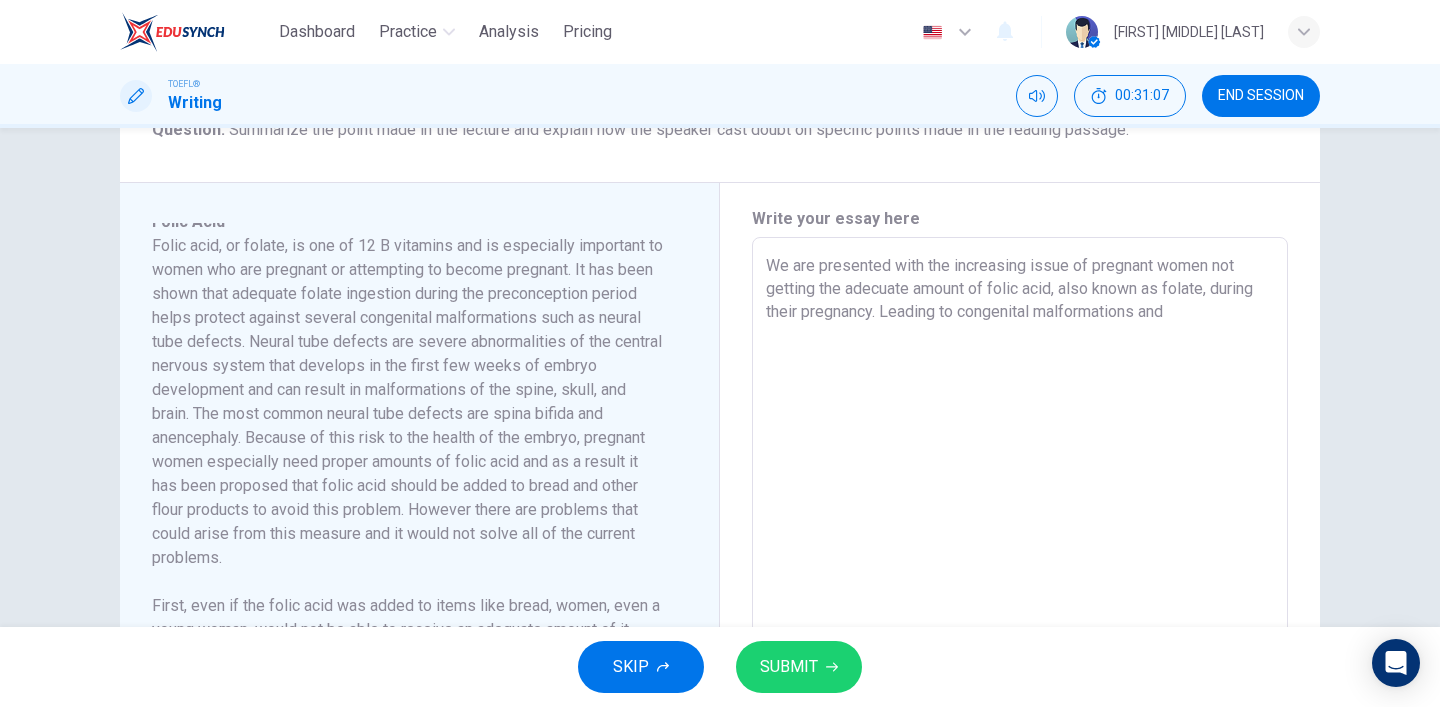click on "We are presented with the increasing issue of pregnant women not getting the adecuate amount of folic acid, also known as folate, during their pregnancy. Leading to congenital malformations and" at bounding box center [1020, 522] 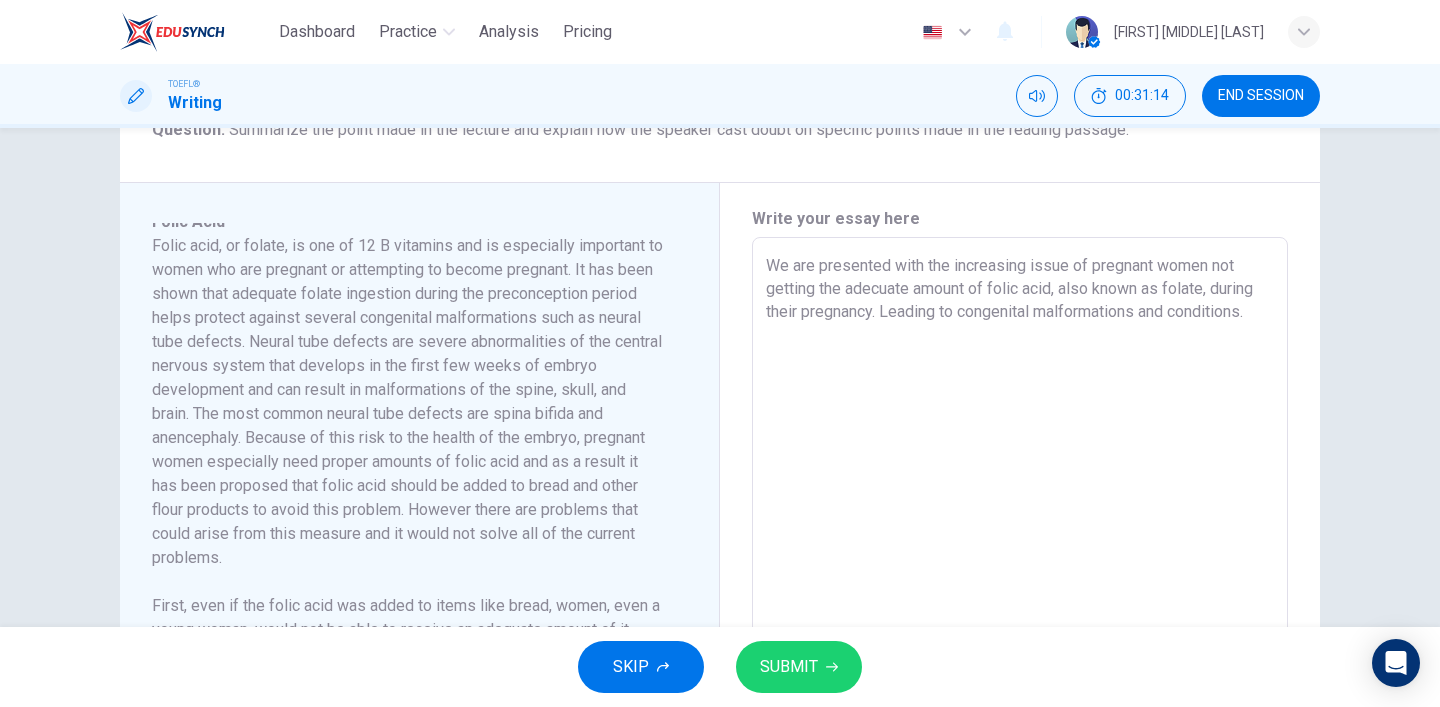 click on "We are presented with the increasing issue of pregnant women not getting the adecuate amount of folic acid, also known as folate, during their pregnancy. Leading to congenital malformations and conditions." at bounding box center (1020, 522) 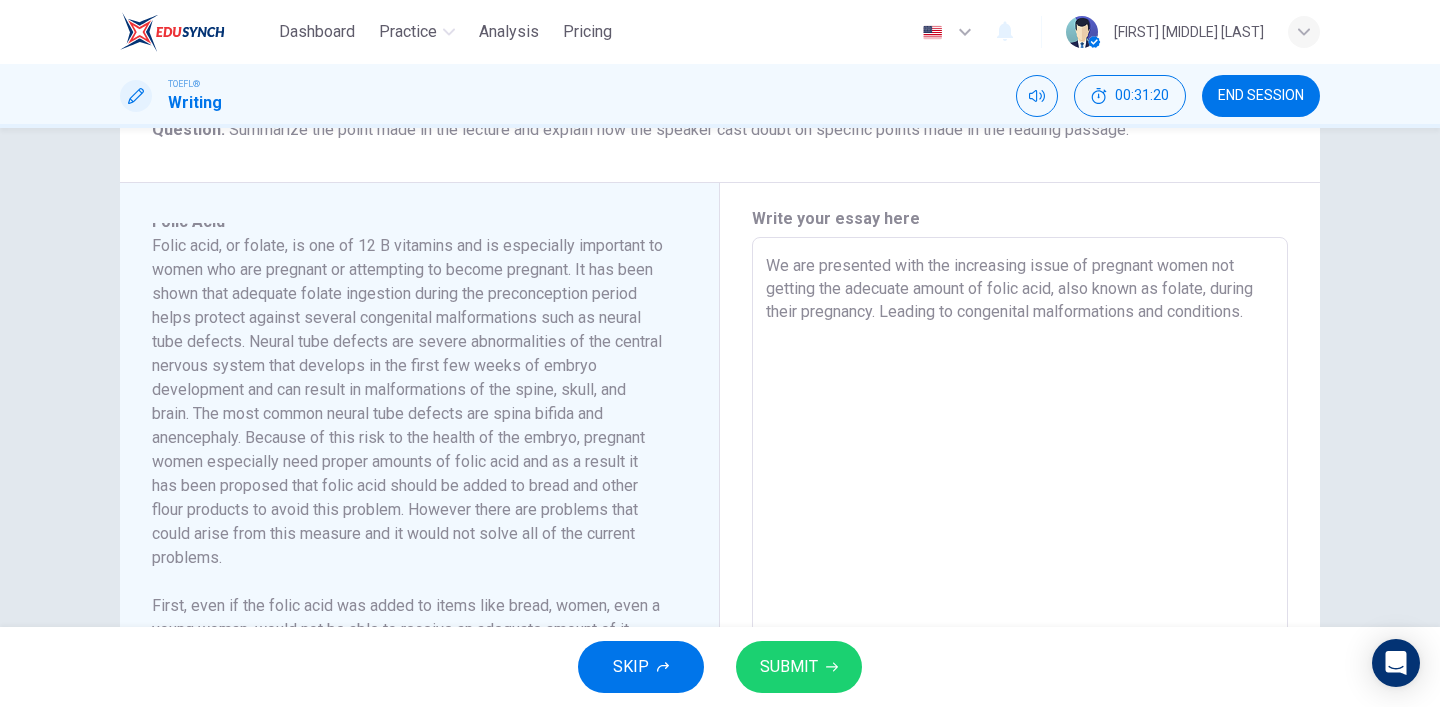 click on "We are presented with the increasing issue of pregnant women not getting the adecuate amount of folic acid, also known as folate, during their pregnancy. Leading to congenital malformations and conditions." at bounding box center [1020, 522] 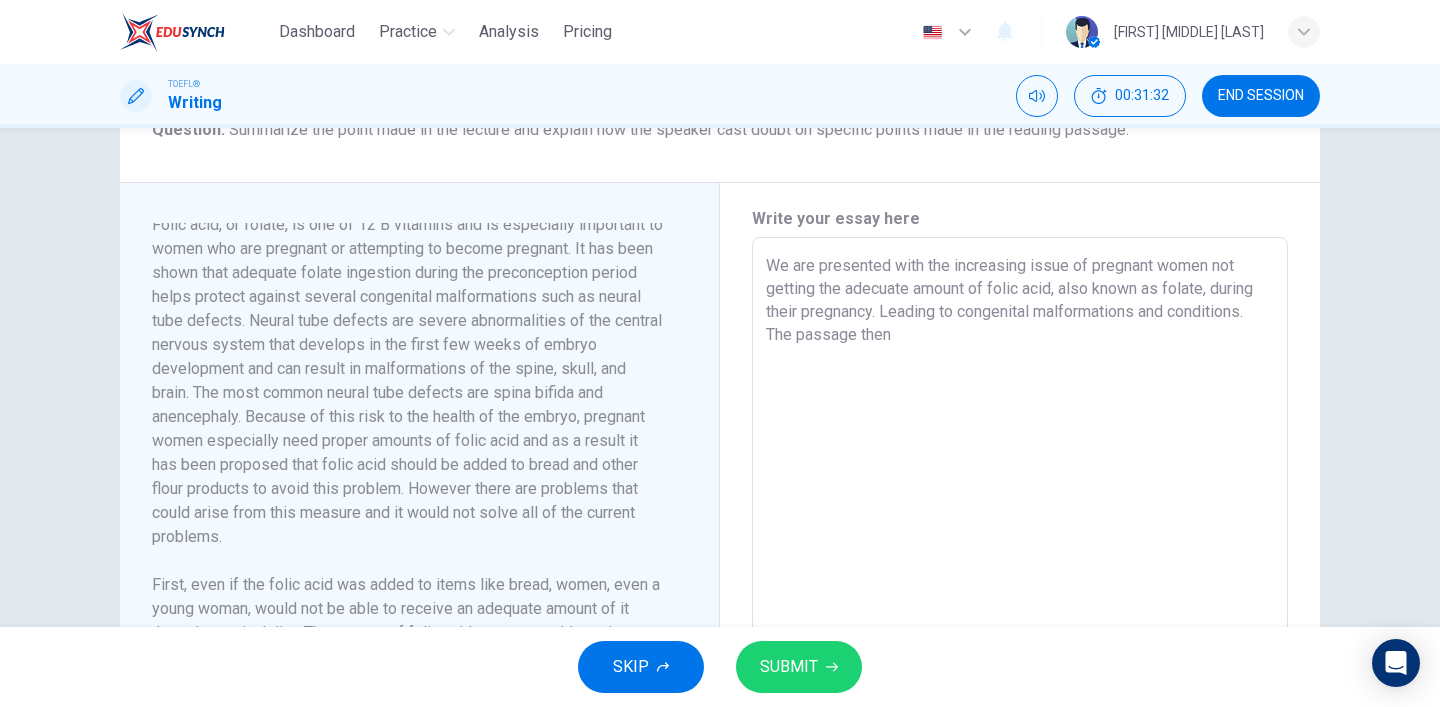 scroll, scrollTop: 43, scrollLeft: 0, axis: vertical 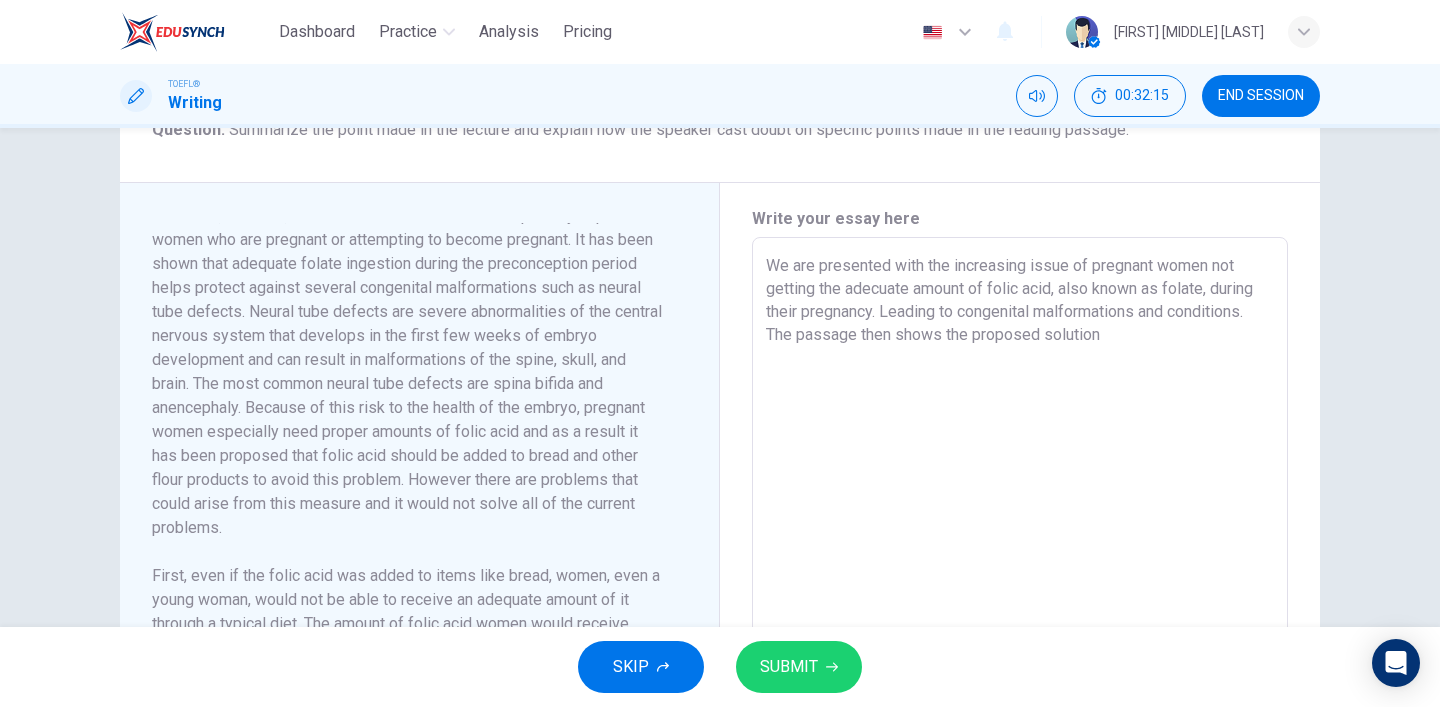 drag, startPoint x: 1119, startPoint y: 337, endPoint x: 1046, endPoint y: 332, distance: 73.171036 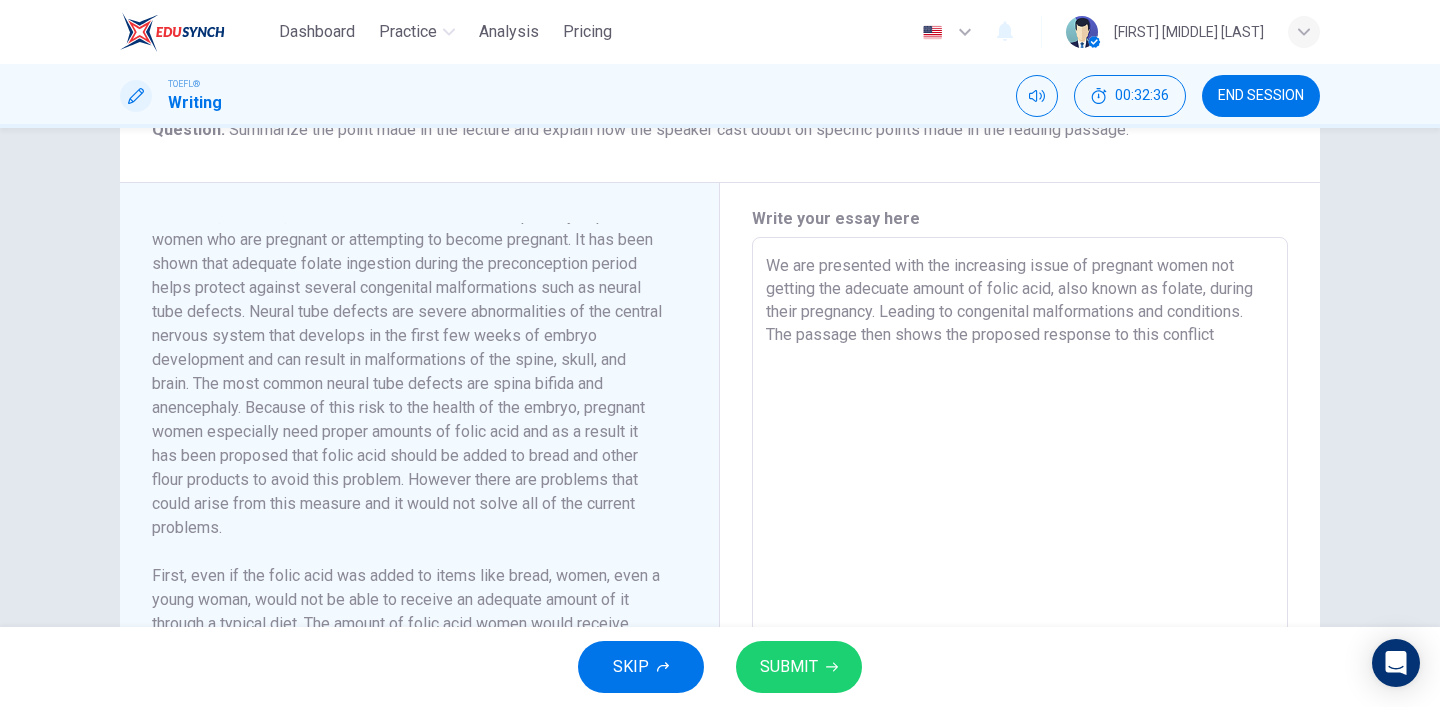 scroll, scrollTop: 393, scrollLeft: 0, axis: vertical 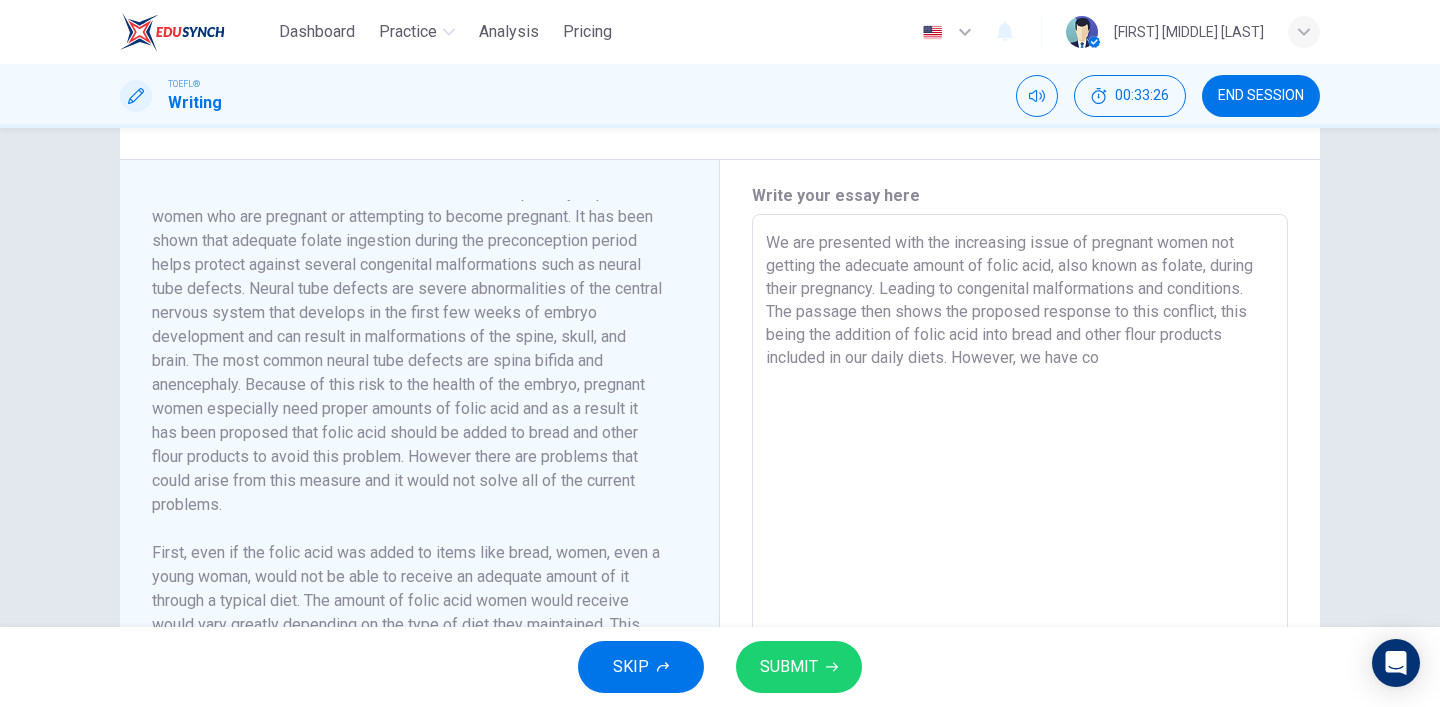 click on "We are presented with the increasing issue of pregnant women not getting the adecuate amount of folic acid, also known as folate, during their pregnancy. Leading to congenital malformations and conditions.
The passage then shows the proposed response to this conflict, this being the addition of folic acid into bread and other flour products included in our daily diets. However, we have co" at bounding box center [1020, 499] 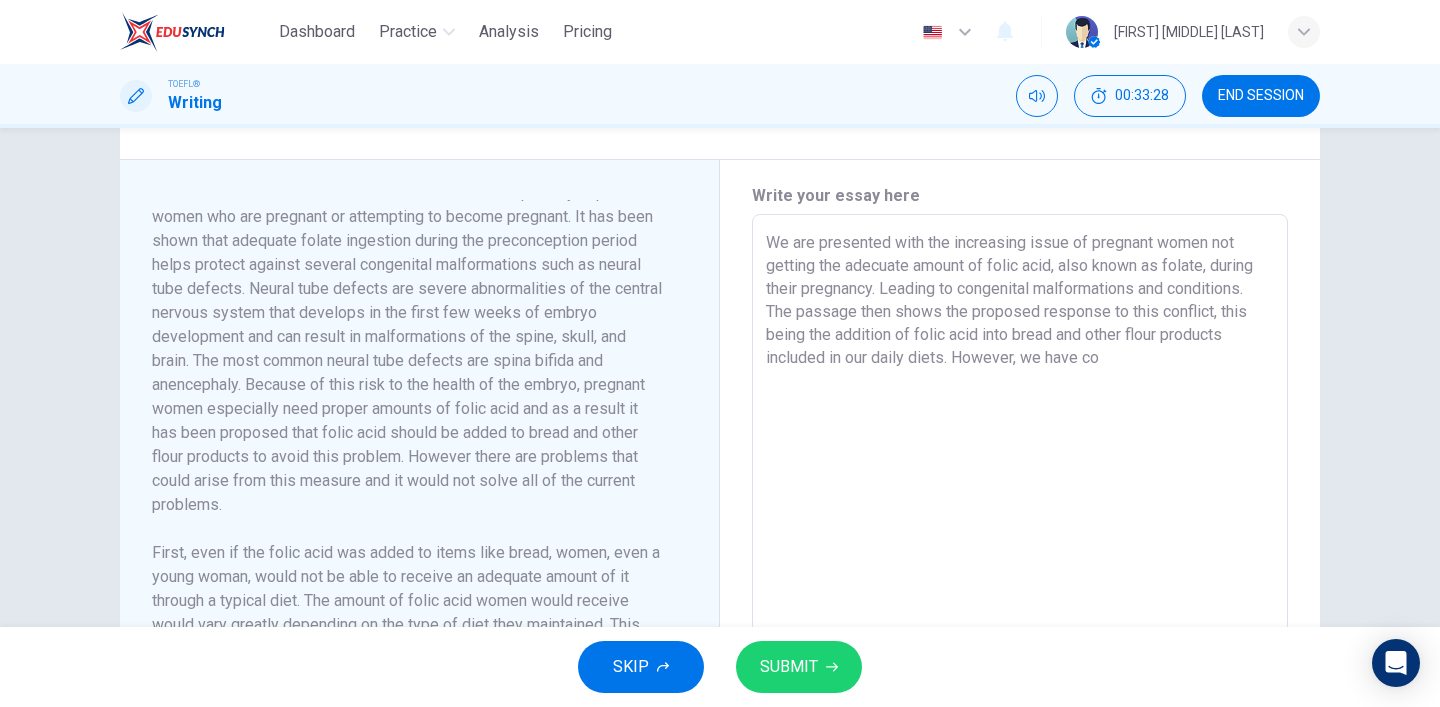 drag, startPoint x: 1116, startPoint y: 354, endPoint x: 1024, endPoint y: 355, distance: 92.00543 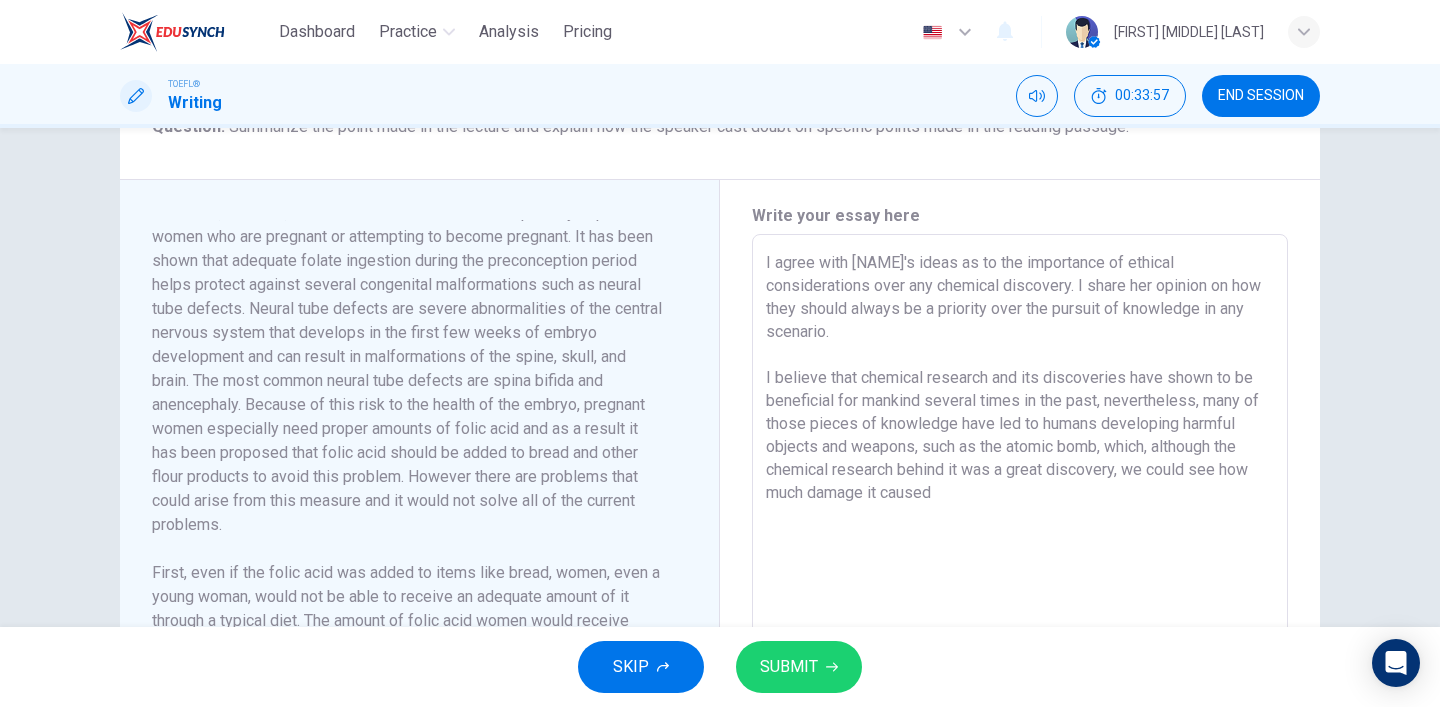 scroll, scrollTop: 381, scrollLeft: 0, axis: vertical 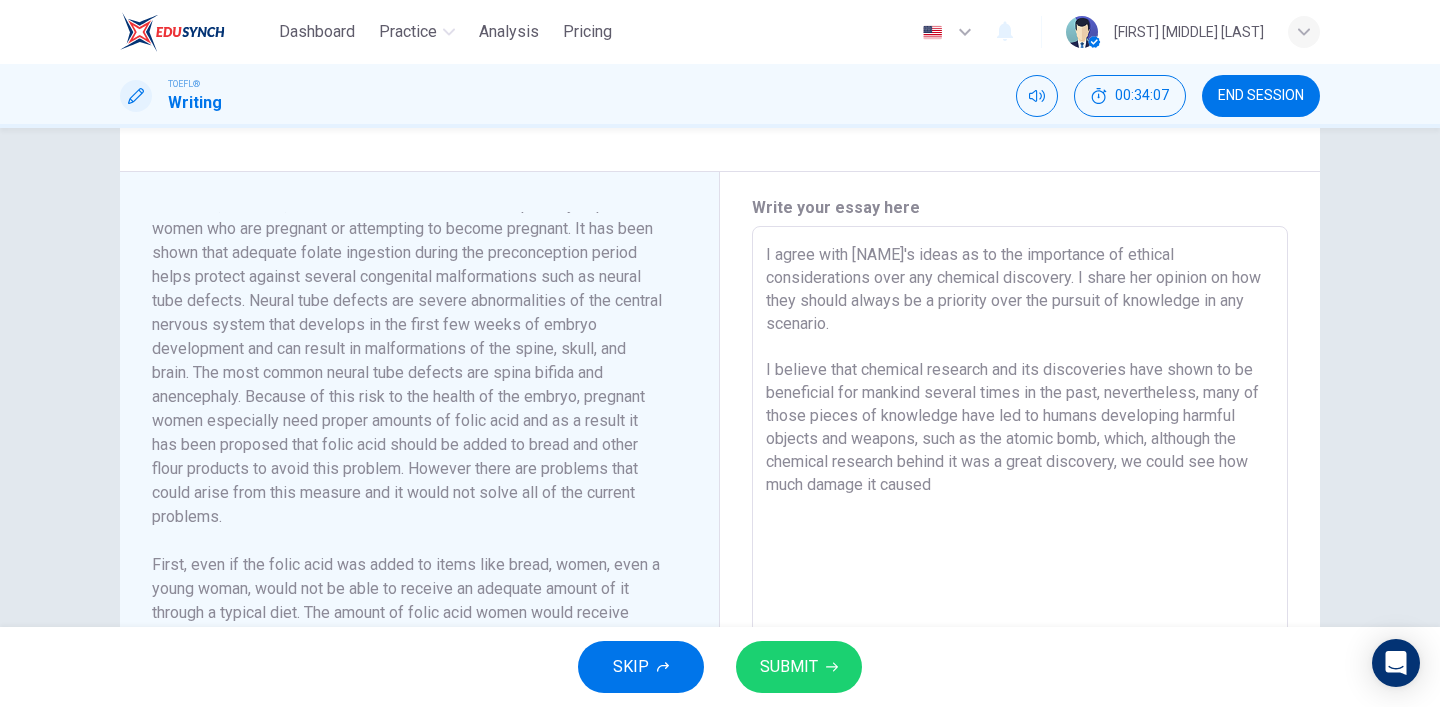click on "I agree with [NAME]'s ideas as to the importance of ethical considerations over any chemical discovery. I share her opinion on how they should always be a priority over the pursuit of knowledge in any scenario.
I believe that chemical research and its discoveries have shown to be beneficial for mankind several times in the past, nevertheless, many of those pieces of knowledge have led to humans developing harmful objects and weapons, such as the atomic bomb, which, although the chemical research behind it was a great discovery, we could see how much damage it caused" at bounding box center (1020, 511) 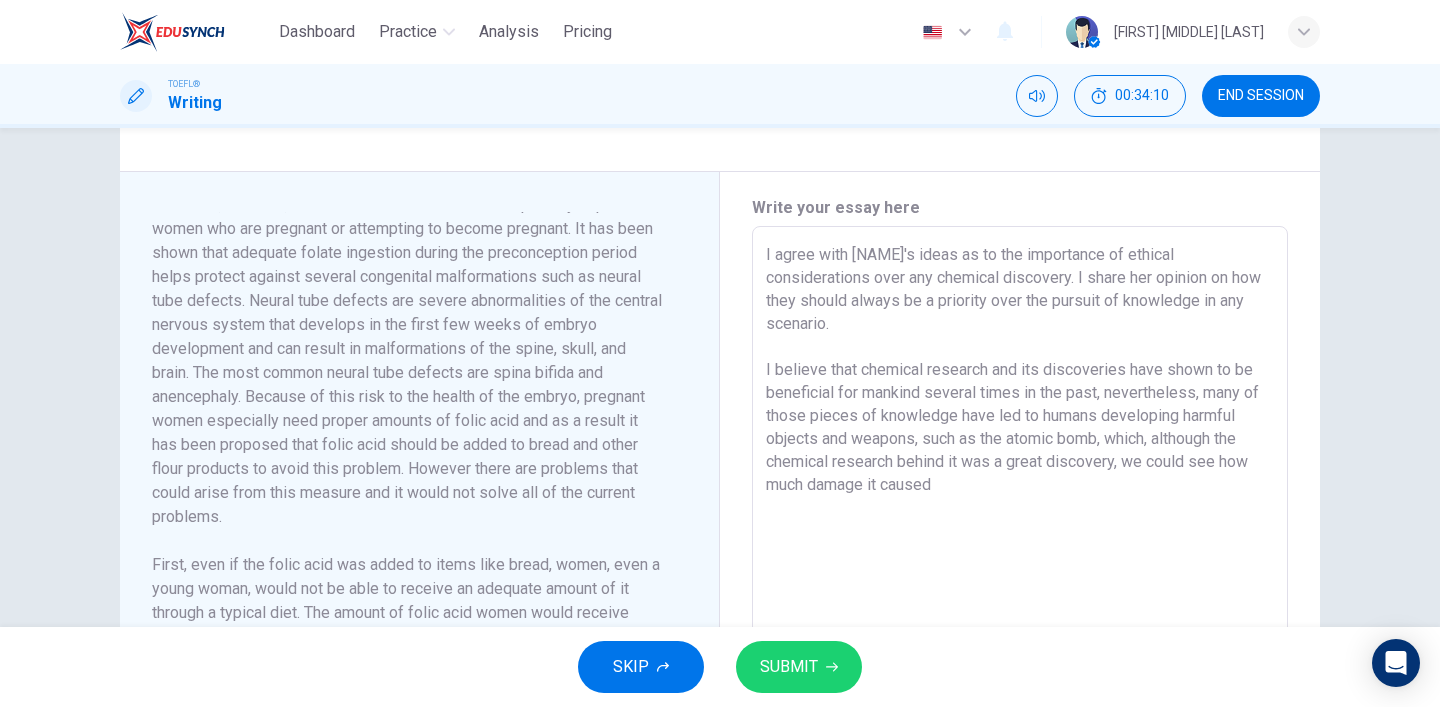 click on "We are presented with the increasing issue of pregnant women not getting the adecuate amount of folic acid, also known as folate, during their pregnancy. Leading to congenital malformations and conditions.
The passage then shows the proposed response to this conflict, this being the addition of folic acid into bread and other flour products included in our daily diets. However, the passage acknowledges the drawbacks of this implementation x ​" at bounding box center [1020, 511] 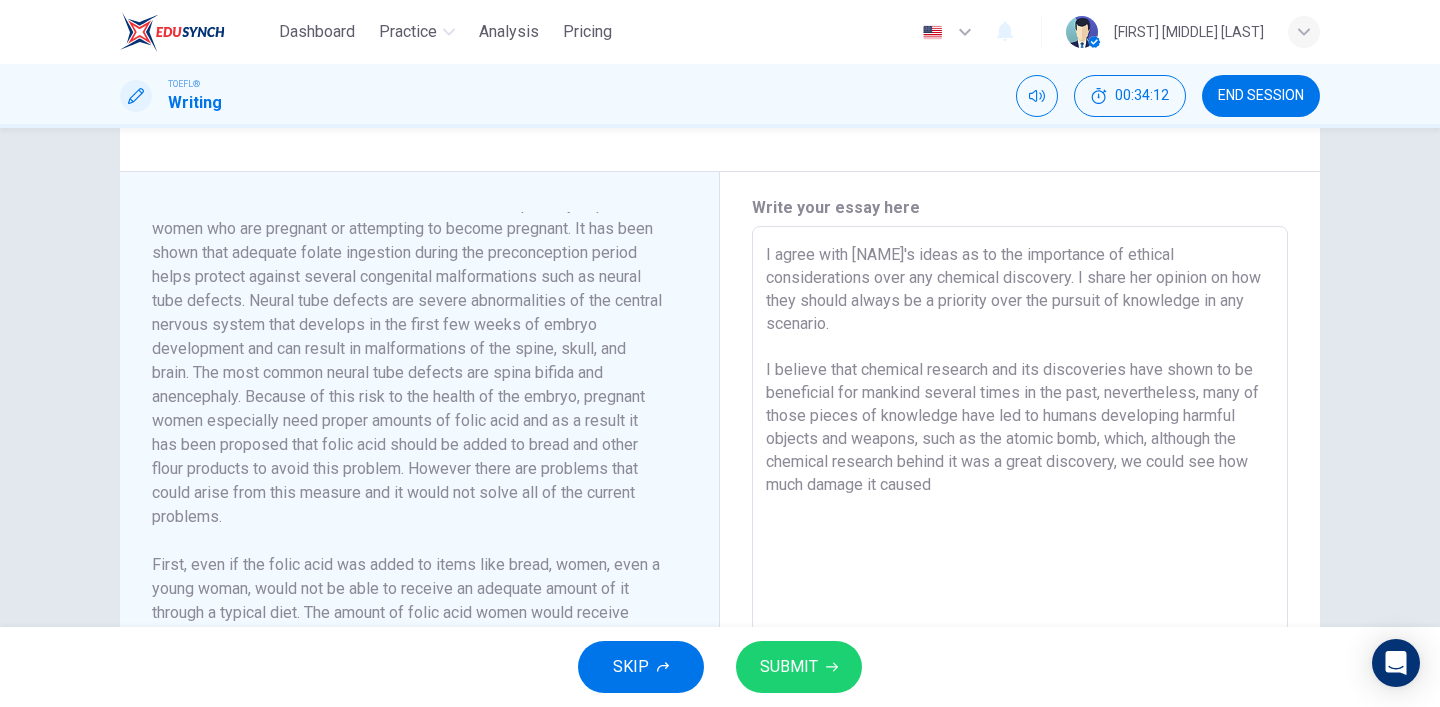click on "We are presented with the increasing issue of pregnant women not getting the adecuate amount of folic acid, also known as folate, during their pregnancy. Leading to congenital malformations and conditions.
The passage then shows the proposed response to this conflict, this being the addition of folic acid into bread and other flour products included in our daily diets. However, the passage acknowledges the drawbacks of this implementation x ​" at bounding box center (1020, 511) 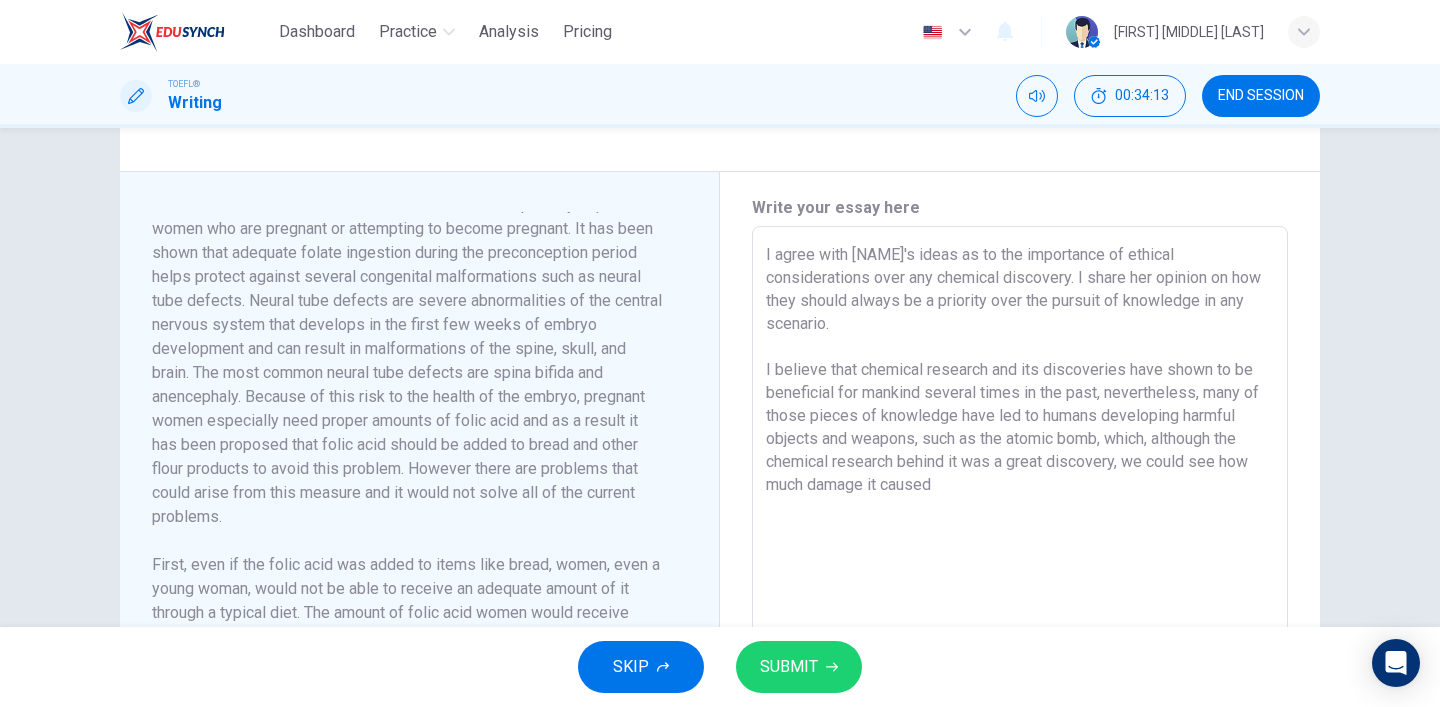 click on "I agree with [NAME]'s ideas as to the importance of ethical considerations over any chemical discovery. I share her opinion on how they should always be a priority over the pursuit of knowledge in any scenario.
I believe that chemical research and its discoveries have shown to be beneficial for mankind several times in the past, nevertheless, many of those pieces of knowledge have led to humans developing harmful objects and weapons, such as the atomic bomb, which, although the chemical research behind it was a great discovery, we could see how much damage it caused" at bounding box center [1020, 511] 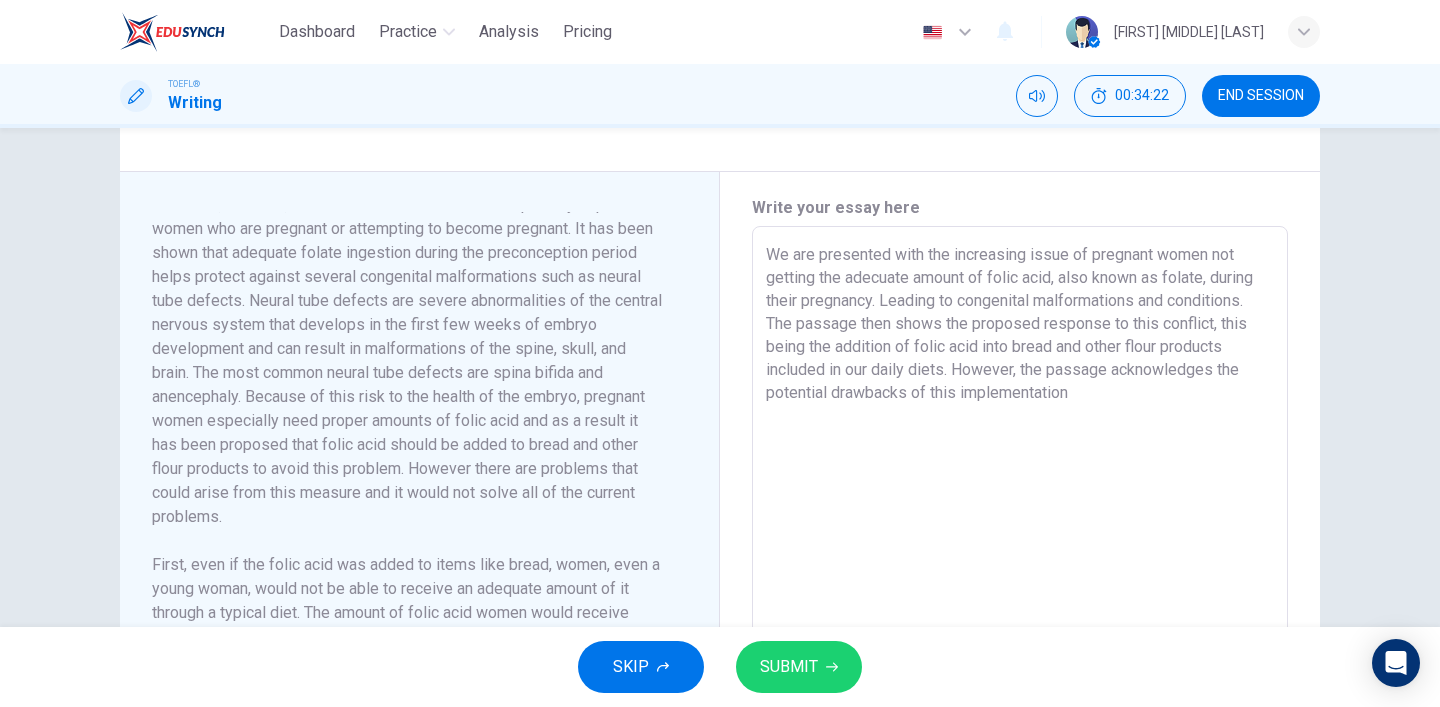click on "We are presented with the increasing issue of pregnant women not getting the adecuate amount of folic acid, also known as folate, during their pregnancy. Leading to congenital malformations and conditions.
The passage then shows the proposed response to this conflict, this being the addition of folic acid into bread and other flour products included in our daily diets. However, the passage acknowledges the potential drawbacks of this implementation" at bounding box center [1020, 511] 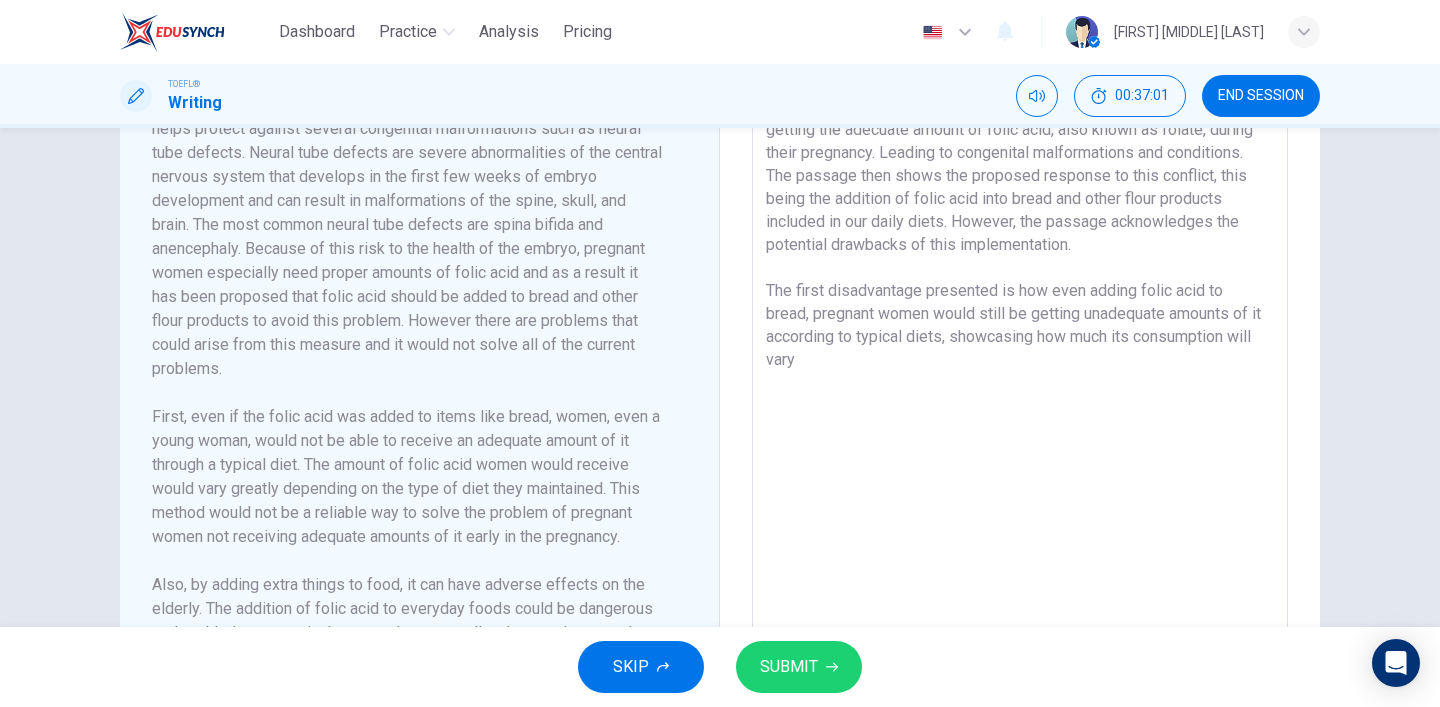 scroll, scrollTop: 531, scrollLeft: 0, axis: vertical 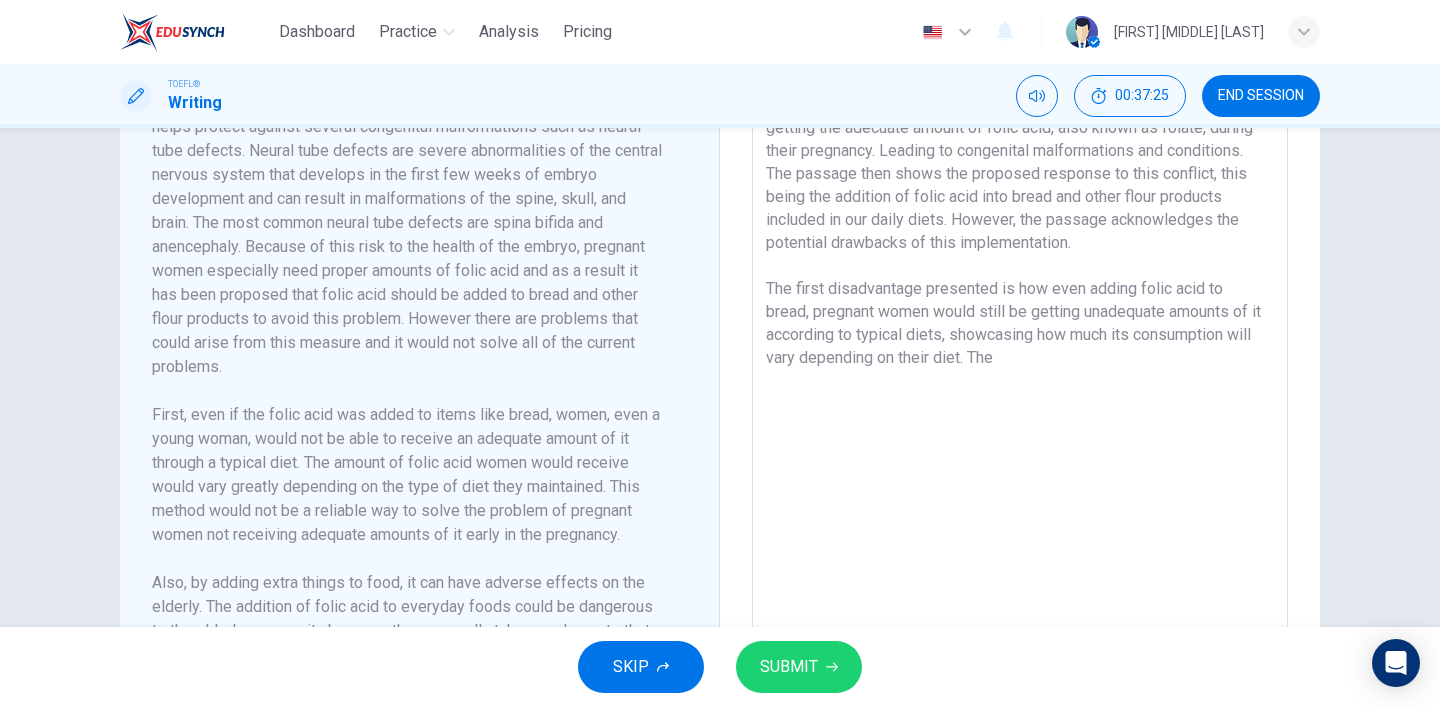 click on "We are presented with the increasing issue of pregnant women not getting the adecuate amount of folic acid, also known as folate, during their pregnancy. Leading to congenital malformations and conditions.
The passage then shows the proposed response to this conflict, this being the addition of folic acid into bread and other flour products included in our daily diets. However, the passage acknowledges the potential drawbacks of this implementation.
The first disadvantage presented is how even adding folic acid to bread, pregnant women would still be getting unadequate amounts of it according to typical diets, showcasing how much its consumption will vary depending on their diet. The" at bounding box center [1020, 361] 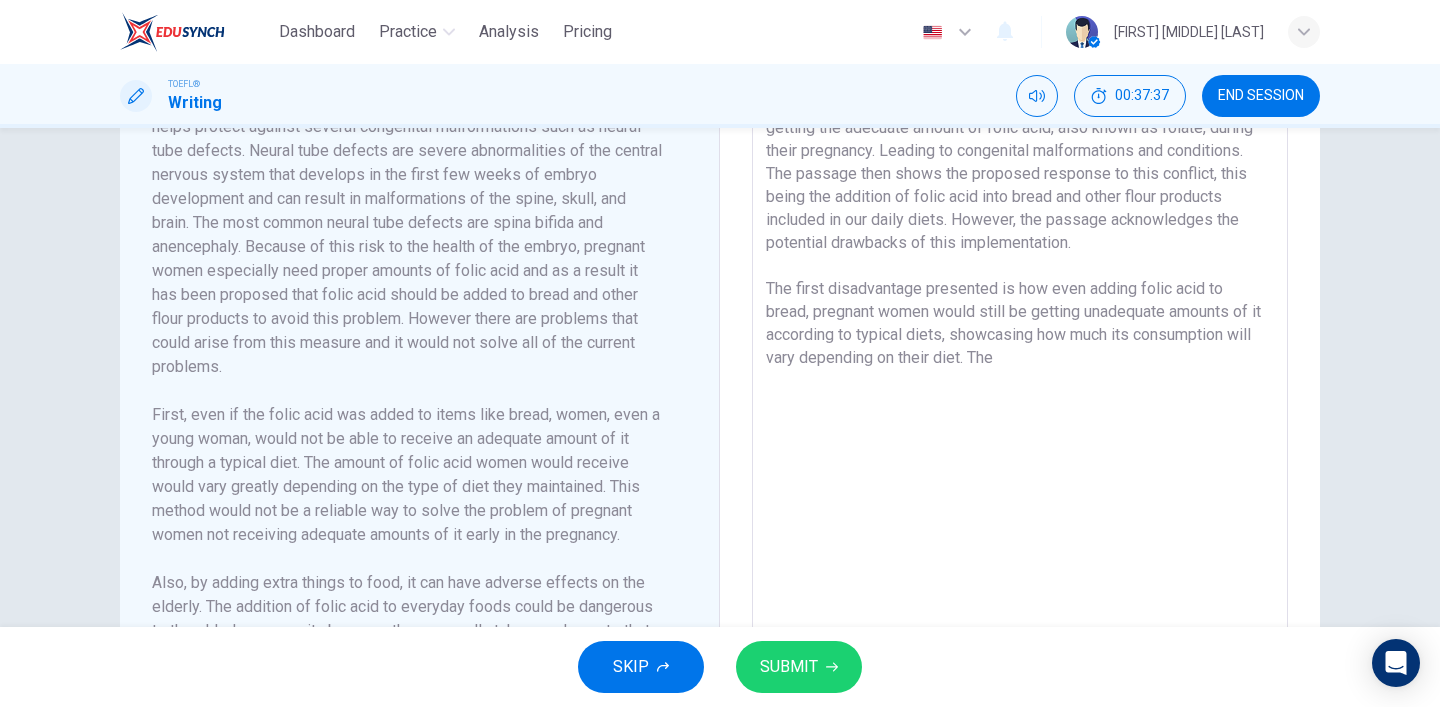 click on "We are presented with the increasing issue of pregnant women not getting the adecuate amount of folic acid, also known as folate, during their pregnancy. Leading to congenital malformations and conditions.
The passage then shows the proposed response to this conflict, this being the addition of folic acid into bread and other flour products included in our daily diets. However, the passage acknowledges the potential drawbacks of this implementation.
The first disadvantage presented is how even adding folic acid to bread, pregnant women would still be getting unadequate amounts of it according to typical diets, showcasing how much its consumption will vary depending on their diet. The" at bounding box center (1020, 361) 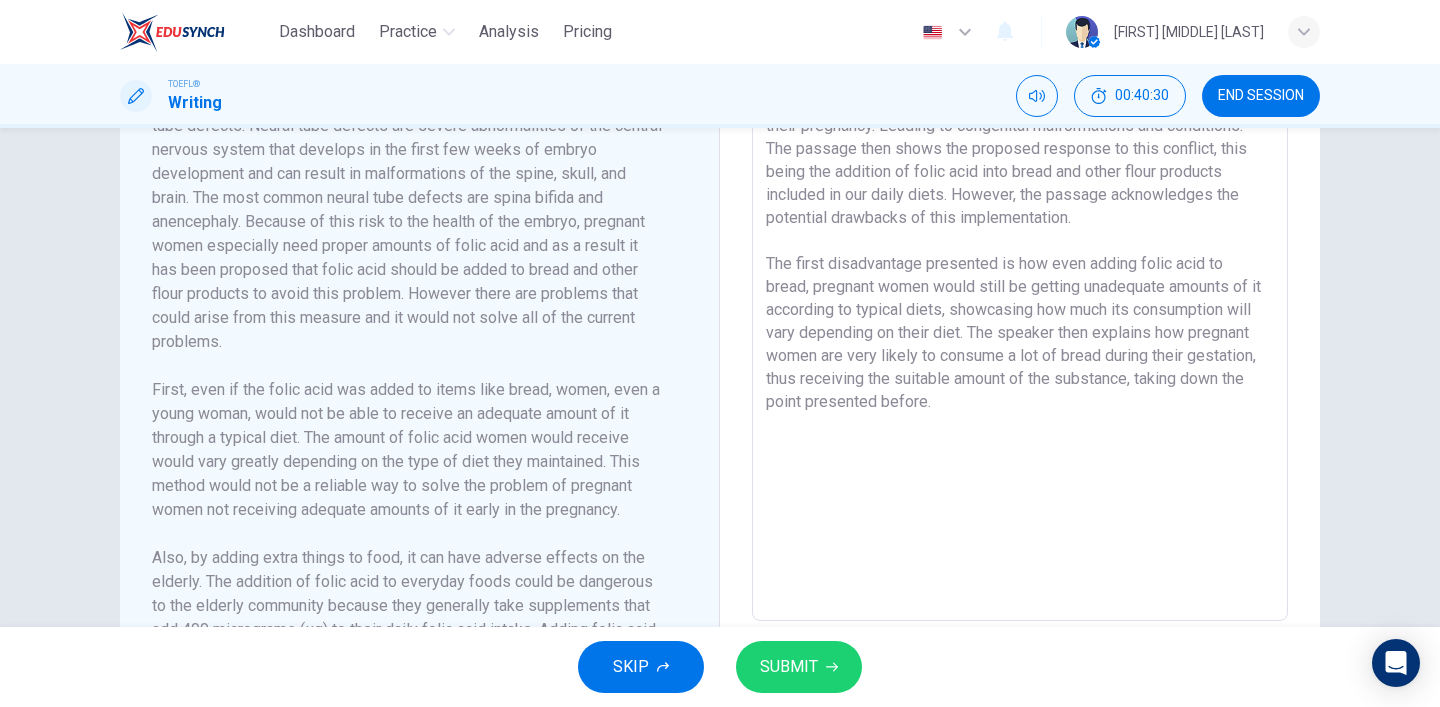 scroll, scrollTop: 557, scrollLeft: 0, axis: vertical 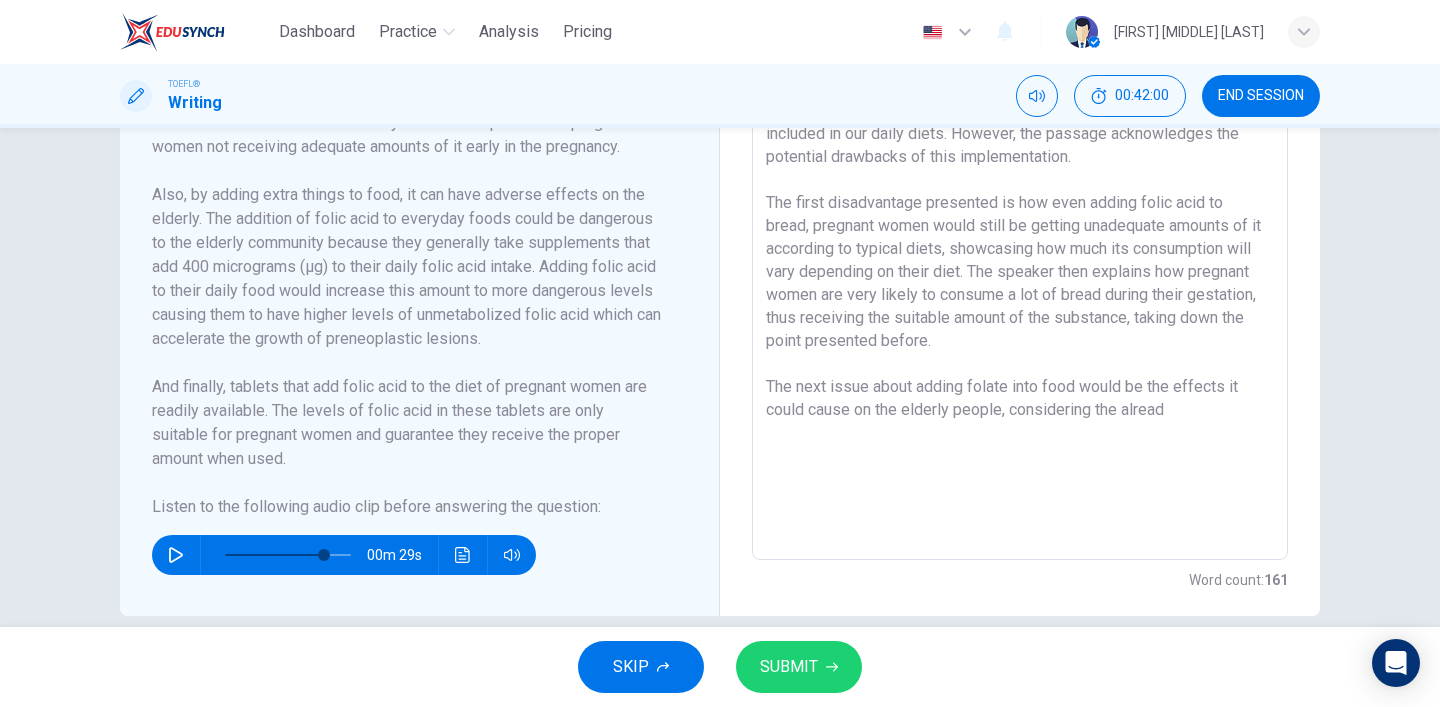 click on "We are presented with the increasing issue of pregnant women not getting the adecuate amount of folic acid, also known as folate, during their pregnancy. Leading to congenital malformations and conditions.
The passage then shows the proposed response to this conflict, this being the addition of folic acid into bread and other flour products included in our daily diets. However, the passage acknowledges the potential drawbacks of this implementation.
The first disadvantage presented is how even adding folic acid to bread, pregnant women would still be getting unadequate amounts of it according to typical diets, showcasing how much its consumption will vary depending on their diet. The speaker then explains how pregnant women are very likely to consume a lot of bread during their gestation, thus receiving the suitable amount of the substance, taking down the point presented before.
The next issue about adding folate into food would be the effects it could cause on the elderly people, considering the alread" at bounding box center (1020, 275) 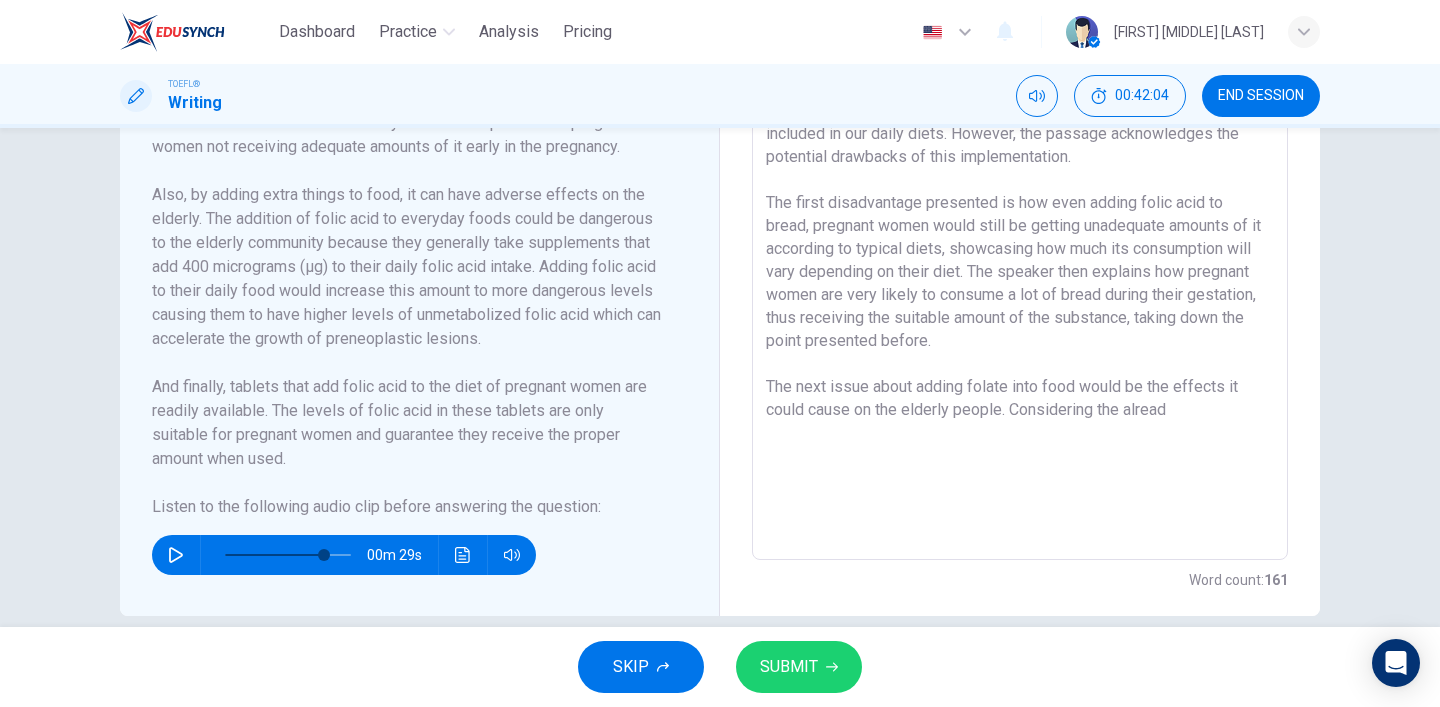click on "We are presented with the increasing issue of pregnant women not getting the adecuate amount of folic acid, also known as folate, during their pregnancy. Leading to congenital malformations and conditions.
The passage then shows the proposed response to this conflict, this being the addition of folic acid into bread and other flour products included in our daily diets. However, the passage acknowledges the potential drawbacks of this implementation.
The first disadvantage presented is how even adding folic acid to bread, pregnant women would still be getting unadequate amounts of it according to typical diets, showcasing how much its consumption will vary depending on their diet. The speaker then explains how pregnant women are very likely to consume a lot of bread during their gestation, thus receiving the suitable amount of the substance, taking down the point presented before.
The next issue about adding folate into food would be the effects it could cause on the elderly people. Considering the alread" at bounding box center (1020, 275) 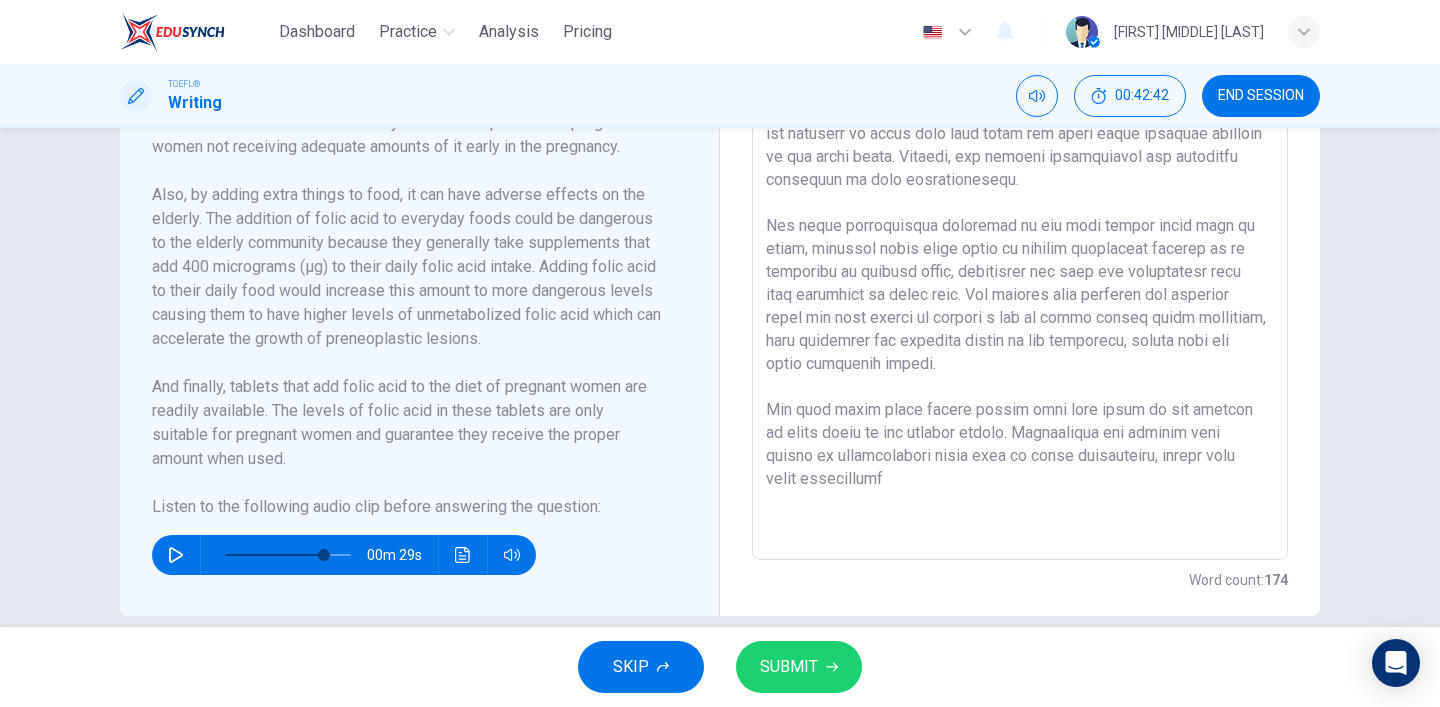 scroll, scrollTop: 646, scrollLeft: 0, axis: vertical 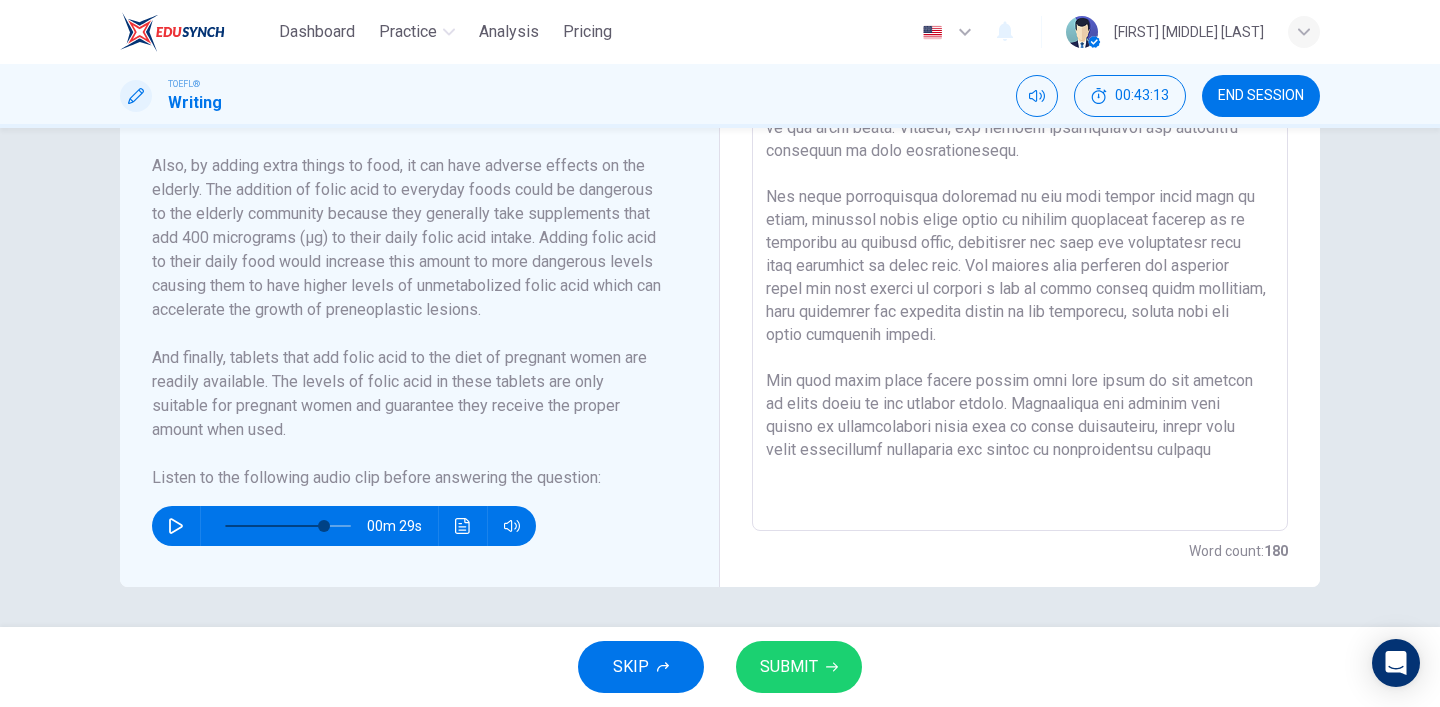 drag, startPoint x: 227, startPoint y: 314, endPoint x: 399, endPoint y: 324, distance: 172.29045 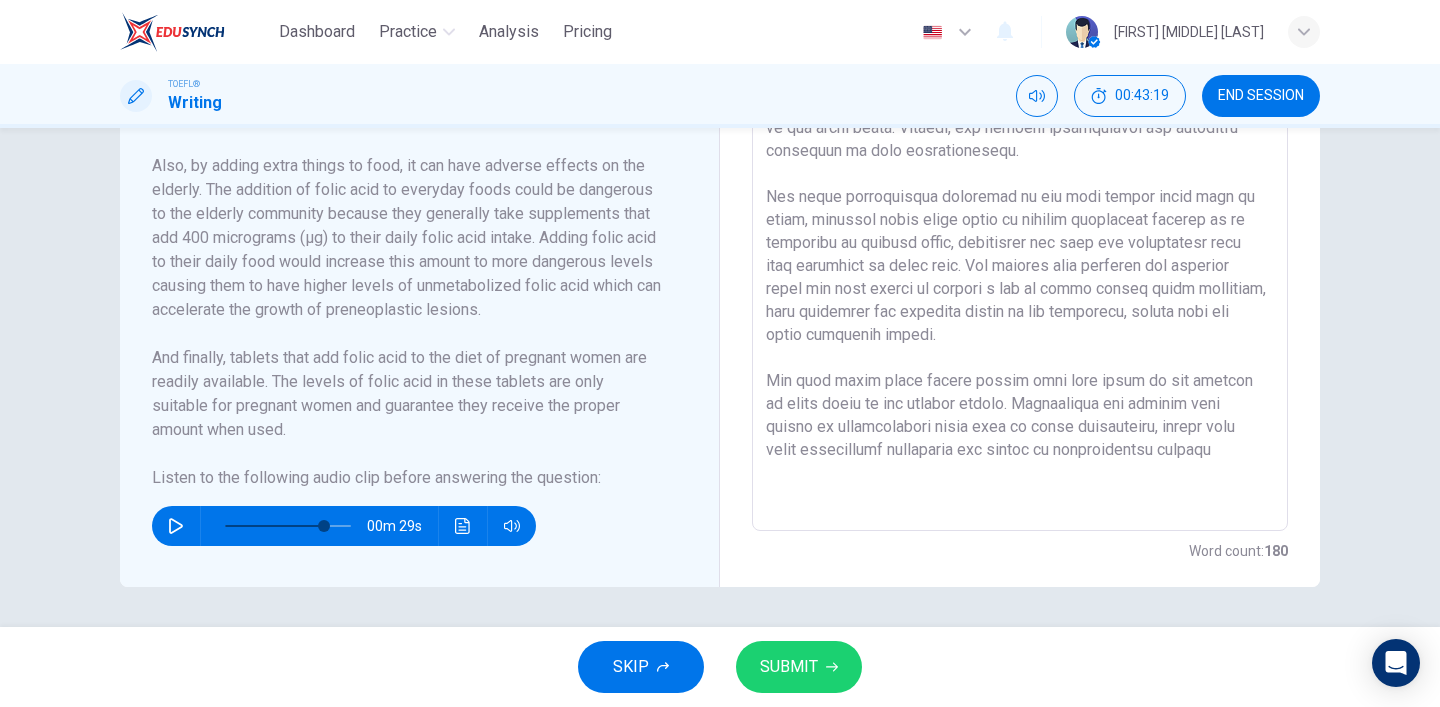 drag, startPoint x: 921, startPoint y: 431, endPoint x: 845, endPoint y: 424, distance: 76.321686 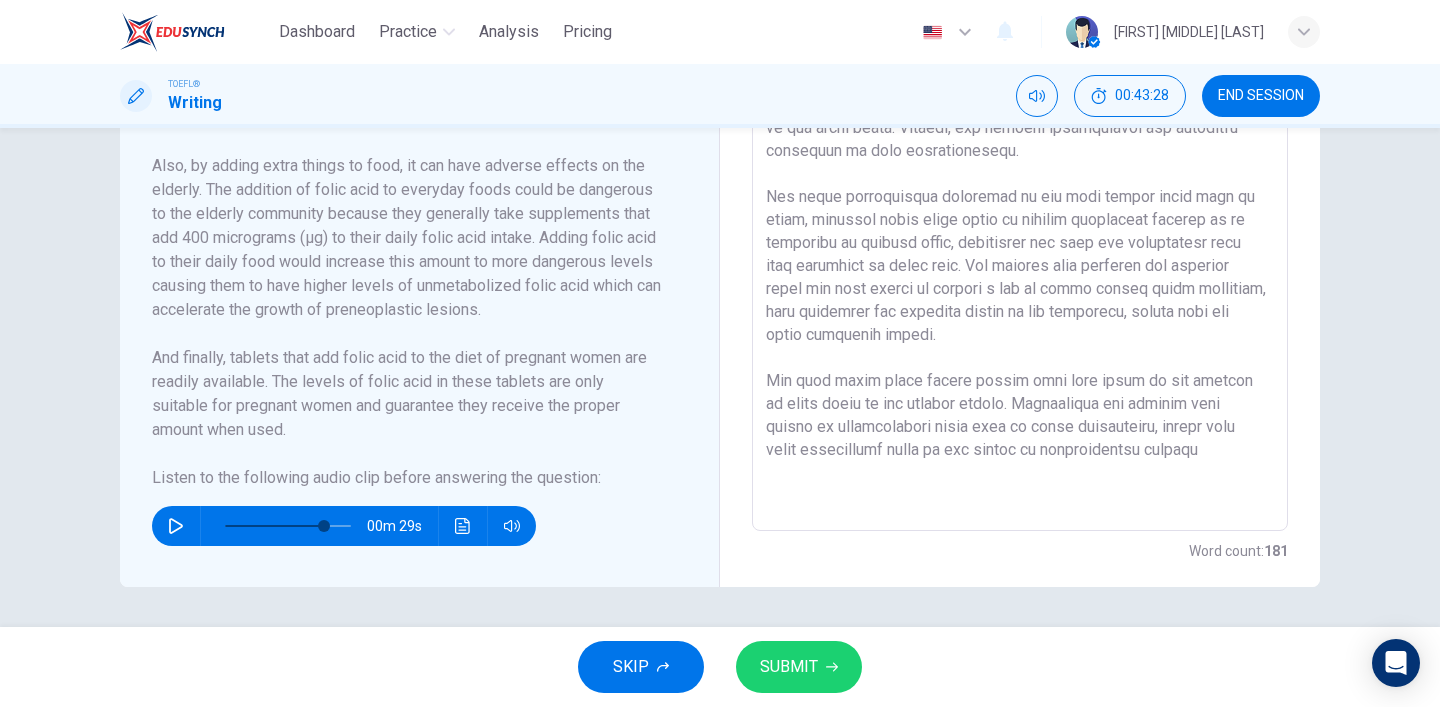 click at bounding box center [1020, 246] 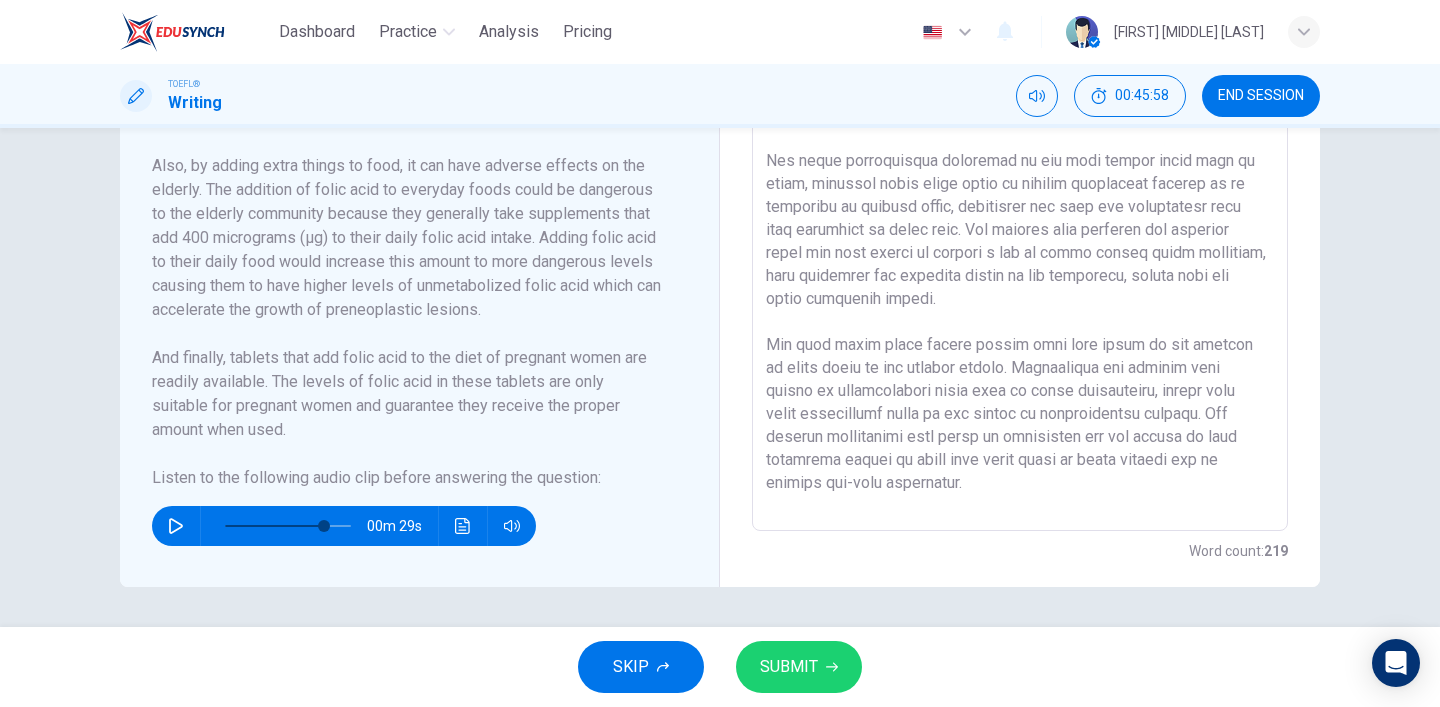 scroll, scrollTop: 59, scrollLeft: 0, axis: vertical 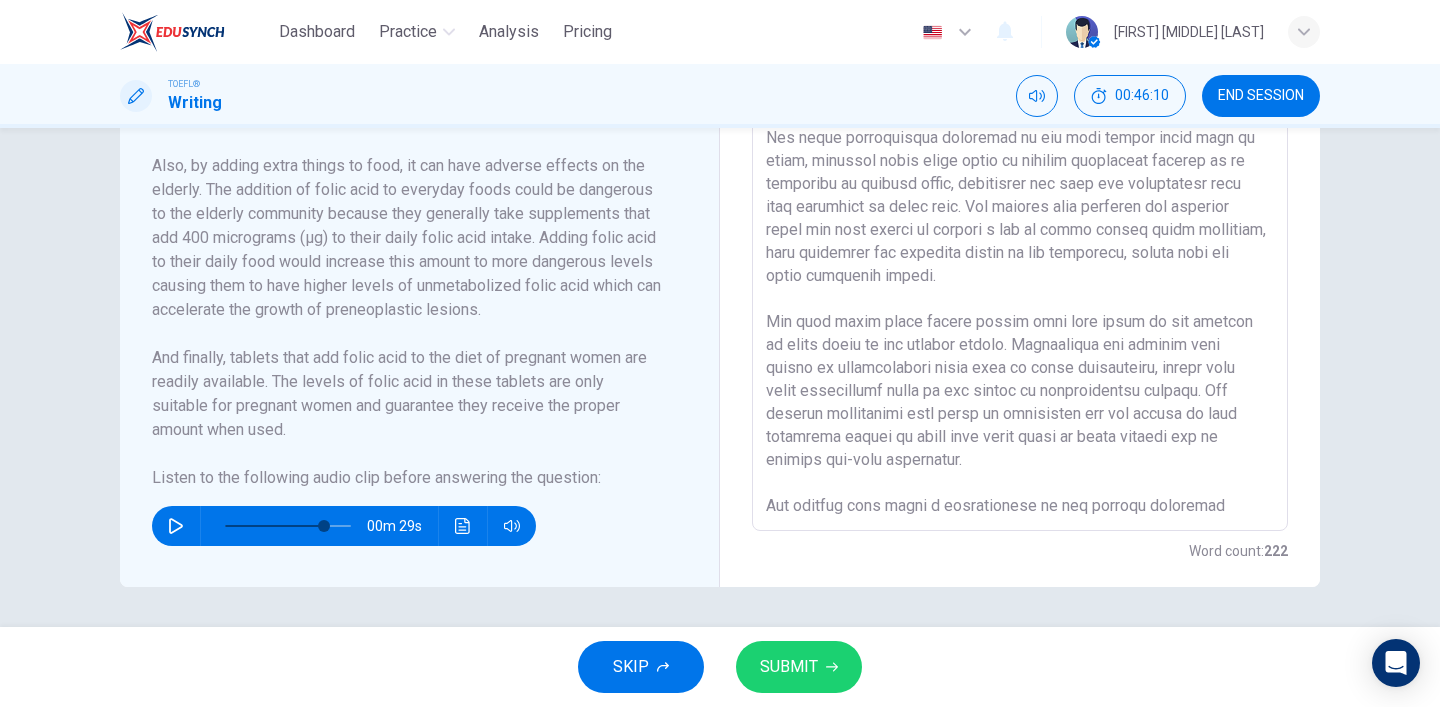 click at bounding box center [1020, 246] 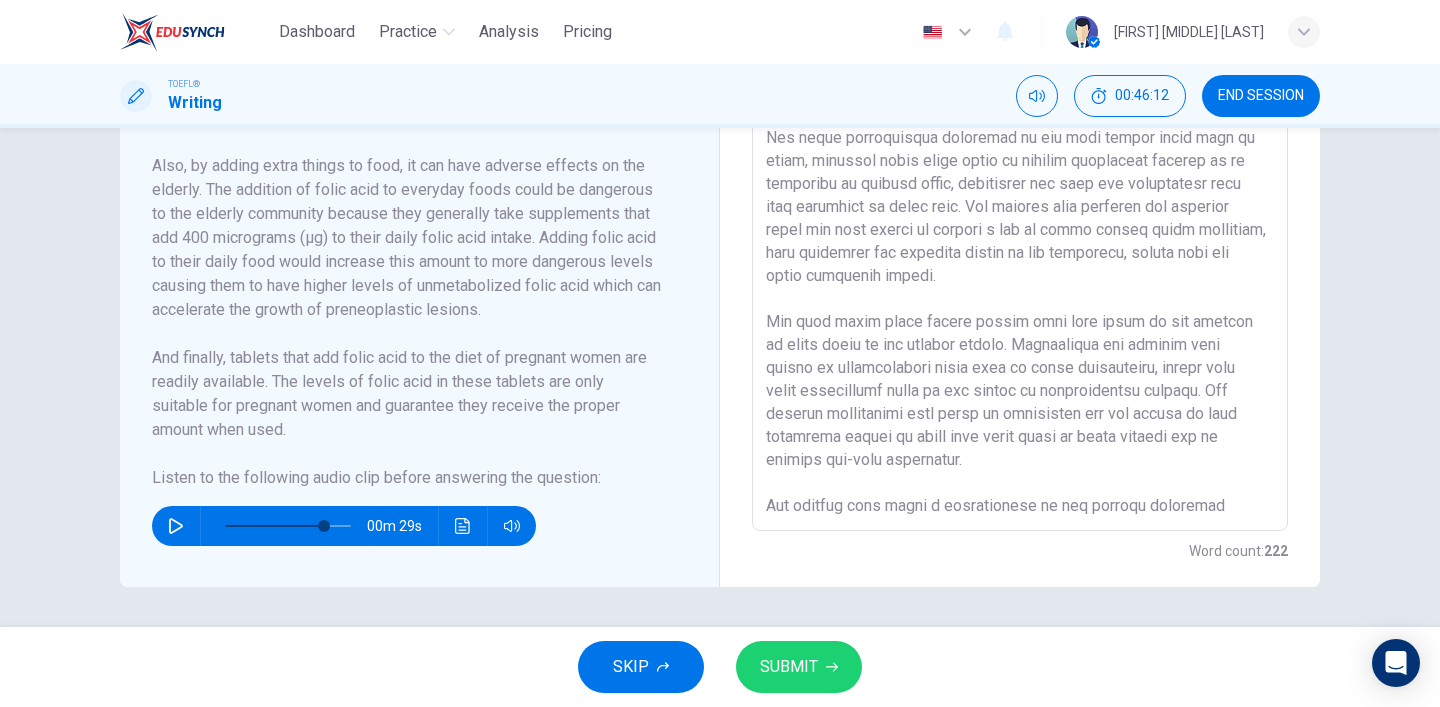click at bounding box center [1020, 246] 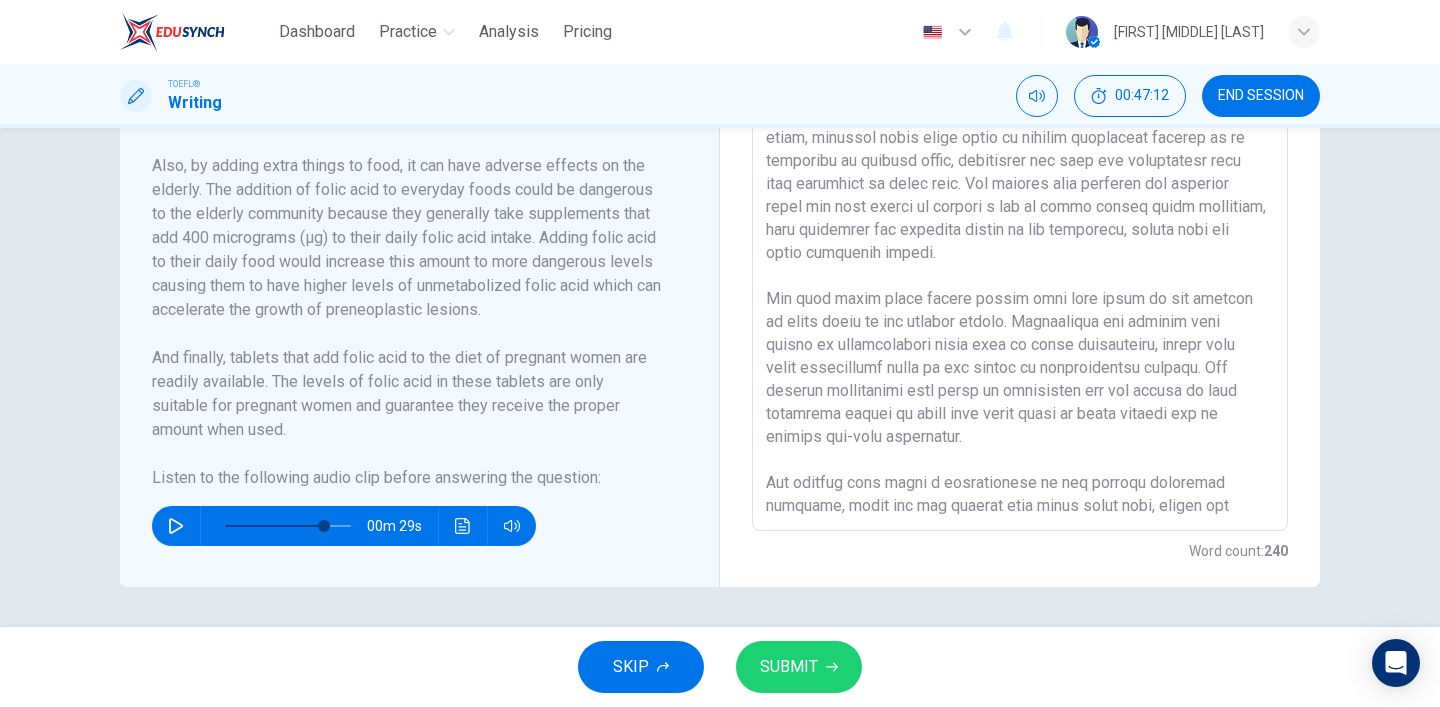 scroll, scrollTop: 105, scrollLeft: 0, axis: vertical 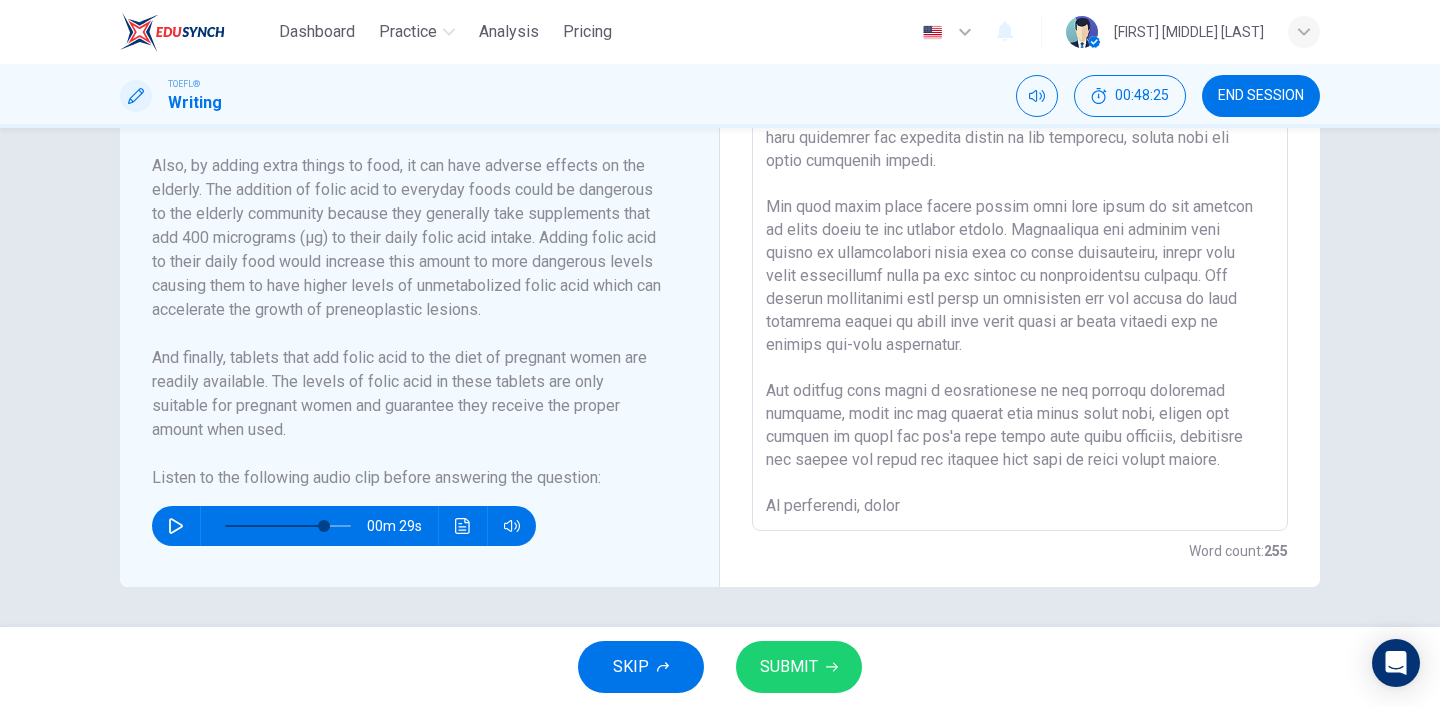 click at bounding box center (1020, 246) 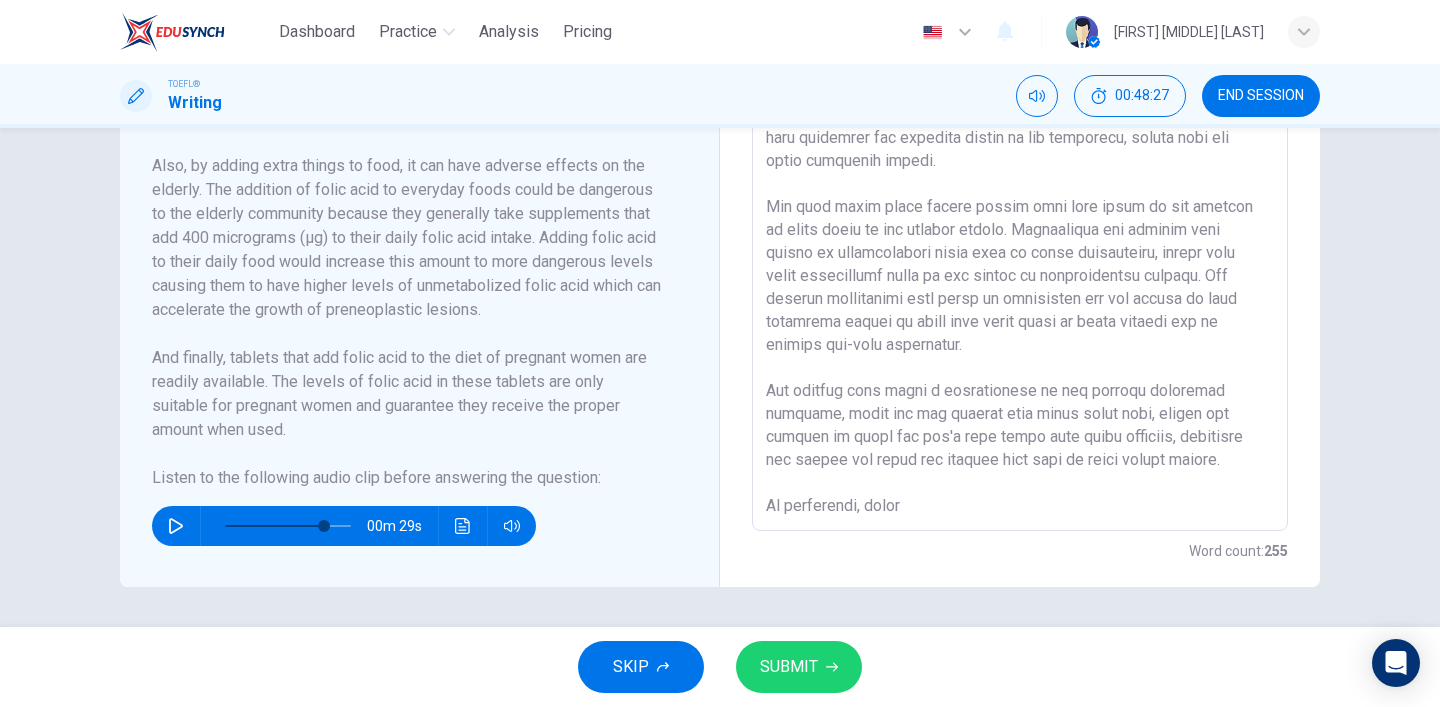 click at bounding box center (1020, 246) 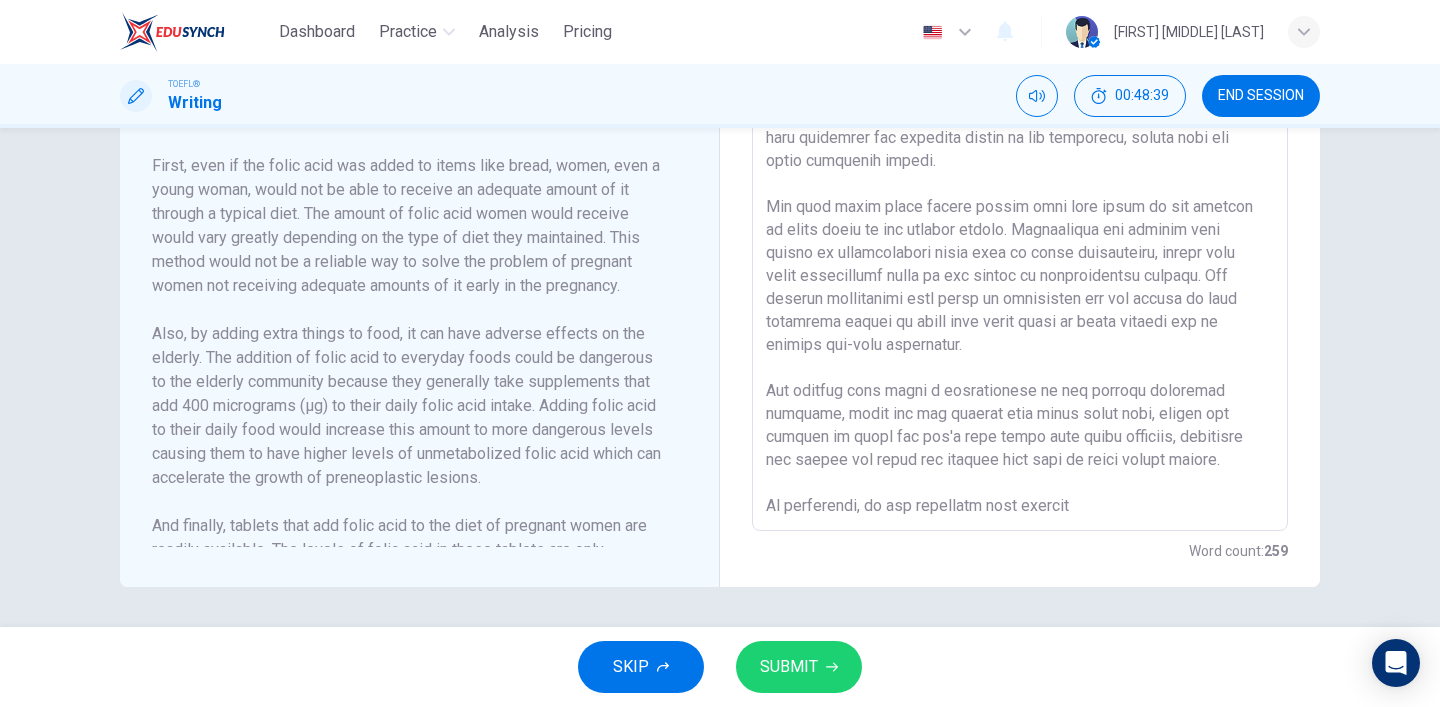 scroll, scrollTop: 345, scrollLeft: 0, axis: vertical 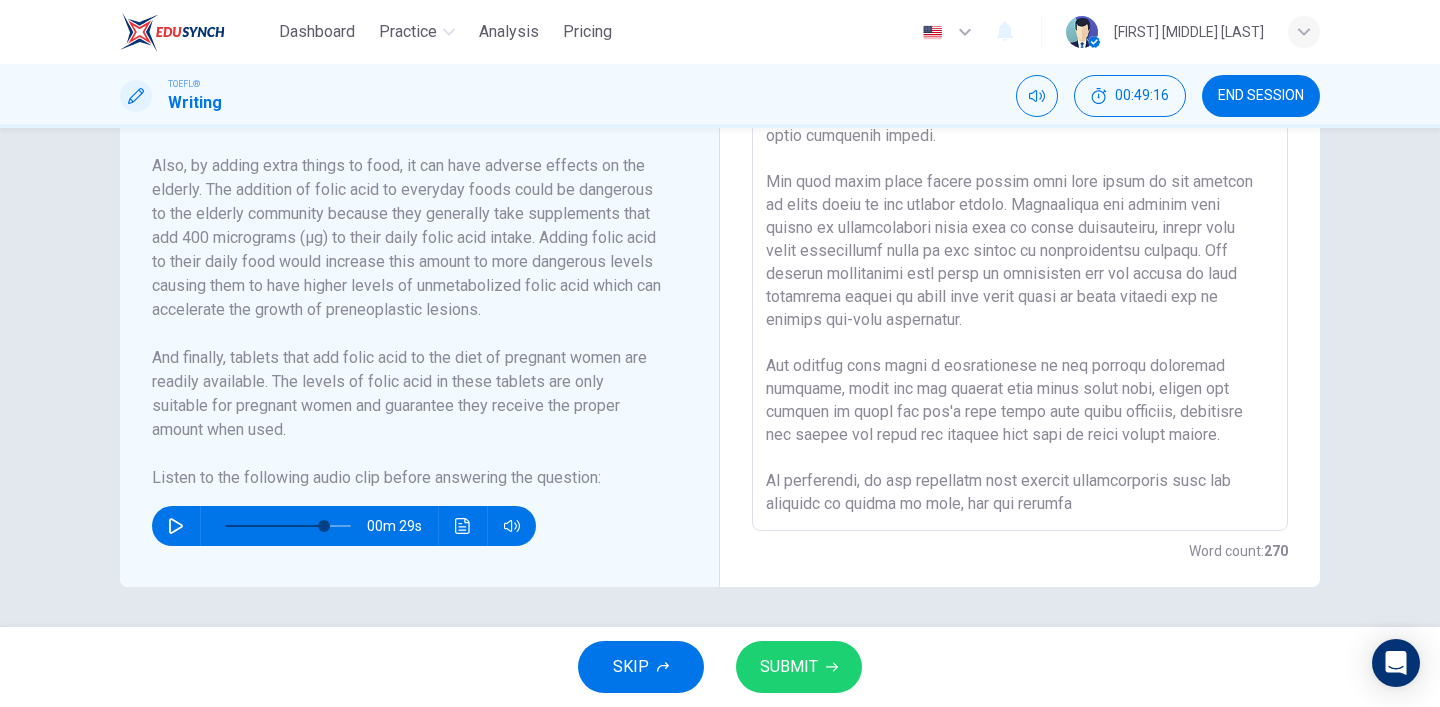 drag, startPoint x: 1095, startPoint y: 511, endPoint x: 800, endPoint y: 474, distance: 297.31128 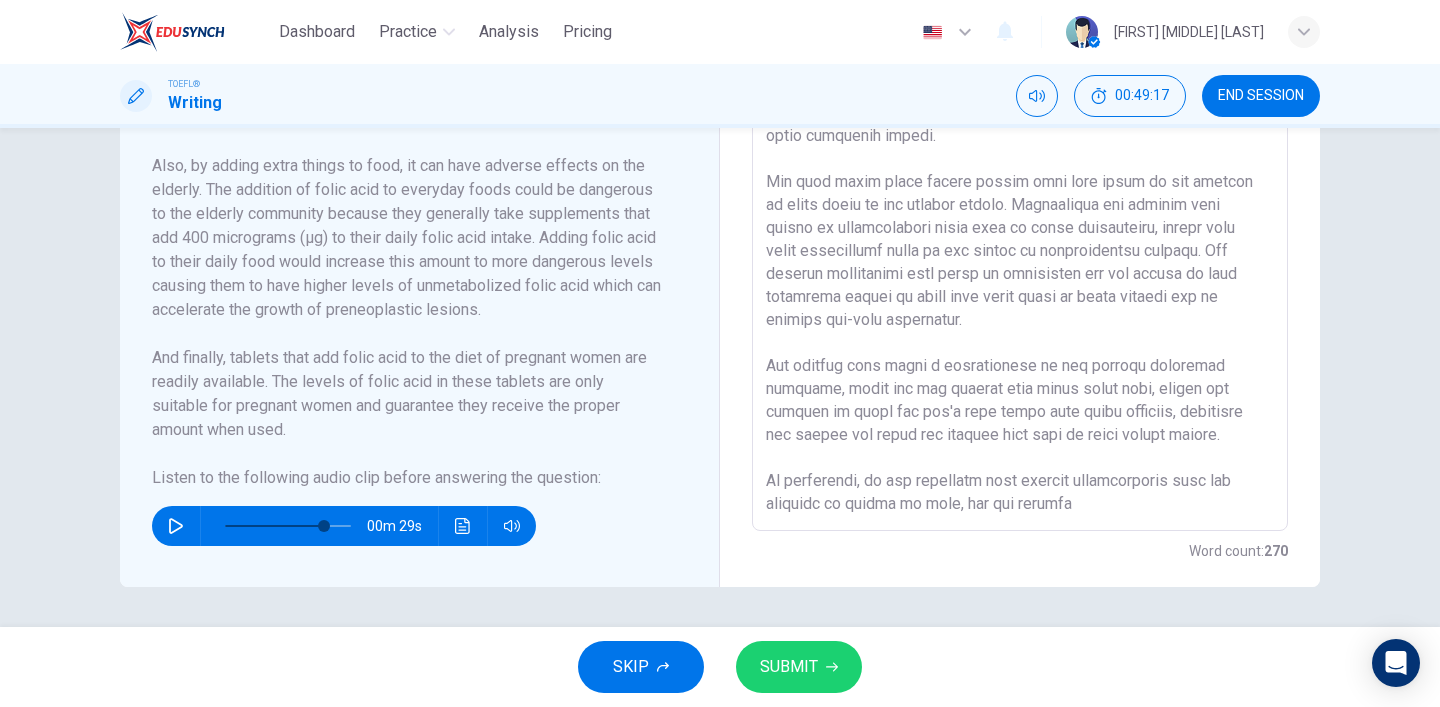 drag, startPoint x: 783, startPoint y: 475, endPoint x: 764, endPoint y: 475, distance: 19 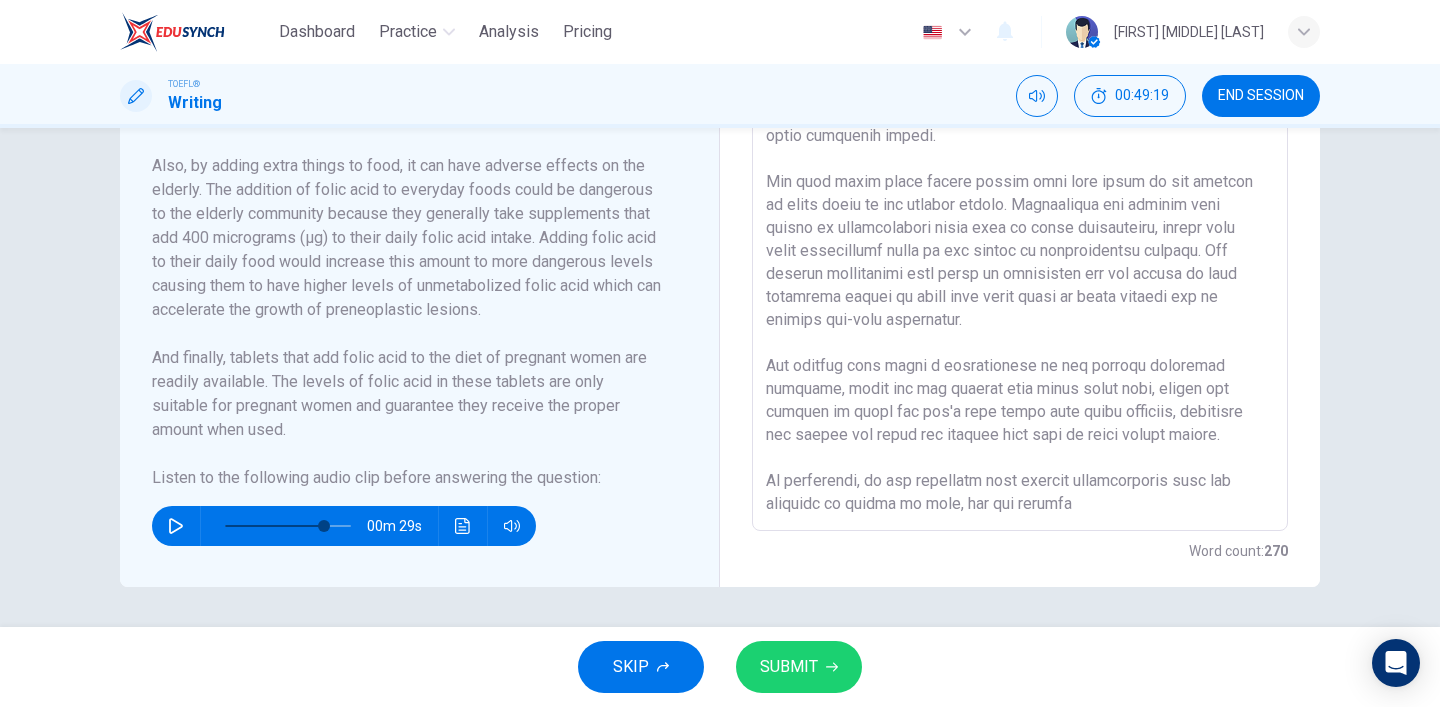 drag, startPoint x: 1078, startPoint y: 503, endPoint x: 746, endPoint y: 466, distance: 334.0554 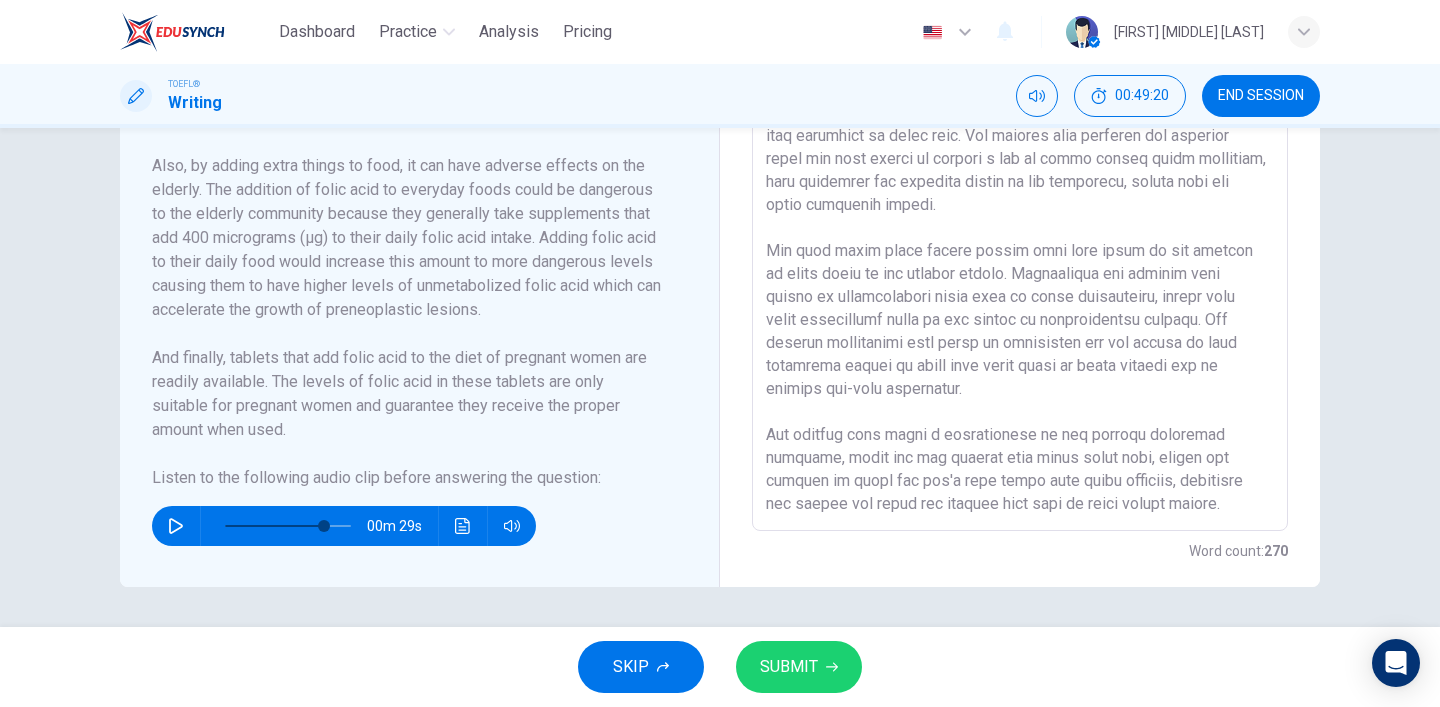 scroll, scrollTop: 153, scrollLeft: 0, axis: vertical 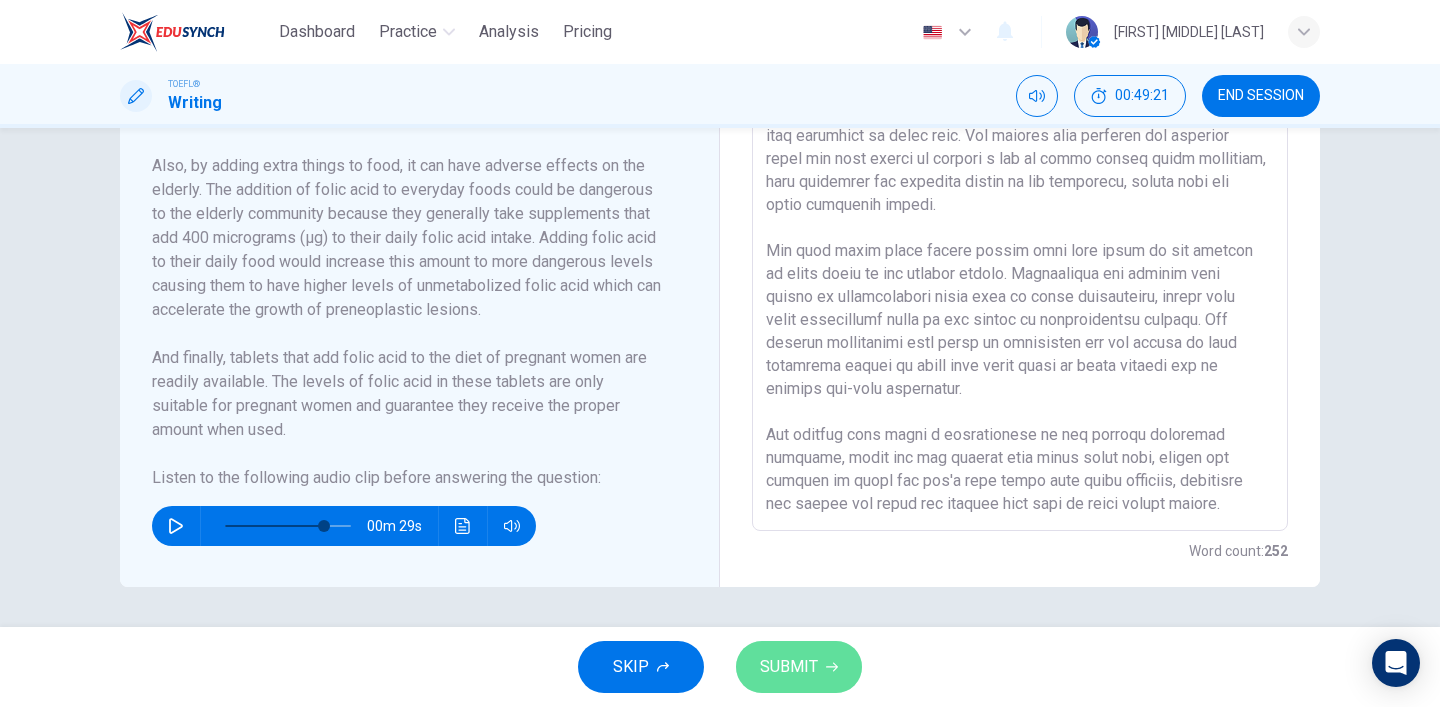 click on "SUBMIT" at bounding box center [789, 667] 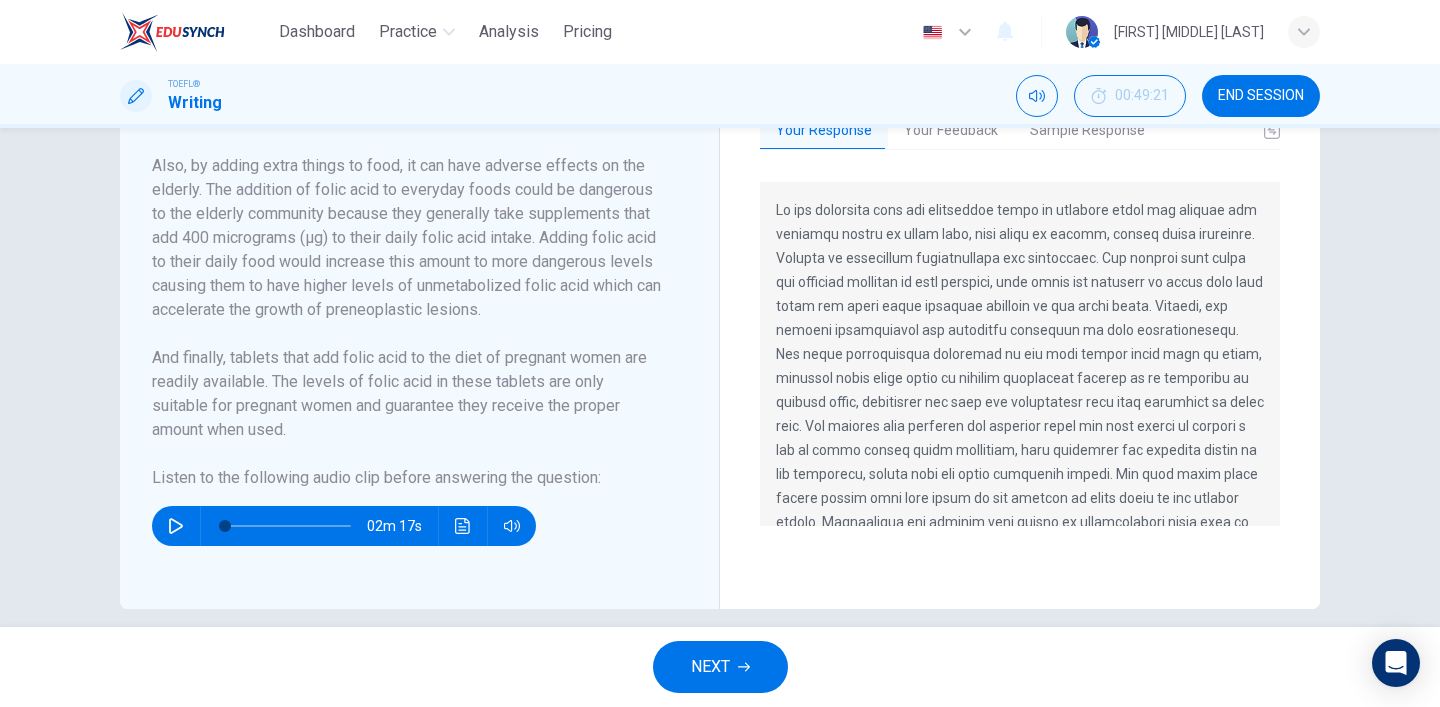 scroll, scrollTop: 0, scrollLeft: 0, axis: both 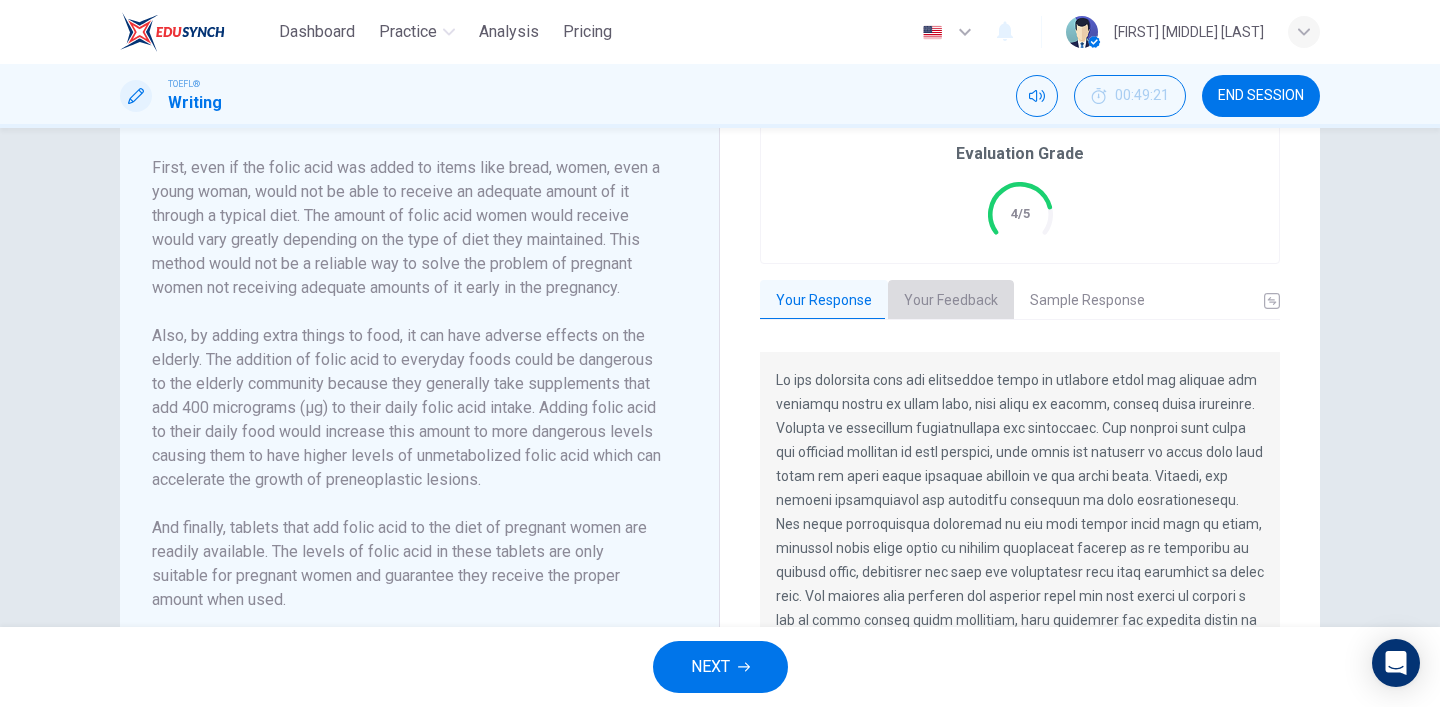 click on "Your Feedback" at bounding box center (951, 301) 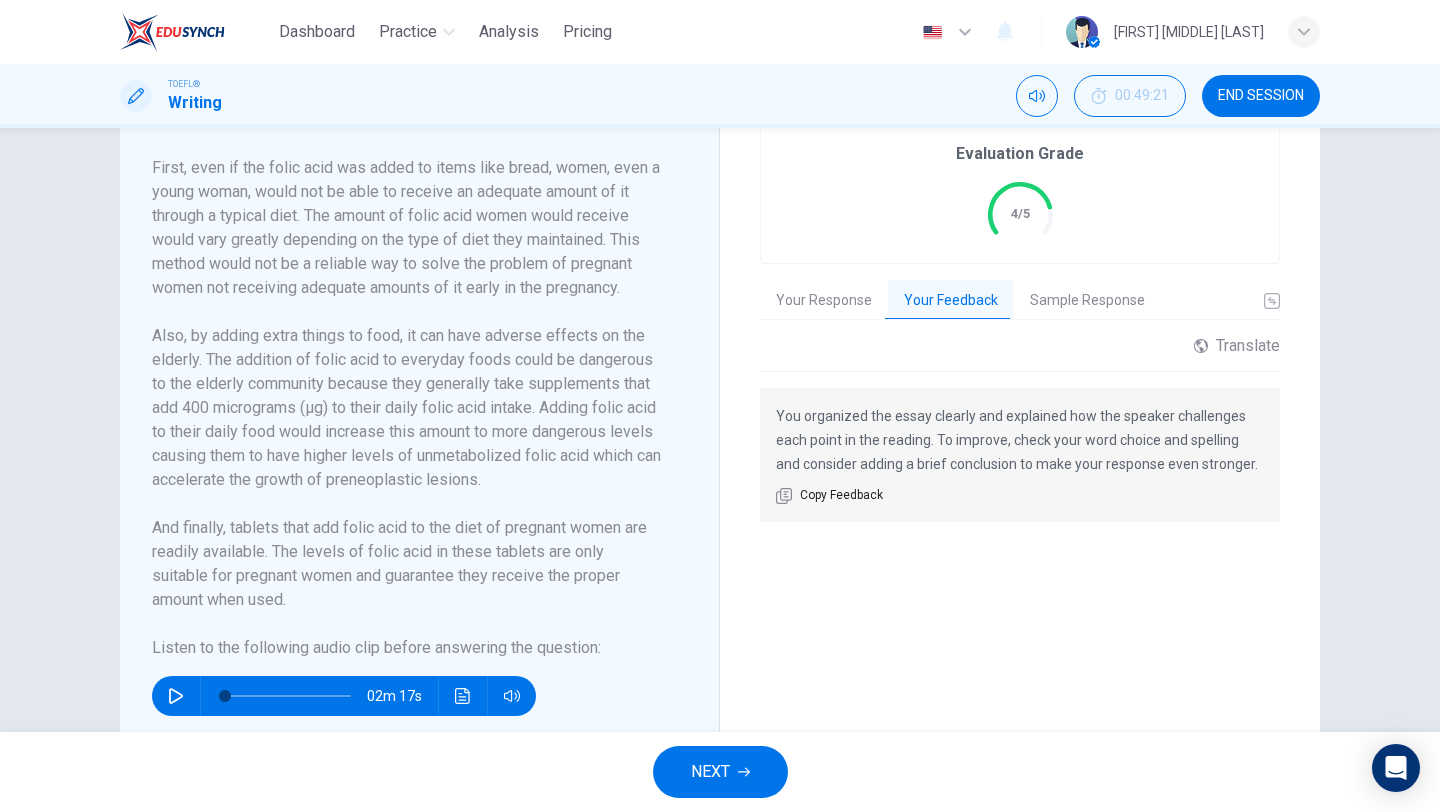 click on "END SESSION" at bounding box center [1261, 96] 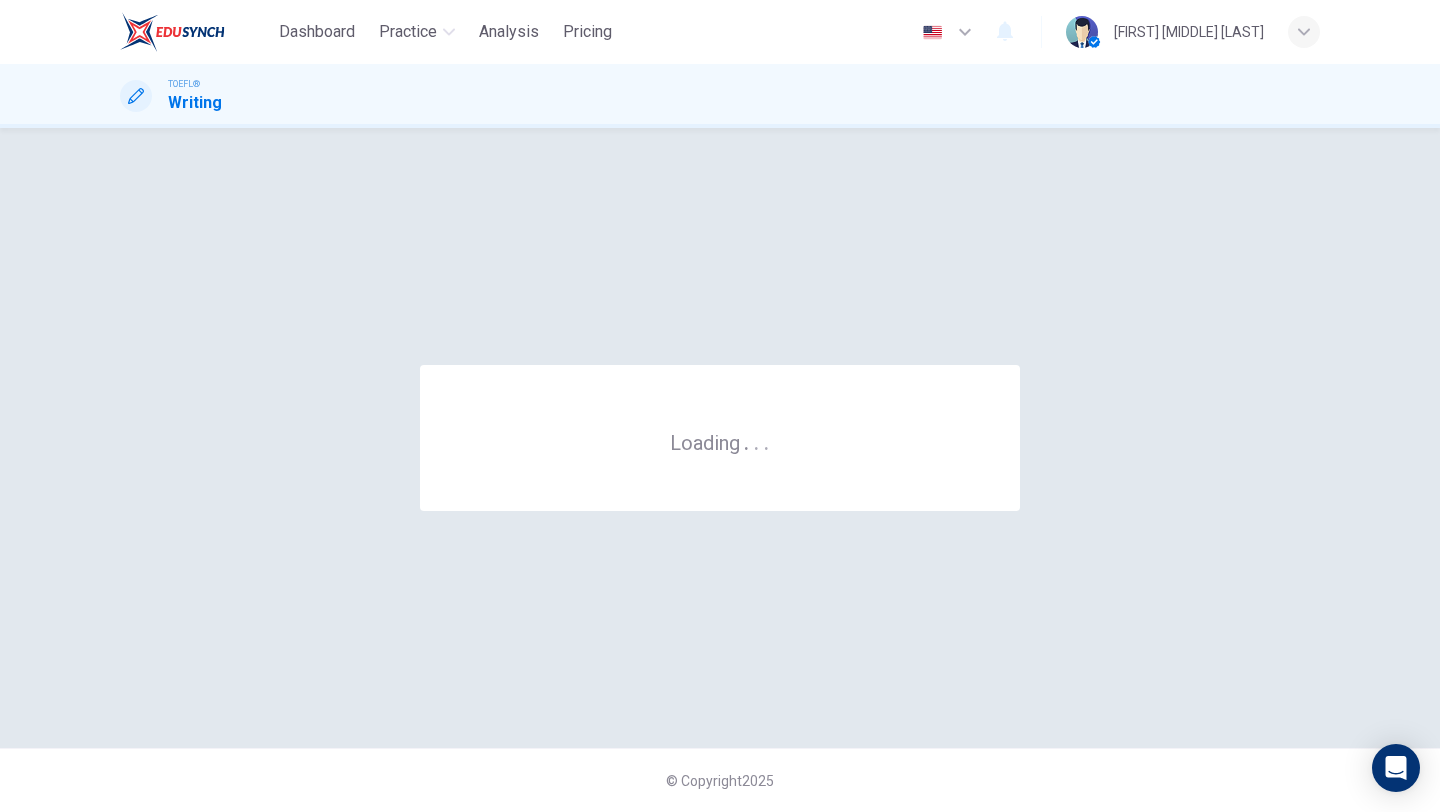 scroll, scrollTop: 0, scrollLeft: 0, axis: both 